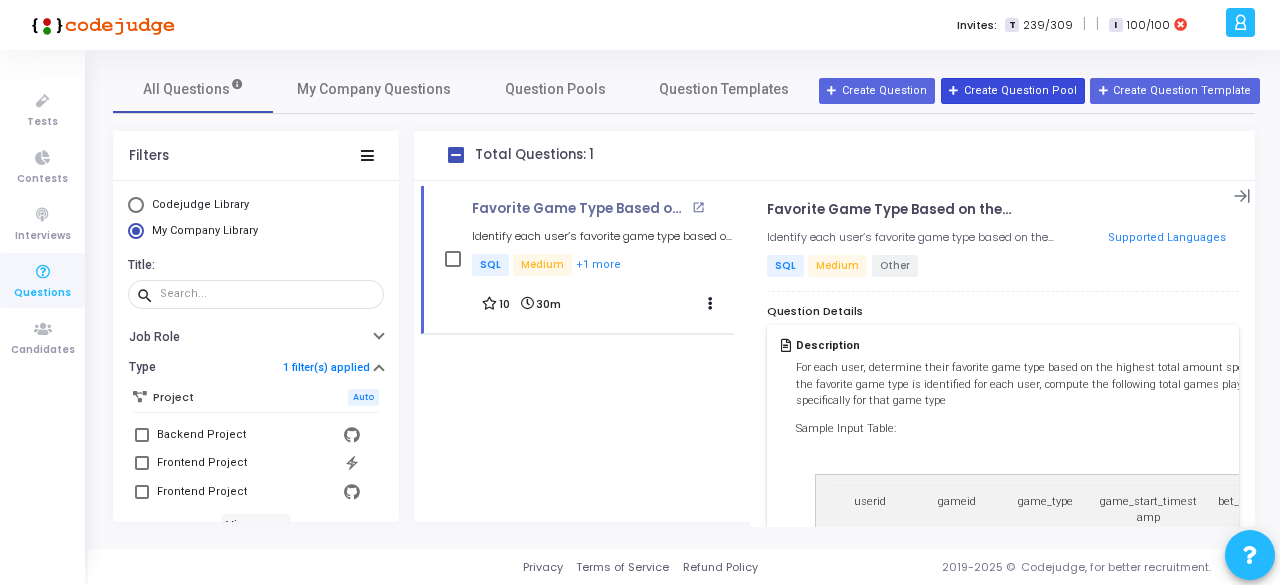 scroll, scrollTop: 0, scrollLeft: 0, axis: both 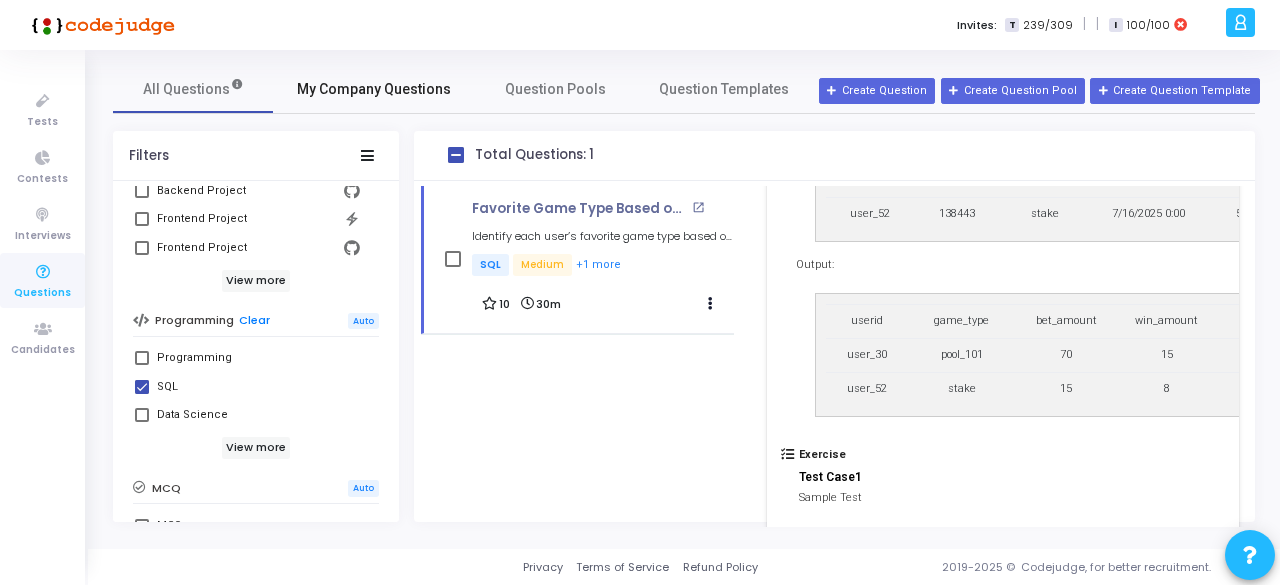 click on "My Company Questions" at bounding box center (374, 89) 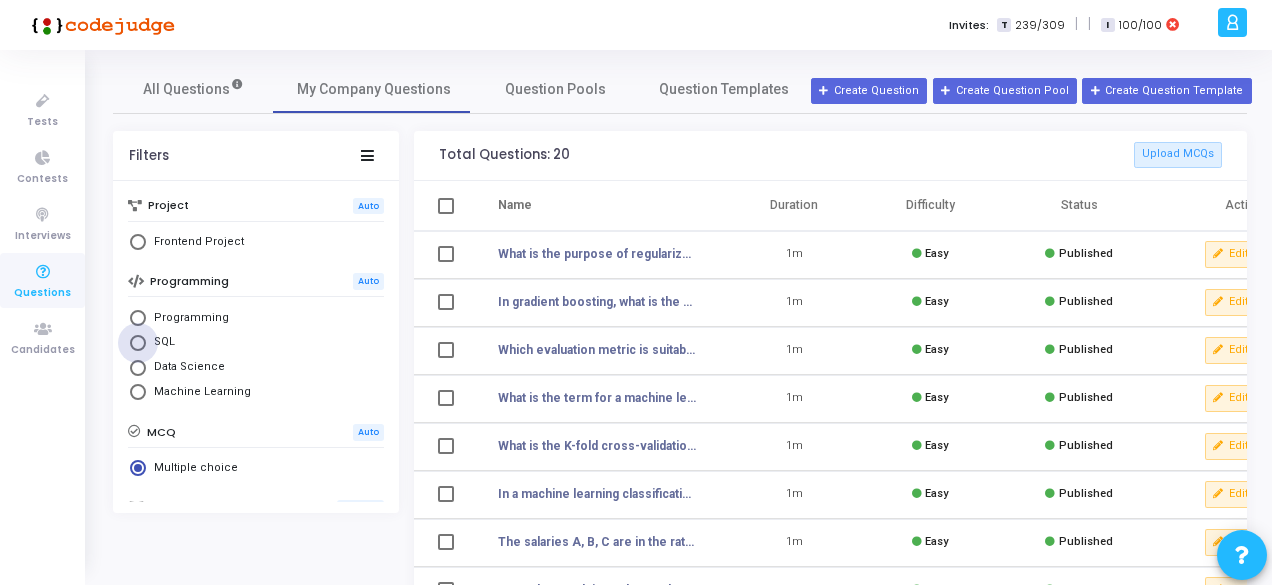 click at bounding box center [138, 343] 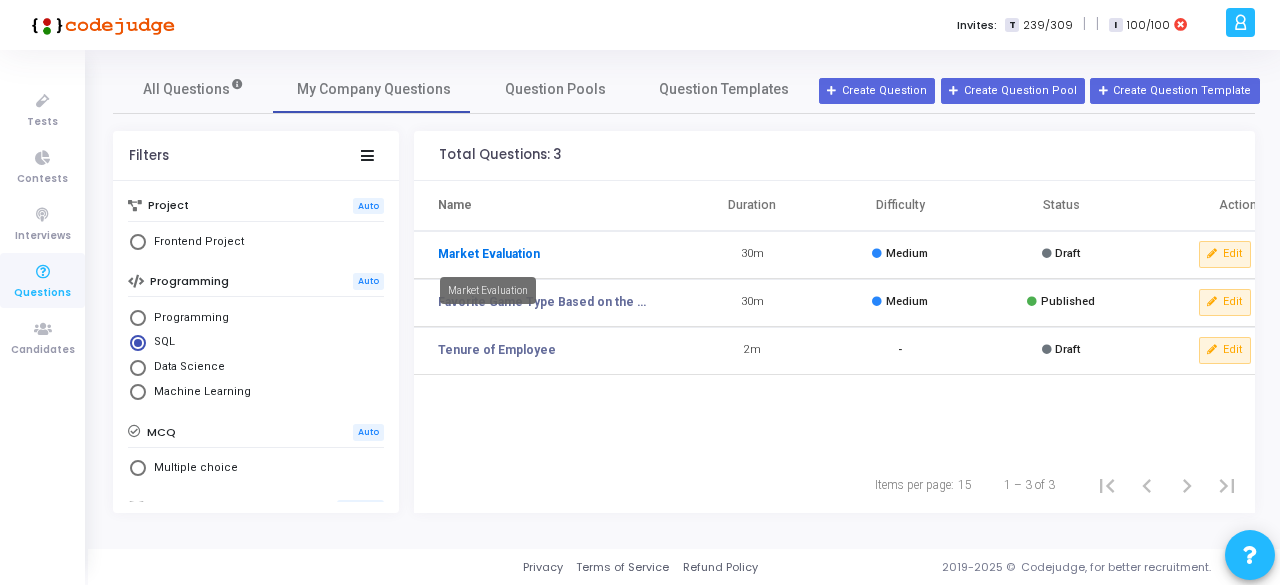 click on "Market Evaluation" at bounding box center [489, 254] 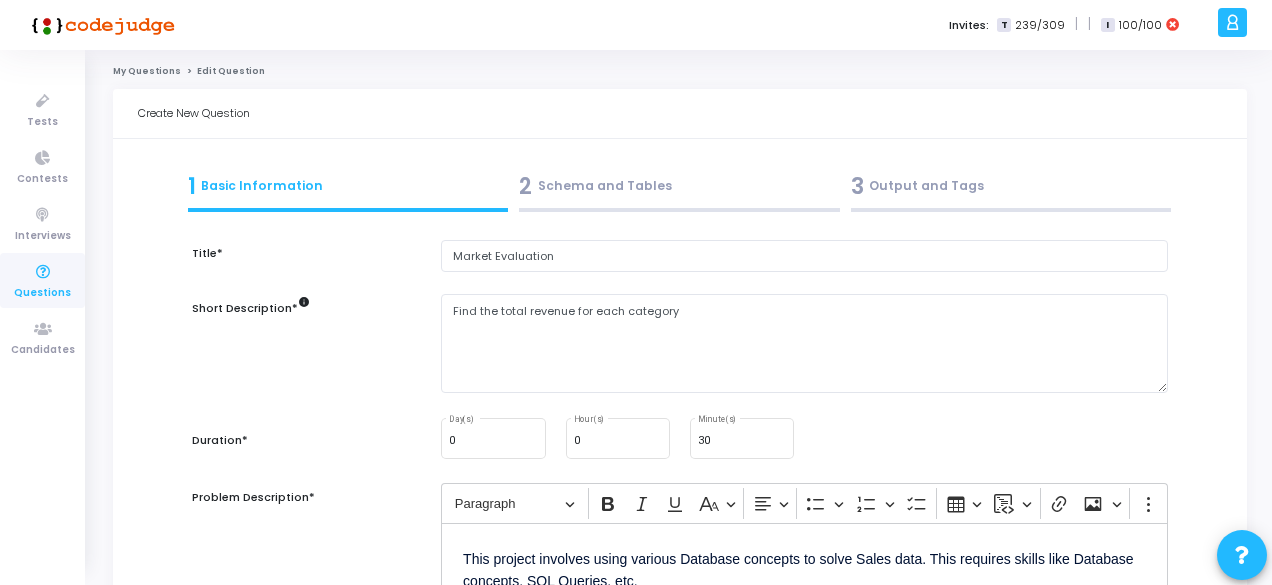 click on "3  Output and Tags" at bounding box center [1011, 186] 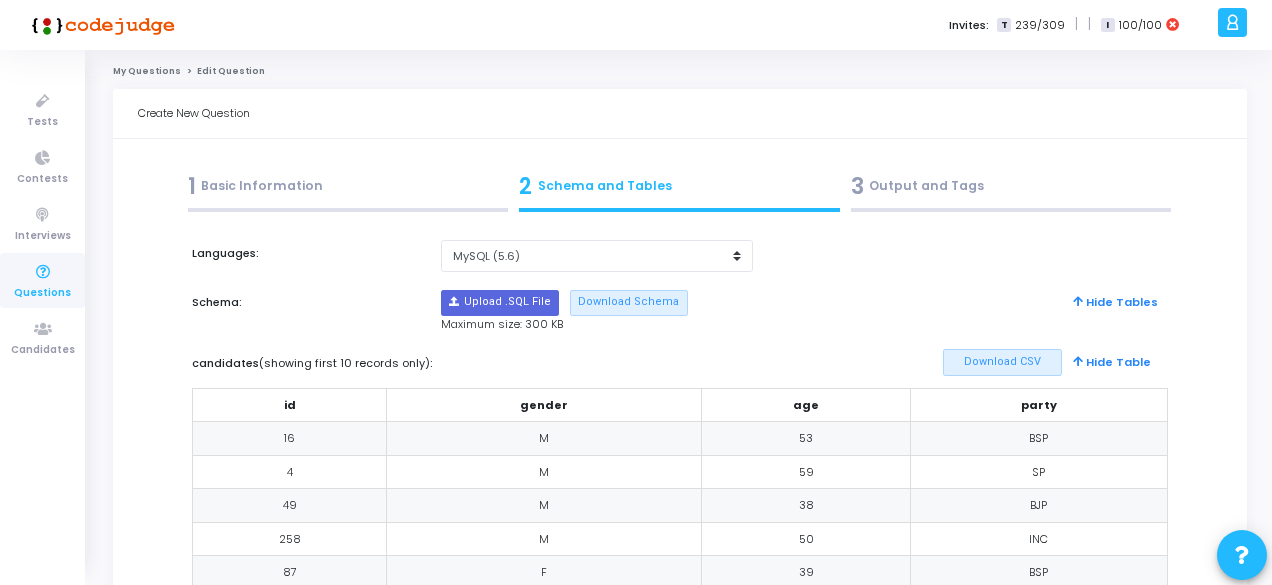 click on "3  Output and Tags" at bounding box center [1011, 186] 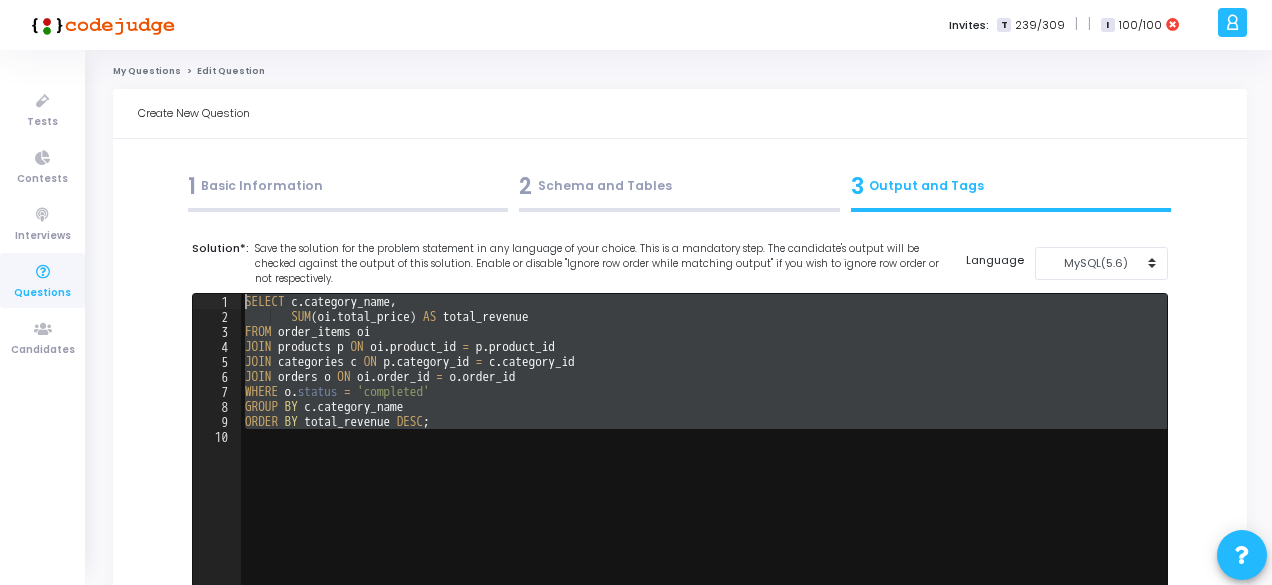 drag, startPoint x: 416, startPoint y: 454, endPoint x: 178, endPoint y: 281, distance: 294.2329 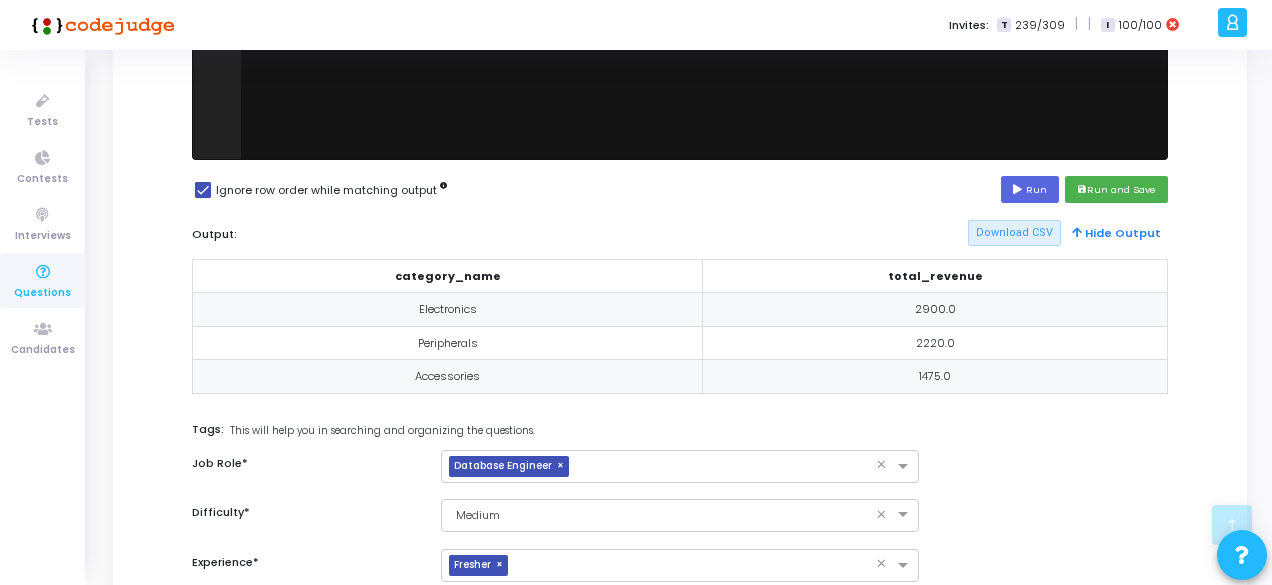 scroll, scrollTop: 463, scrollLeft: 0, axis: vertical 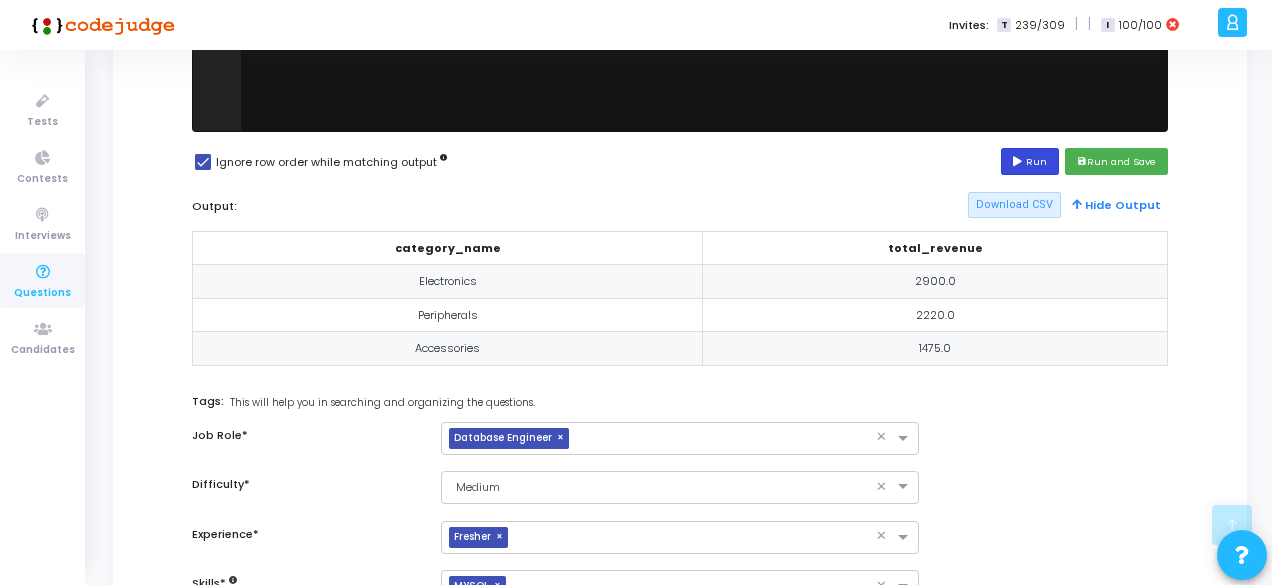 click on "Run" at bounding box center (1030, 161) 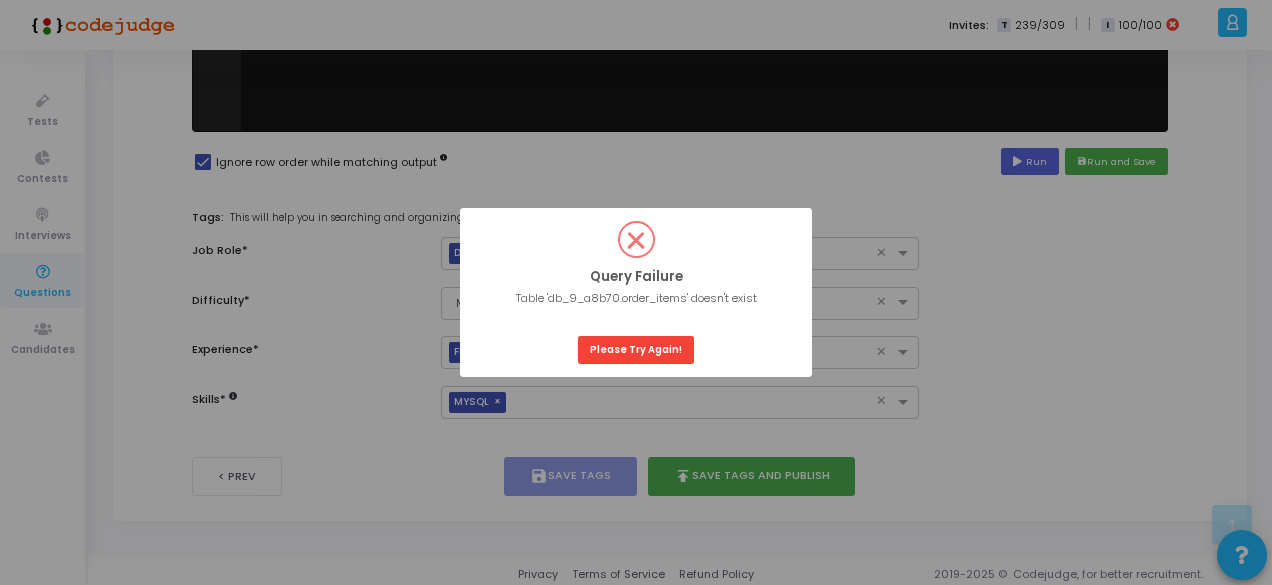 click at bounding box center [636, 240] 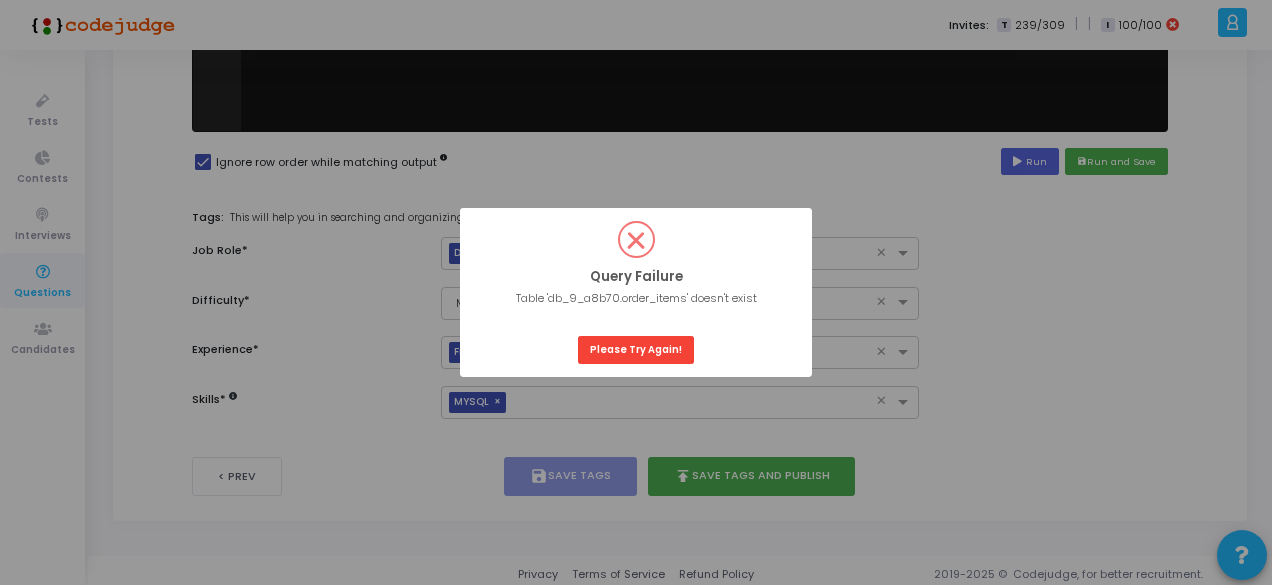 scroll, scrollTop: 0, scrollLeft: 0, axis: both 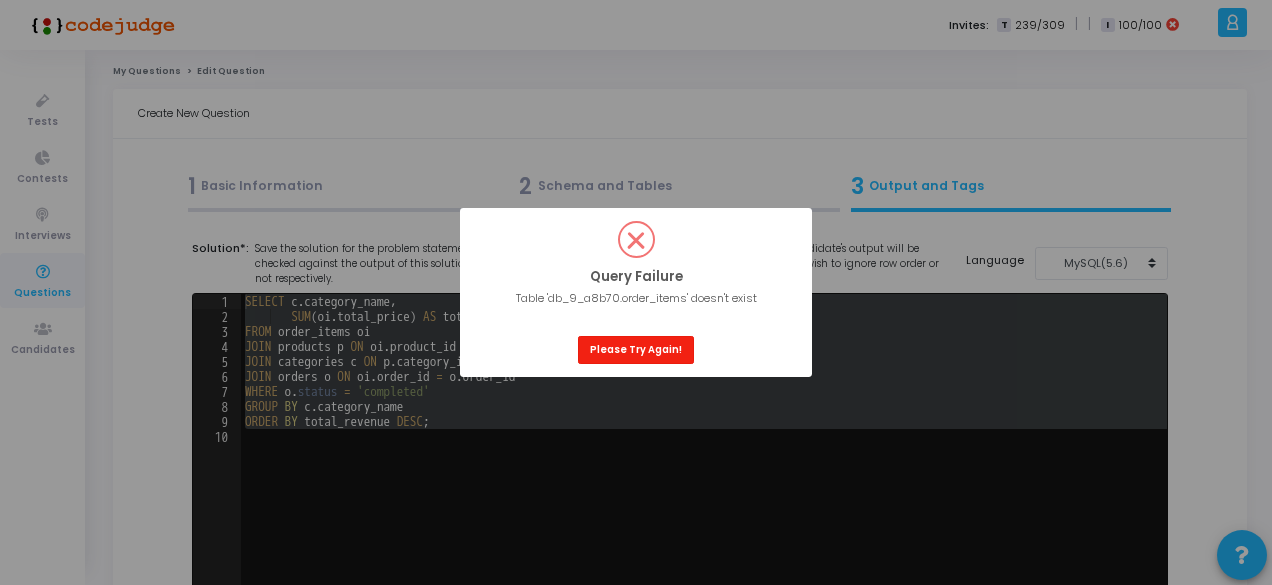 click on "Please Try Again!" at bounding box center [636, 349] 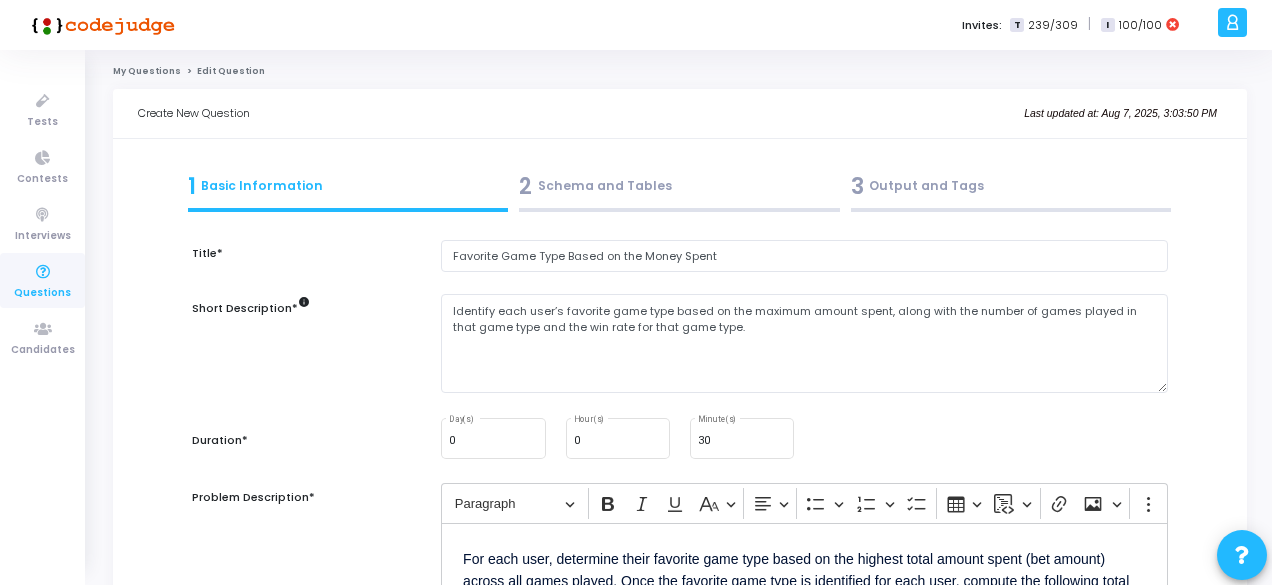 select on "63000" 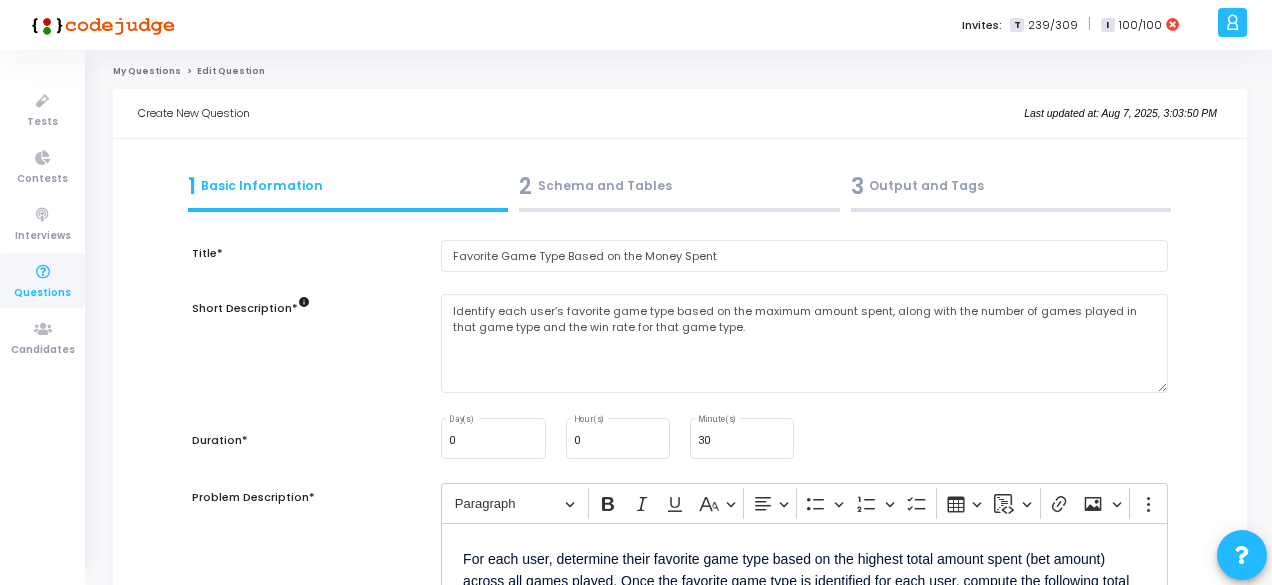 click on "2  Schema and Tables" at bounding box center (680, 191) 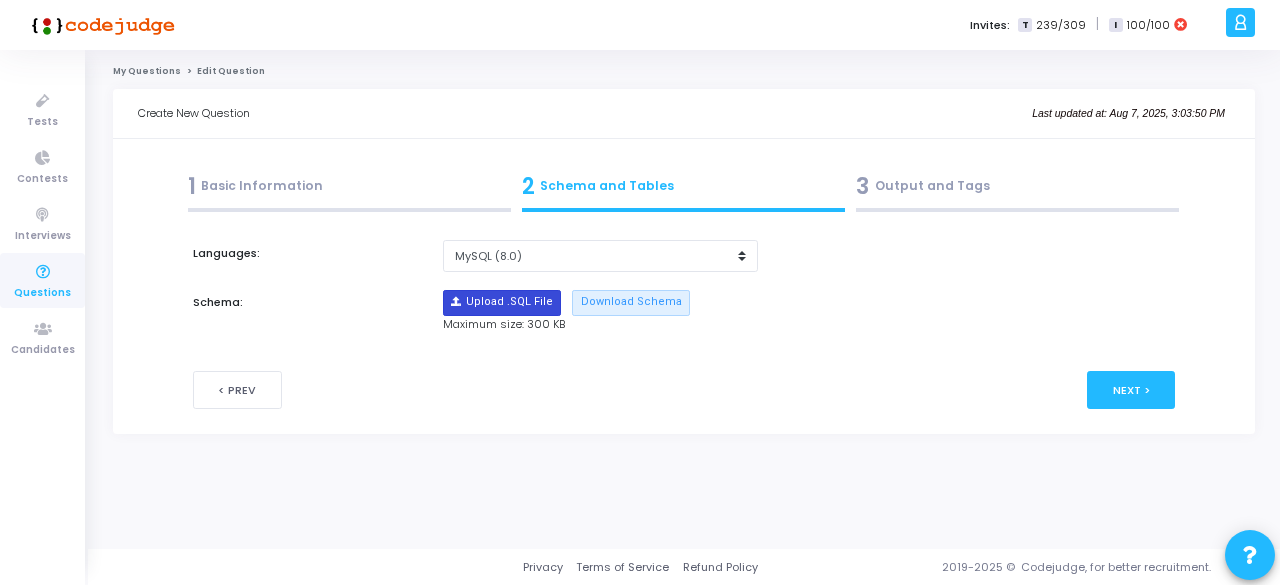 click at bounding box center (502, 303) 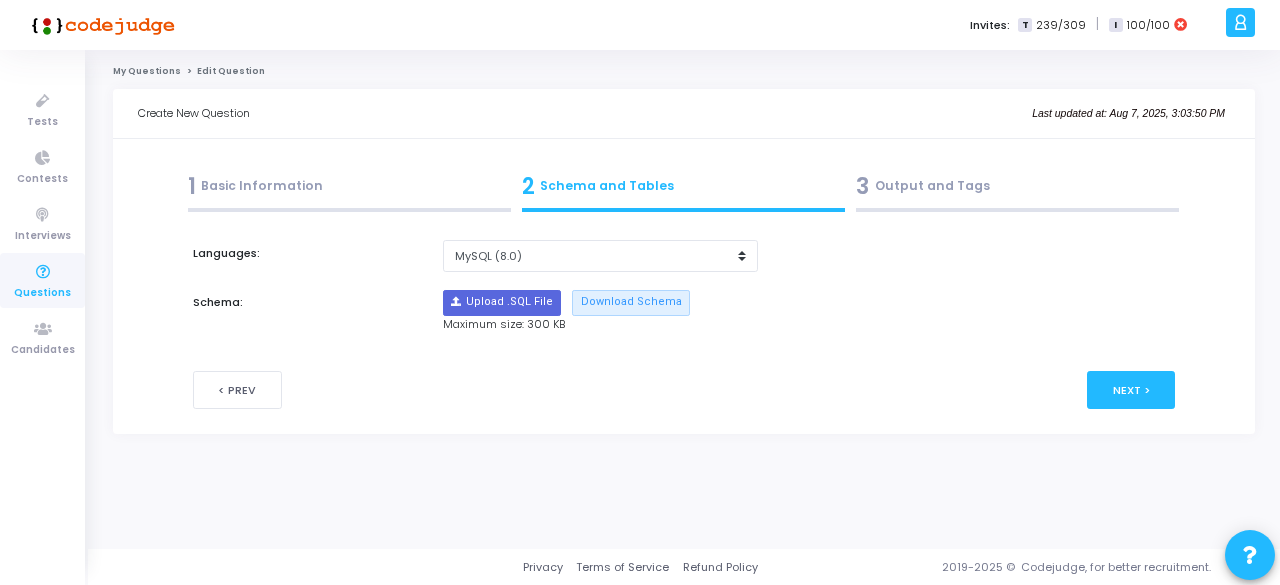 click on "3  Output and Tags" at bounding box center [1017, 186] 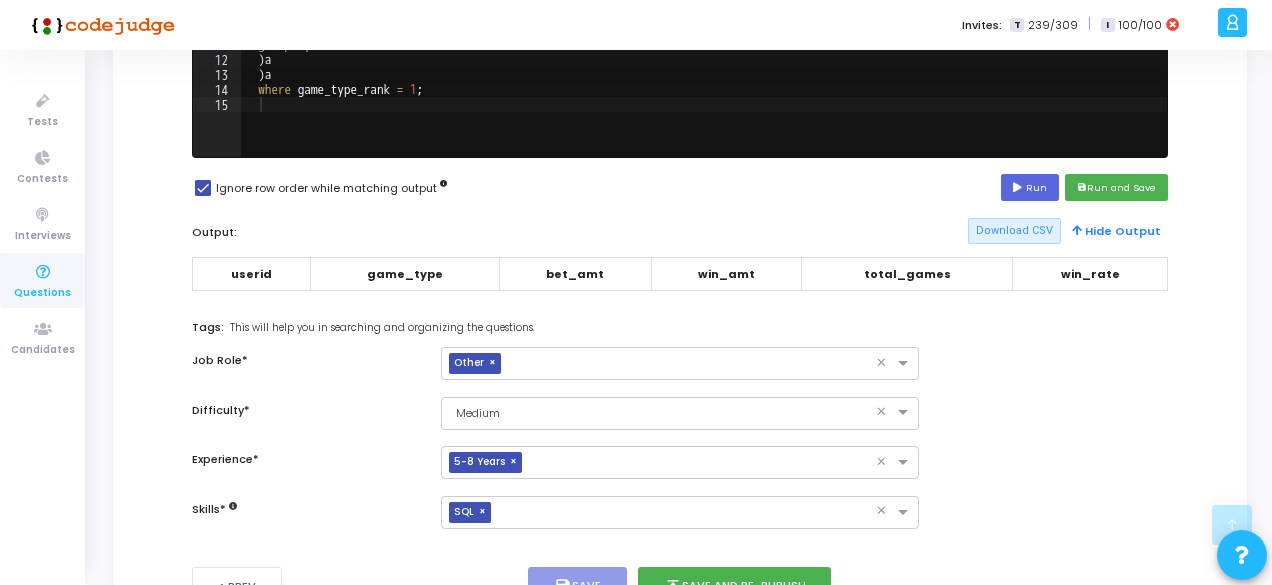 scroll, scrollTop: 463, scrollLeft: 0, axis: vertical 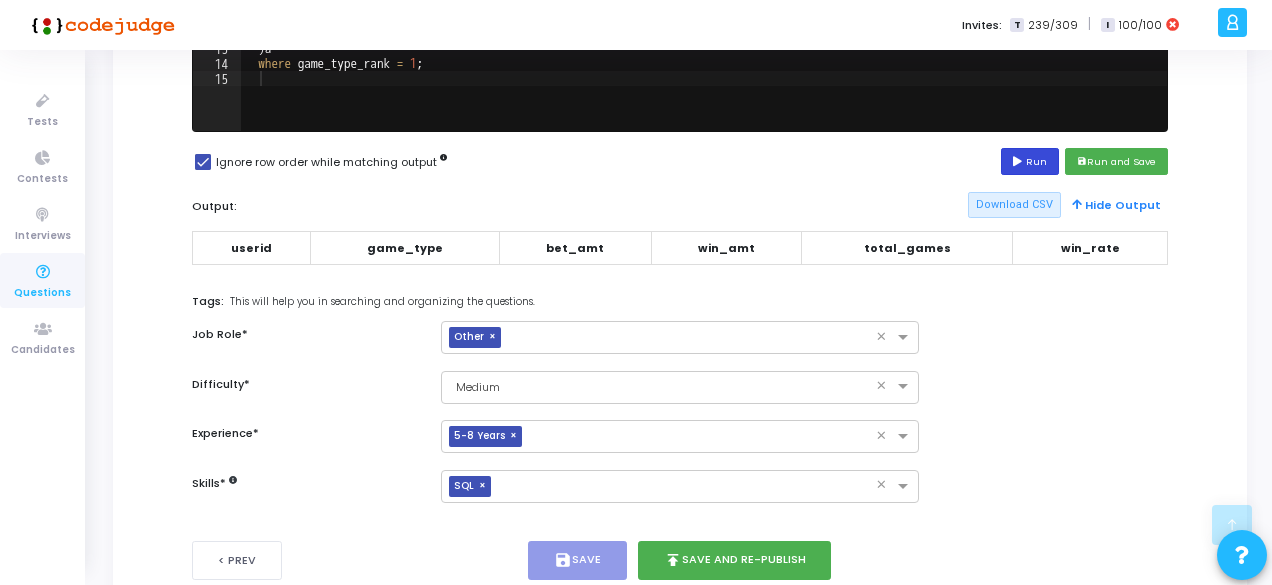 click at bounding box center [1019, 162] 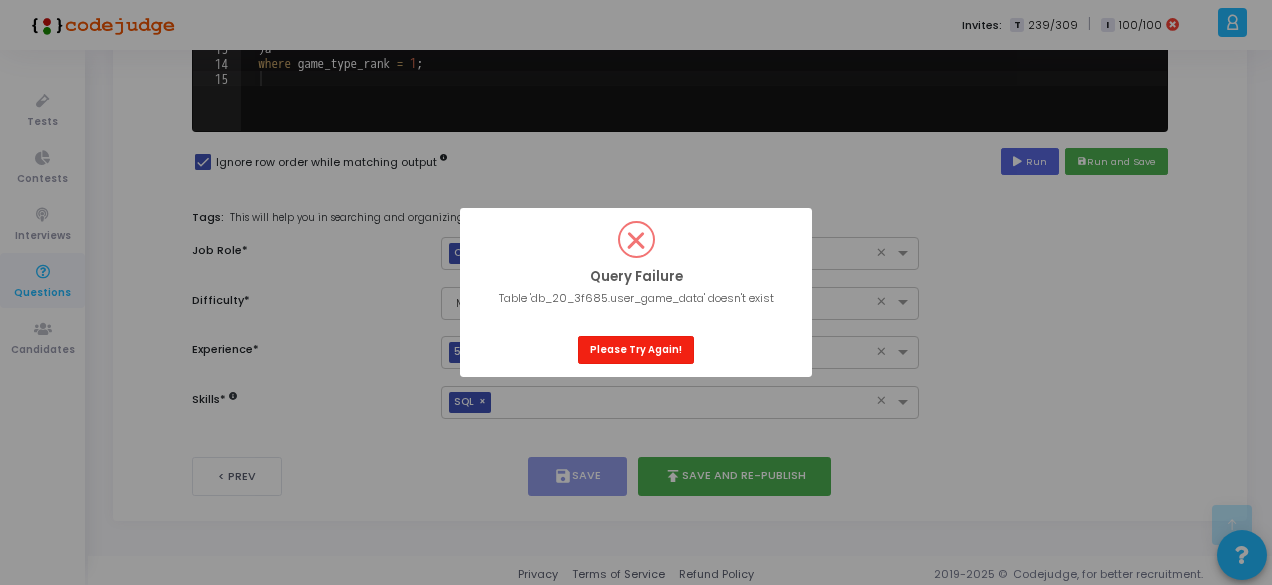 click on "Please Try Again!" at bounding box center (636, 349) 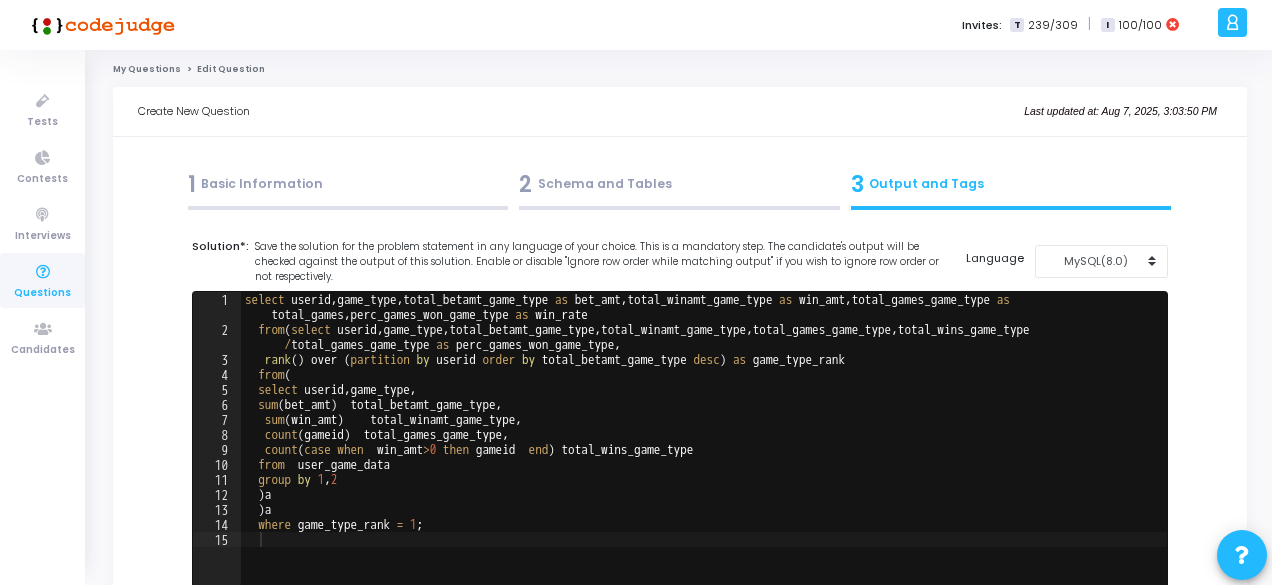 scroll, scrollTop: 0, scrollLeft: 0, axis: both 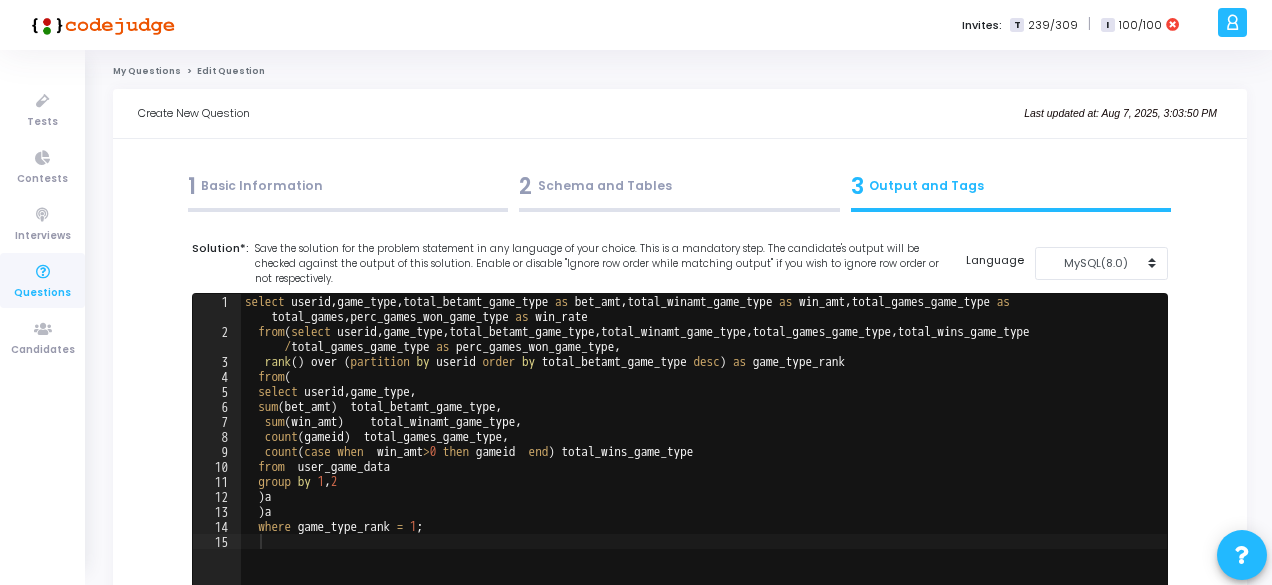 click on "2  Schema and Tables" at bounding box center [679, 186] 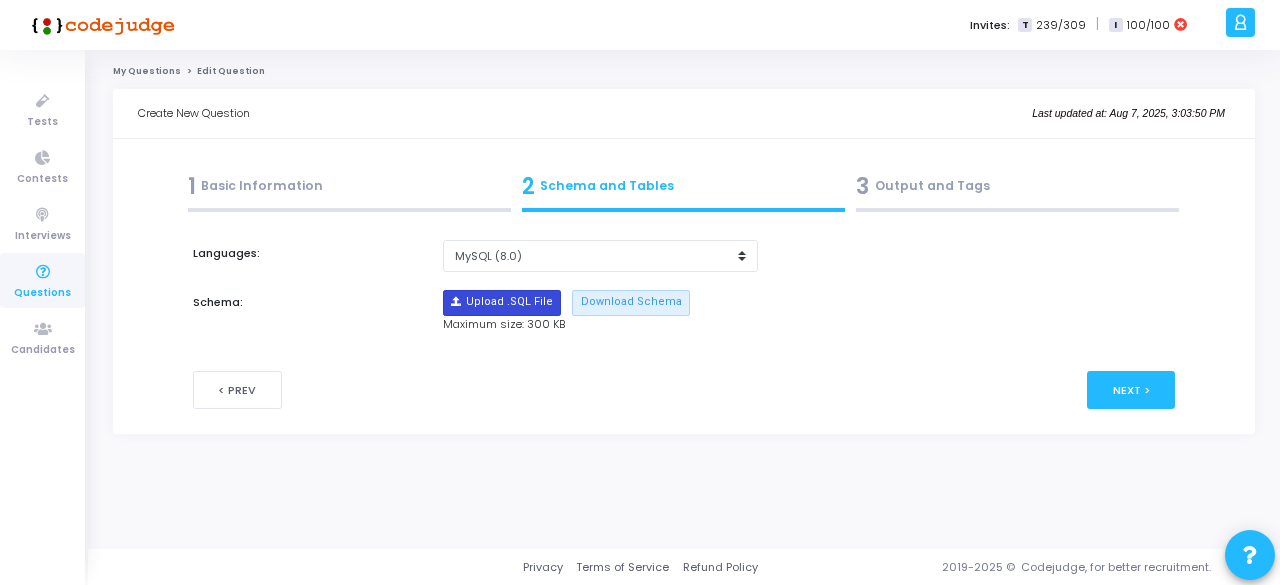 click at bounding box center [502, 303] 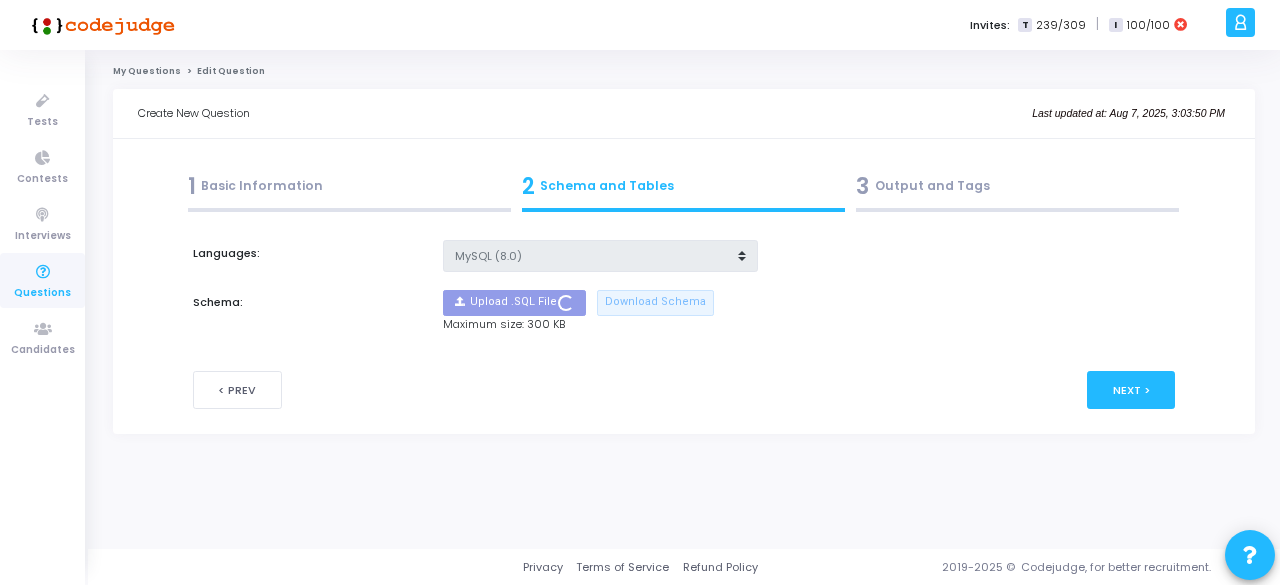 click at bounding box center [683, 389] 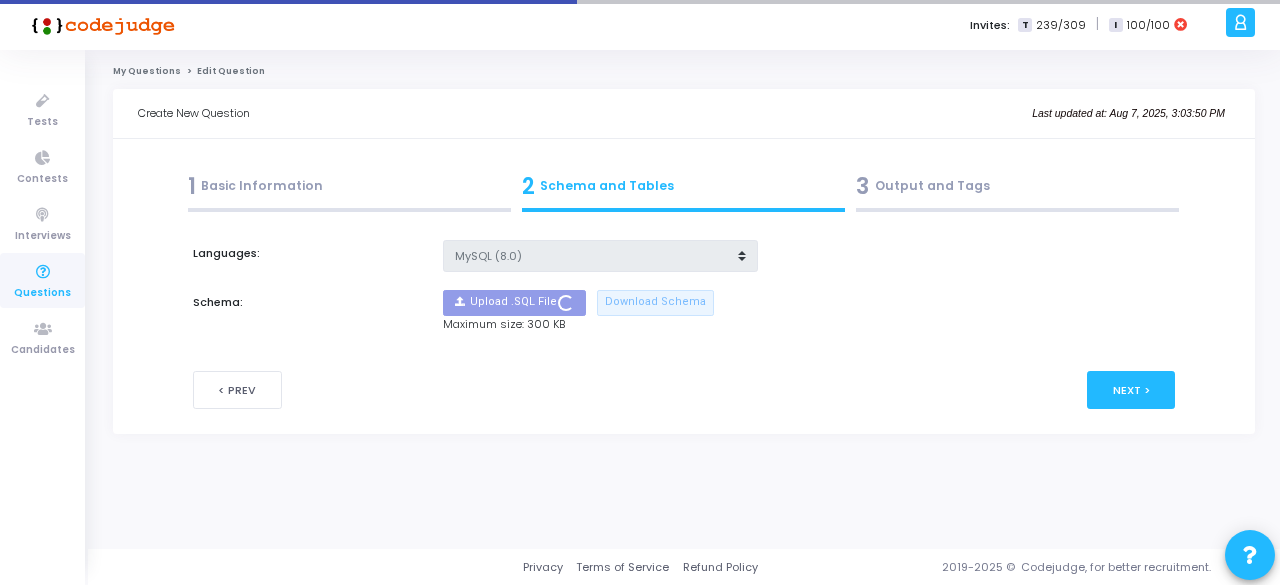 type 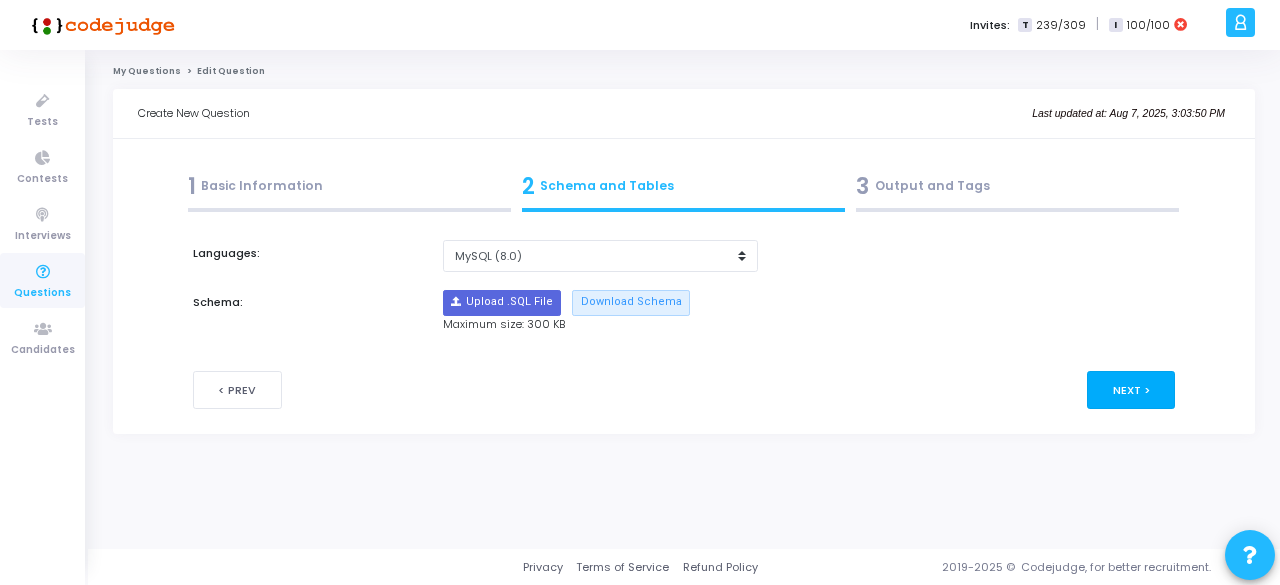 click on "Next >" at bounding box center [1131, 389] 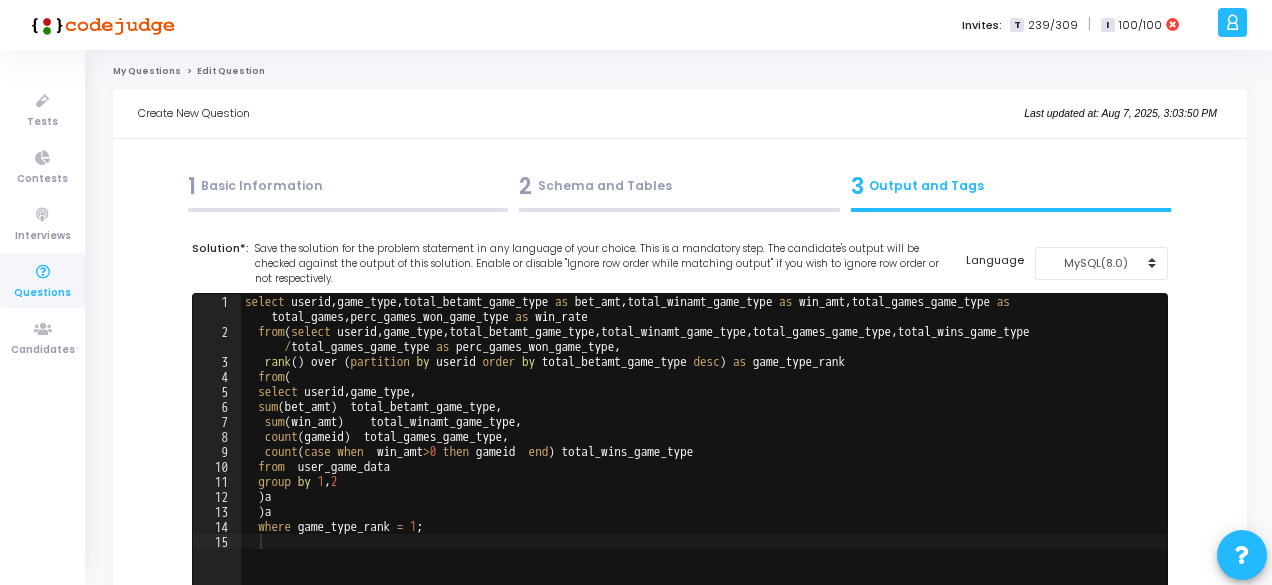 click on "2  Schema and Tables" at bounding box center [679, 186] 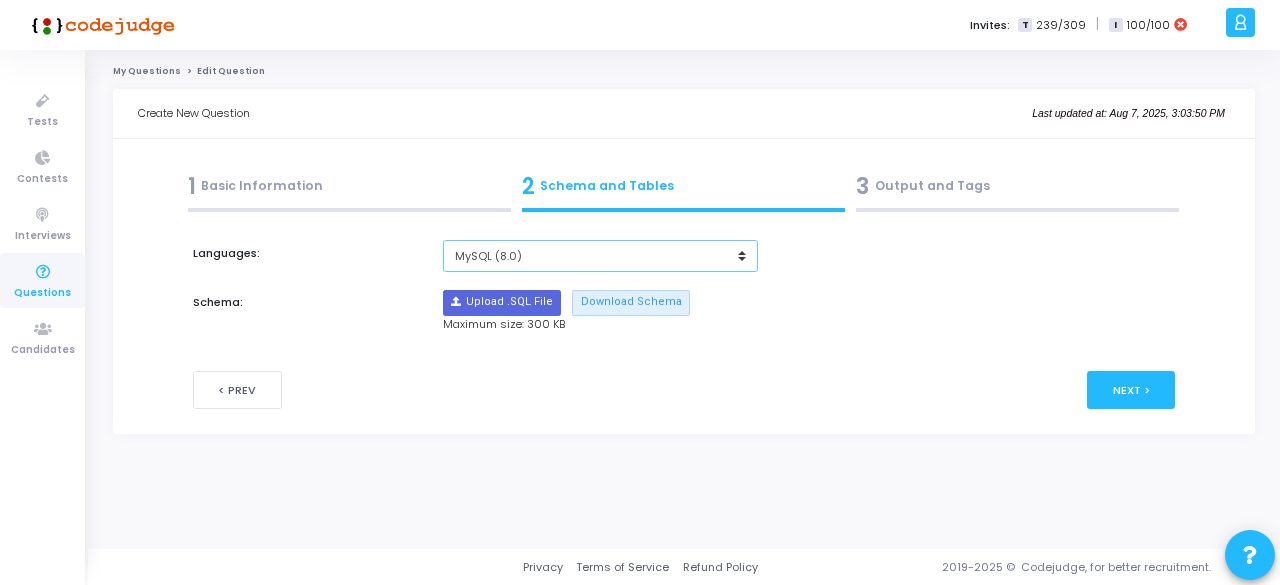 click on "MySQL (5.6)   MySQL (8.0)" at bounding box center (600, 256) 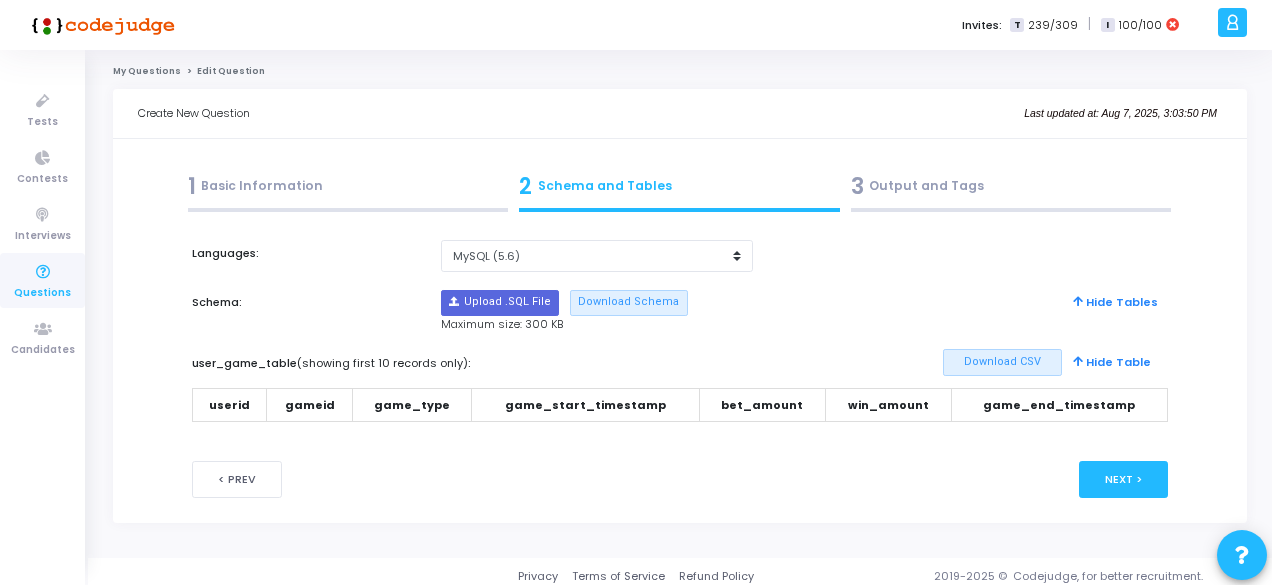 scroll, scrollTop: 8, scrollLeft: 0, axis: vertical 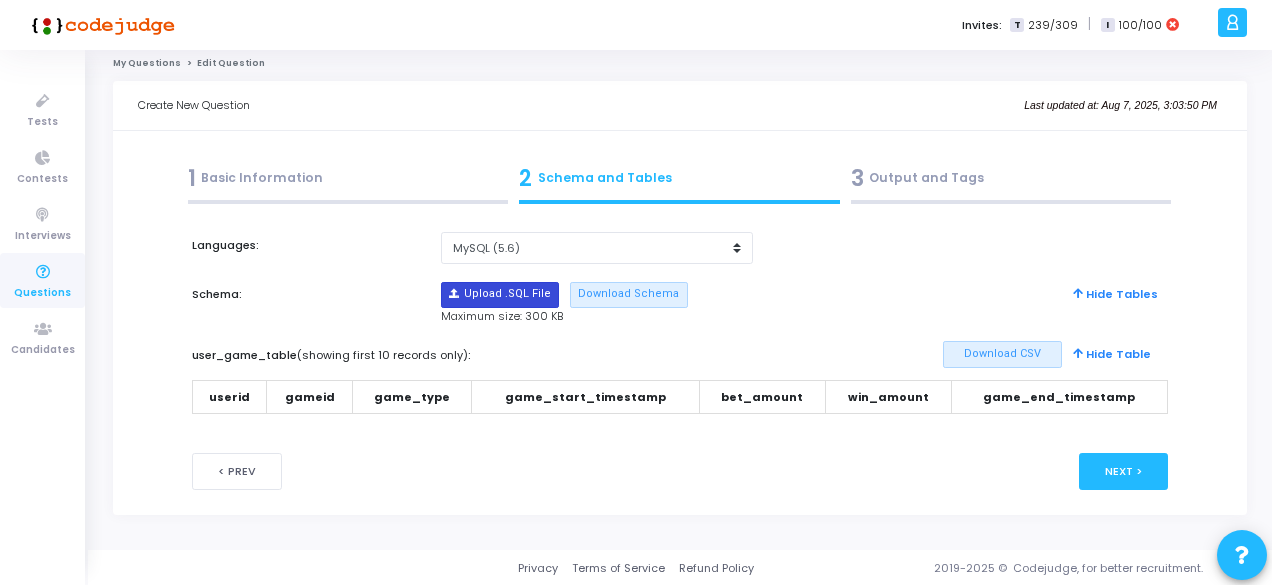click at bounding box center (500, 295) 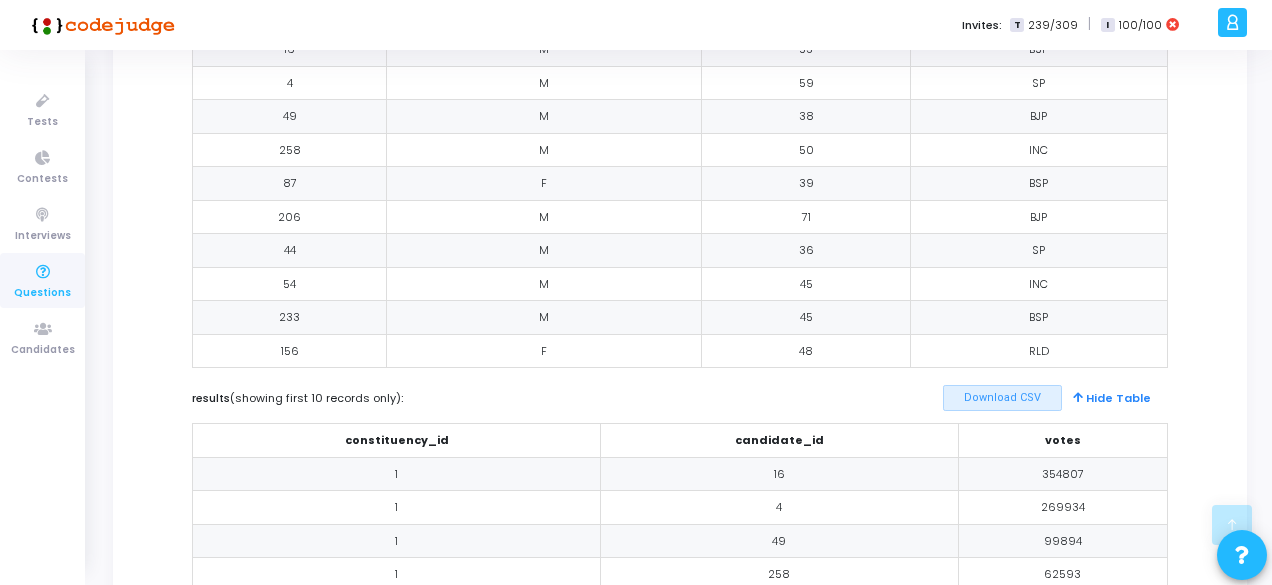 scroll, scrollTop: 0, scrollLeft: 0, axis: both 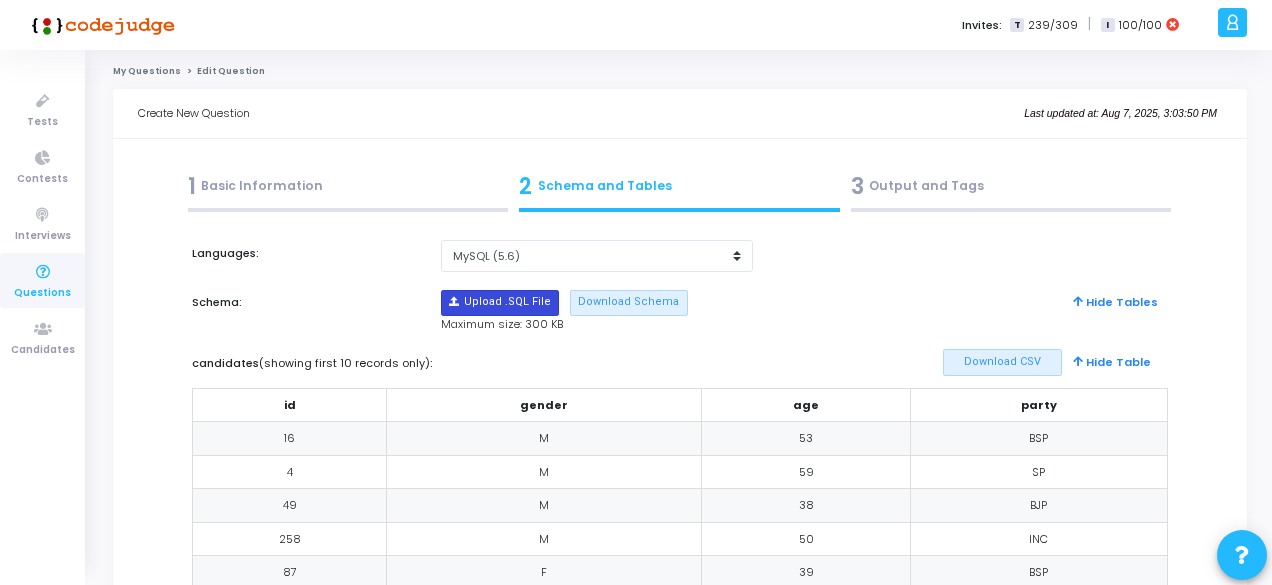 click at bounding box center (500, 303) 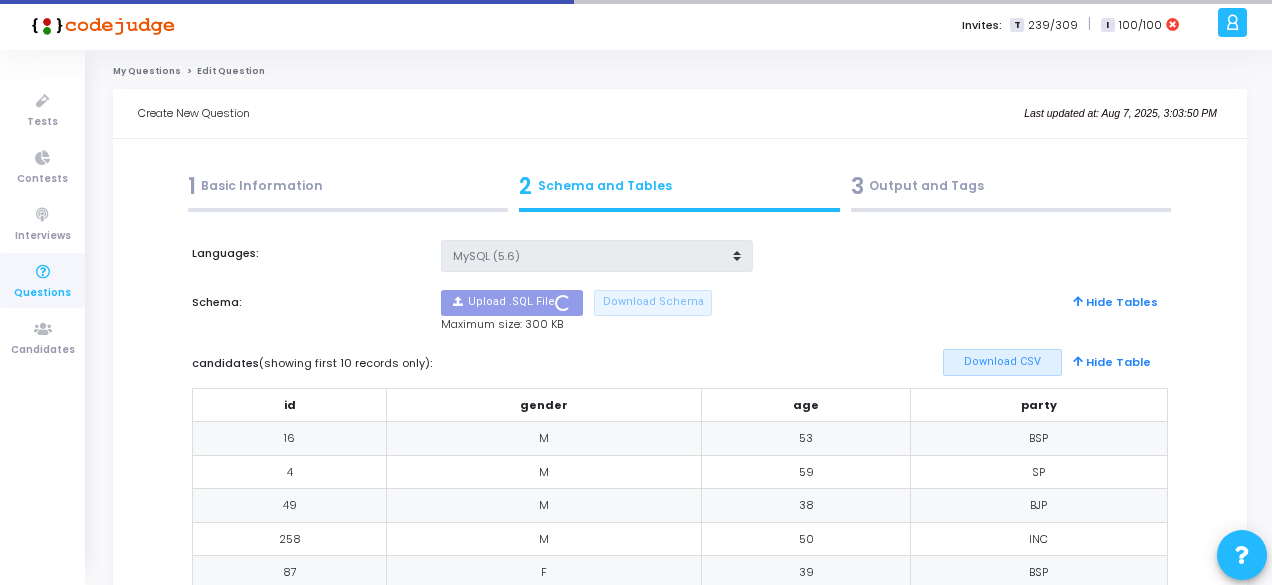 type 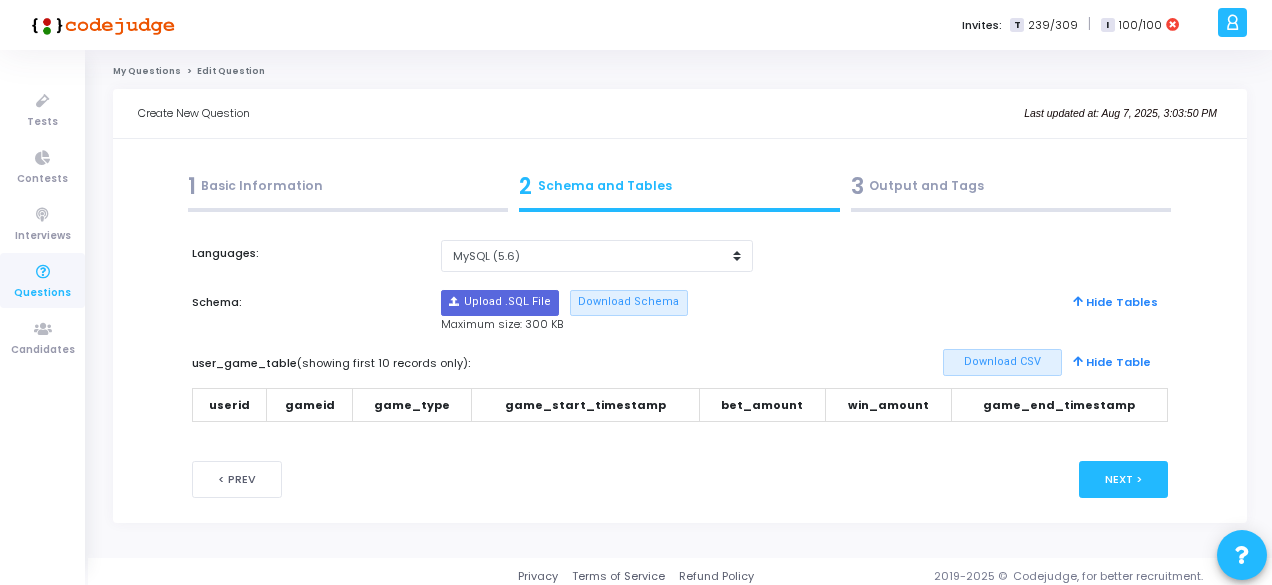 scroll, scrollTop: 2, scrollLeft: 0, axis: vertical 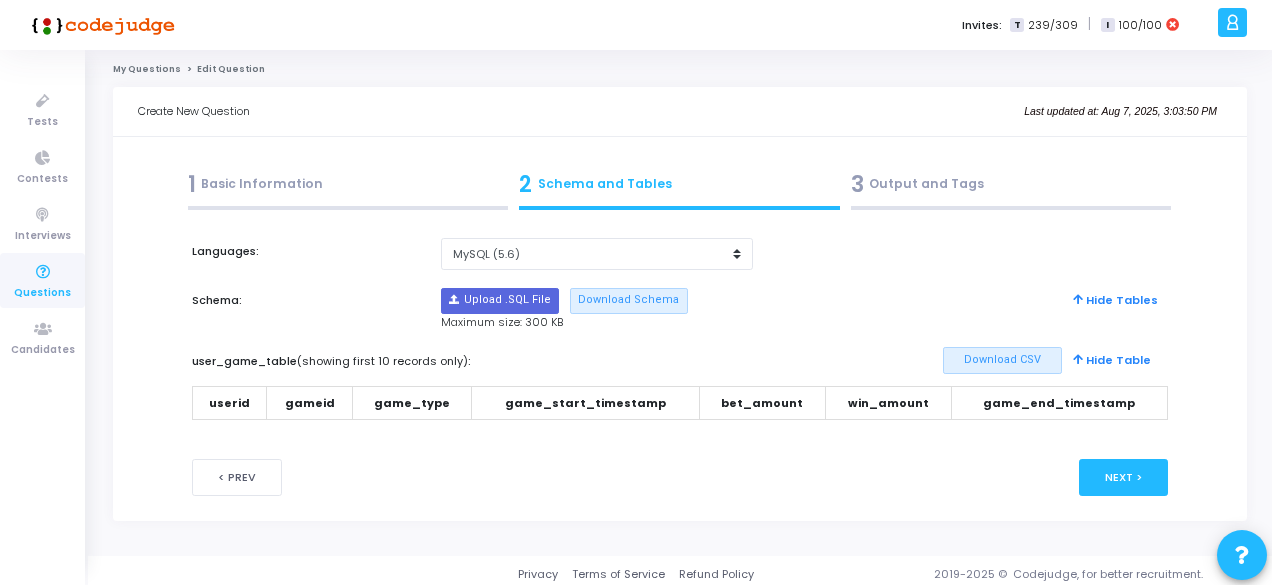 click on "3  Output and Tags" at bounding box center [1011, 184] 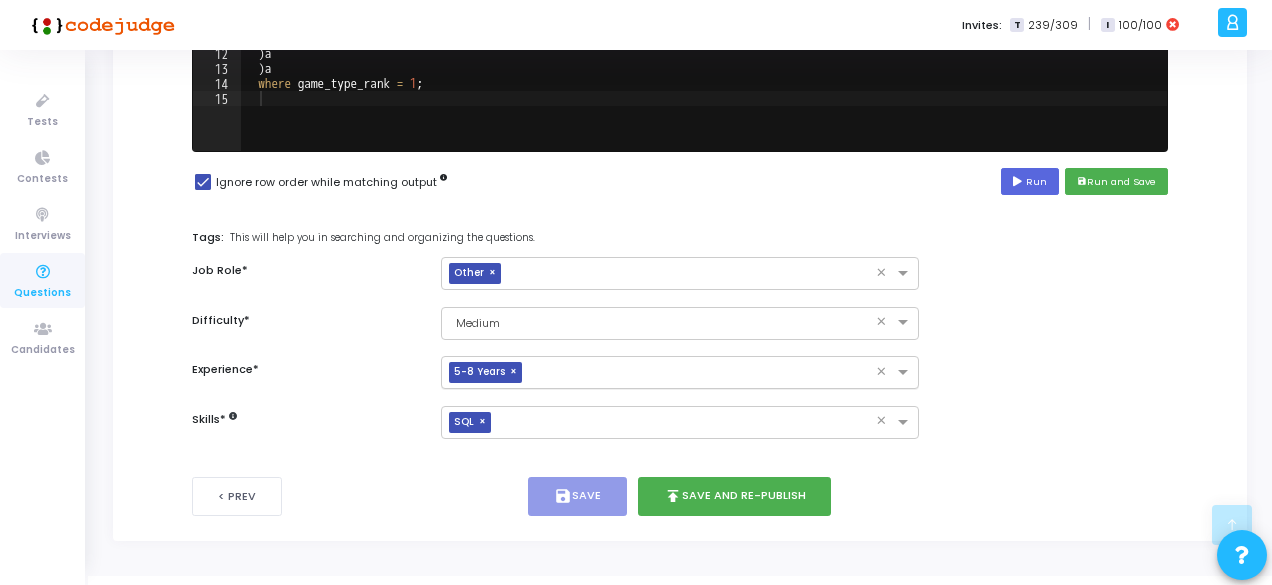 scroll, scrollTop: 468, scrollLeft: 0, axis: vertical 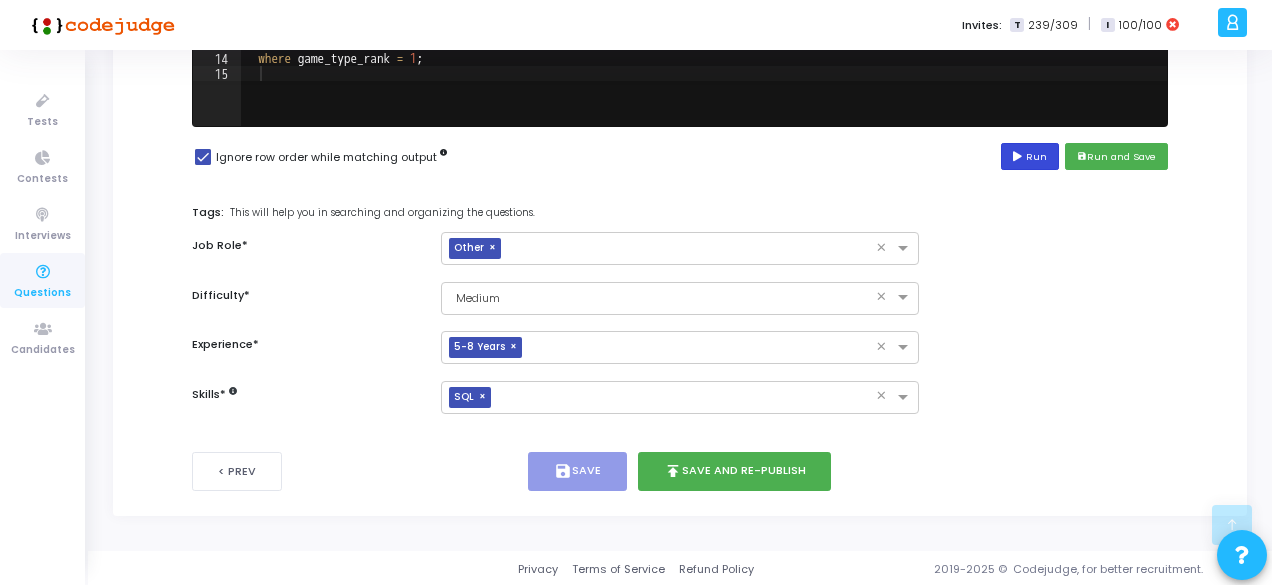 click on "Run" at bounding box center (1030, 156) 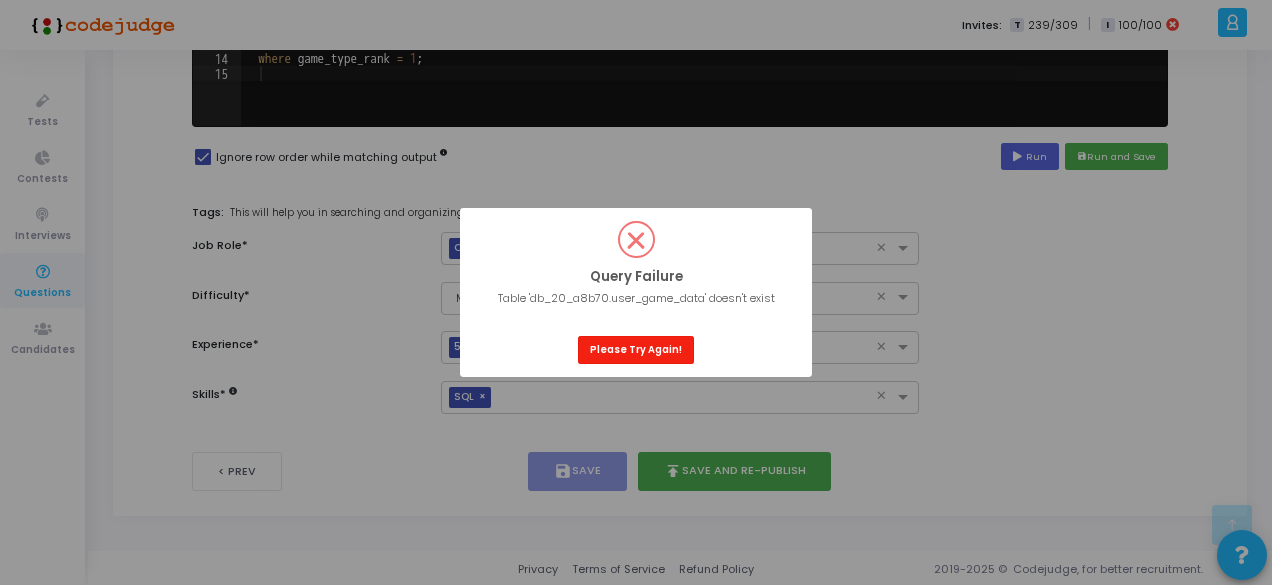 click on "Please Try Again!" at bounding box center (636, 349) 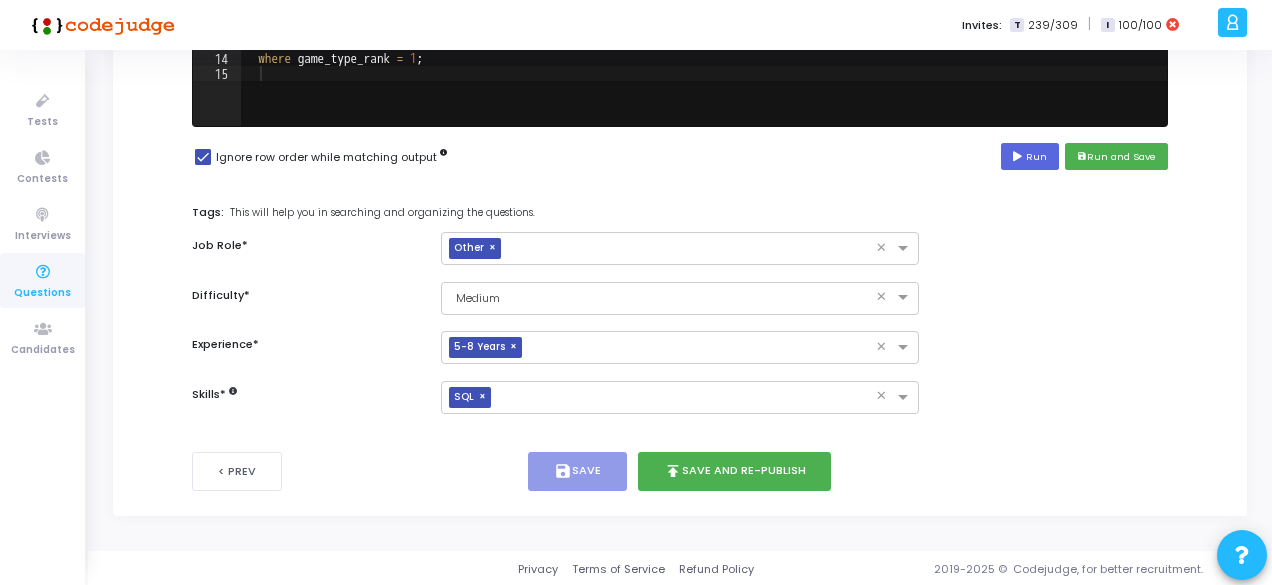 scroll, scrollTop: 0, scrollLeft: 0, axis: both 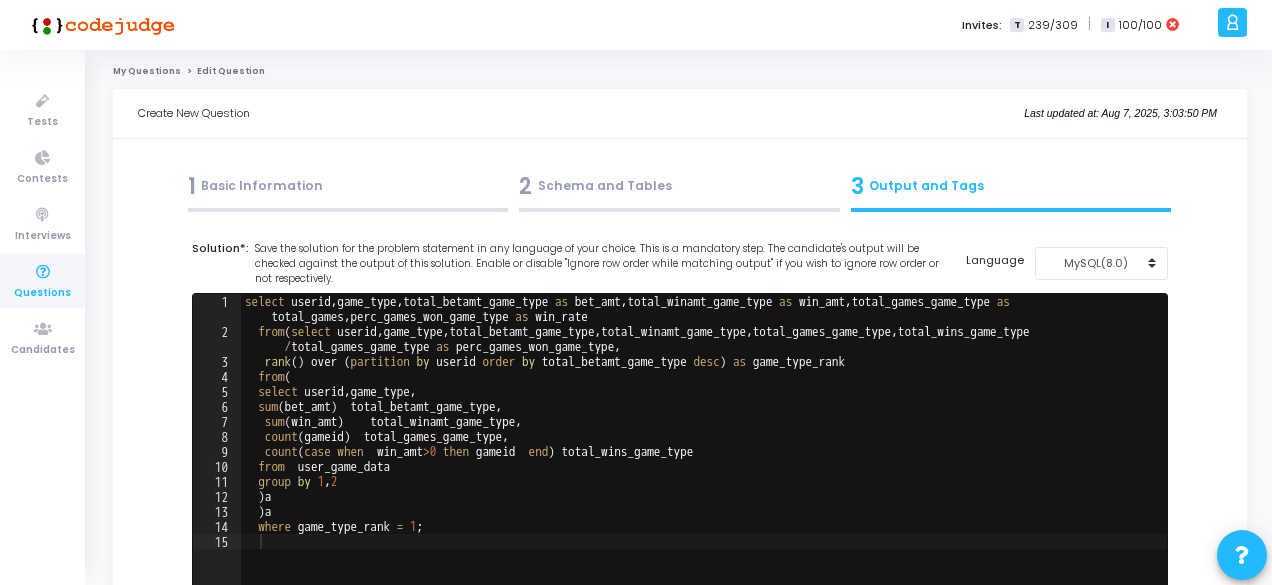 click on "select   userid , game_type , total_betamt_game_type   as   bet_amt ,  total_winamt_game_type   as   win_amt ,   total_games_game_type   as        total_games ,  perc_games_won_game_type   as   win_rate    from ( select   userid ,  game_type ,  total_betamt_game_type ,  total_winamt_game_type , total_games_game_type ,  total_wins_game_type        / total_games_game_type   as   perc_games_won_game_type ,     rank ( )   over   ( partition   by   userid   order   by   total_betamt_game_type   desc )   as   game_type_rank    from (    select   userid ,   game_type ,      sum ( bet_amt )    total_betamt_game_type ,     sum ( win_amt )      total_winamt_game_type ,     count ( gameid )    total_games_game_type ,     count ( case   when    win_amt > 0   then   gameid    end )   total_wins_game_type    from    user_game_data    group   by   1 , 2    ) a    ) a    where   game_type_rank   =   1 ;" at bounding box center [704, 466] 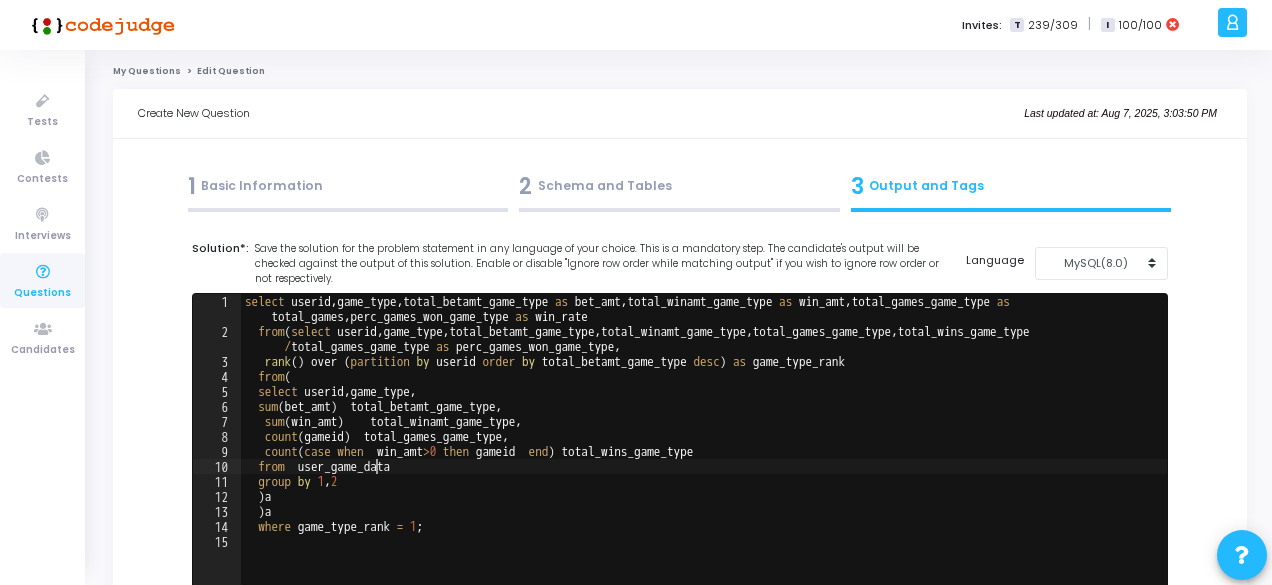 click on "select   userid , game_type , total_betamt_game_type   as   bet_amt ,  total_winamt_game_type   as   win_amt ,   total_games_game_type   as        total_games ,  perc_games_won_game_type   as   win_rate    from ( select   userid ,  game_type ,  total_betamt_game_type ,  total_winamt_game_type , total_games_game_type ,  total_wins_game_type        / total_games_game_type   as   perc_games_won_game_type ,     rank ( )   over   ( partition   by   userid   order   by   total_betamt_game_type   desc )   as   game_type_rank    from (    select   userid ,   game_type ,      sum ( bet_amt )    total_betamt_game_type ,     sum ( win_amt )      total_winamt_game_type ,     count ( gameid )    total_games_game_type ,     count ( case   when    win_amt > 0   then   gameid    end )   total_wins_game_type    from    user_game_data    group   by   1 , 2    ) a    ) a    where   game_type_rank   =   1 ;" at bounding box center [704, 466] 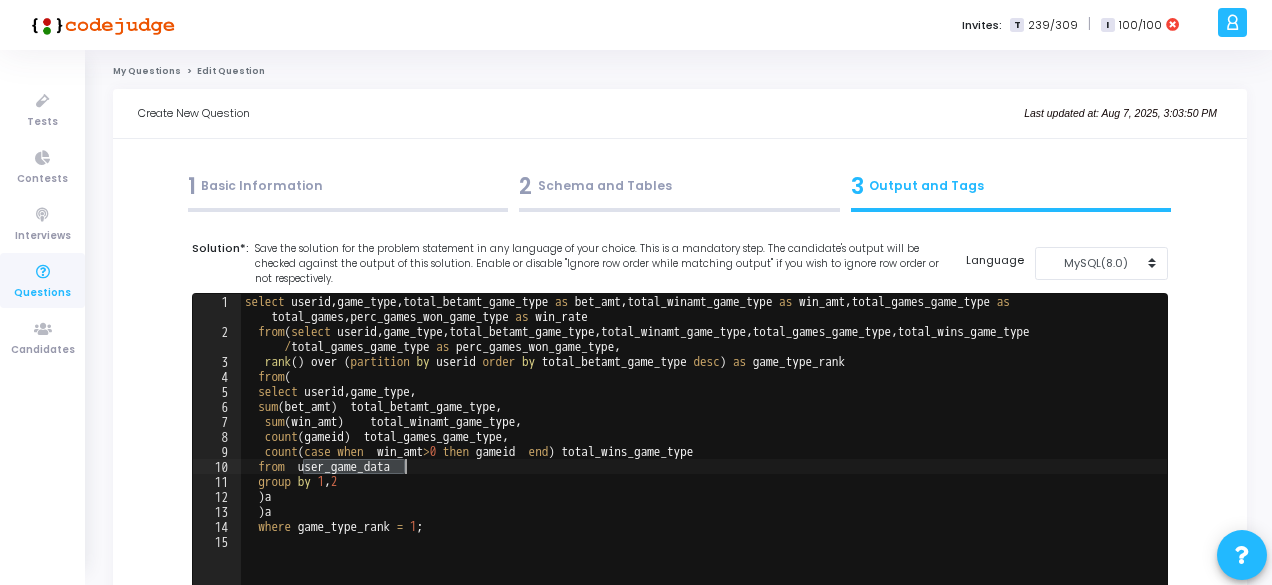 click on "select   userid , game_type , total_betamt_game_type   as   bet_amt ,  total_winamt_game_type   as   win_amt ,   total_games_game_type   as        total_games ,  perc_games_won_game_type   as   win_rate    from ( select   userid ,  game_type ,  total_betamt_game_type ,  total_winamt_game_type , total_games_game_type ,  total_wins_game_type        / total_games_game_type   as   perc_games_won_game_type ,     rank ( )   over   ( partition   by   userid   order   by   total_betamt_game_type   desc )   as   game_type_rank    from (    select   userid ,   game_type ,      sum ( bet_amt )    total_betamt_game_type ,     sum ( win_amt )      total_winamt_game_type ,     count ( gameid )    total_games_game_type ,     count ( case   when    win_amt > 0   then   gameid    end )   total_wins_game_type    from    user_game_data    group   by   1 , 2    ) a    ) a    where   game_type_rank   =   1 ;" at bounding box center (704, 444) 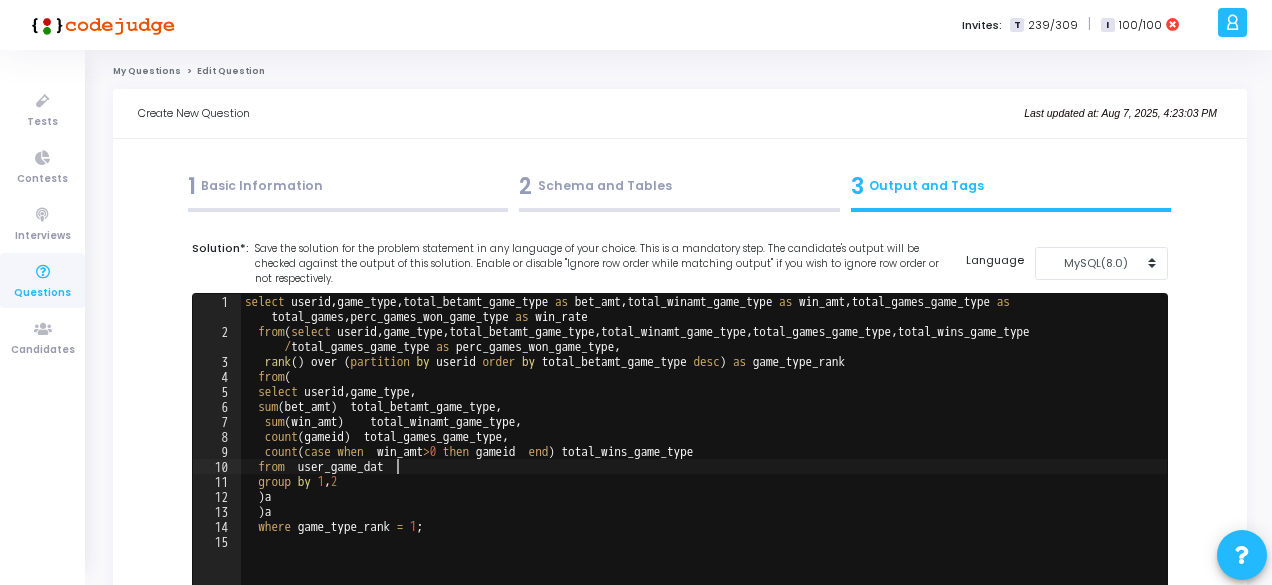 scroll, scrollTop: 0, scrollLeft: 10, axis: horizontal 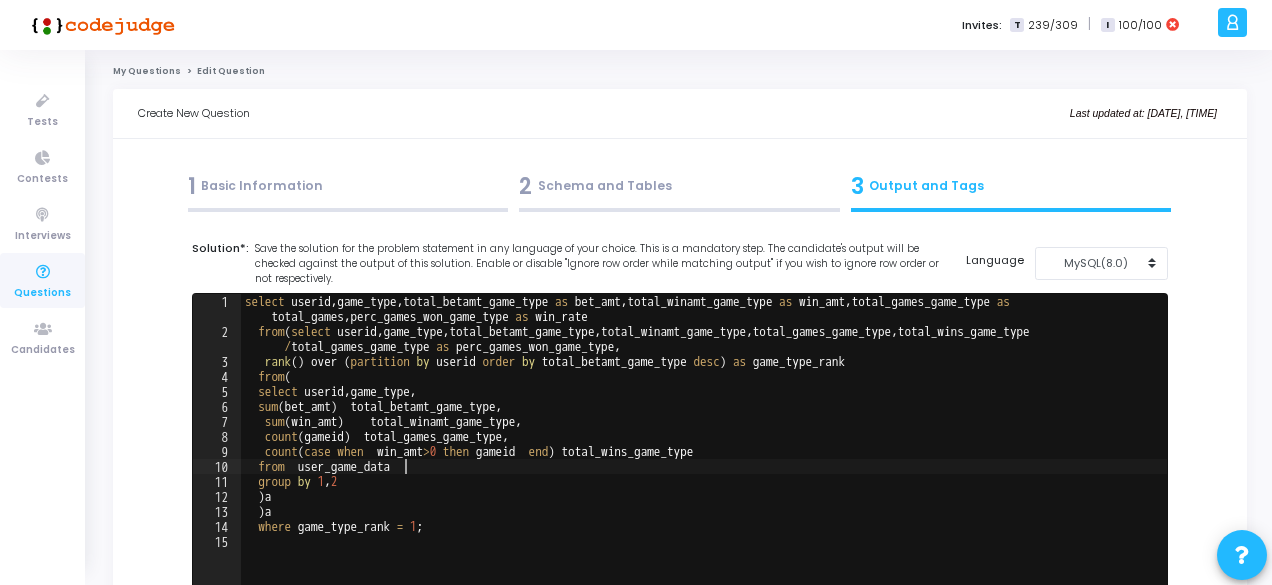 type on "from  user_game_data" 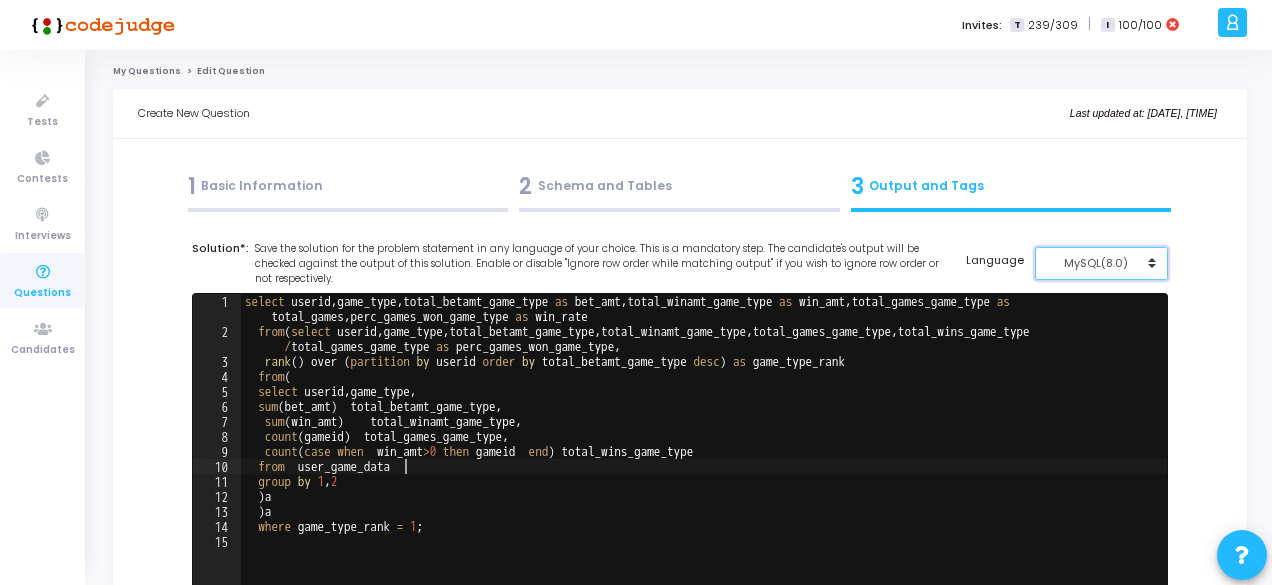 click on "MySQL(8.0)" at bounding box center [1096, 263] 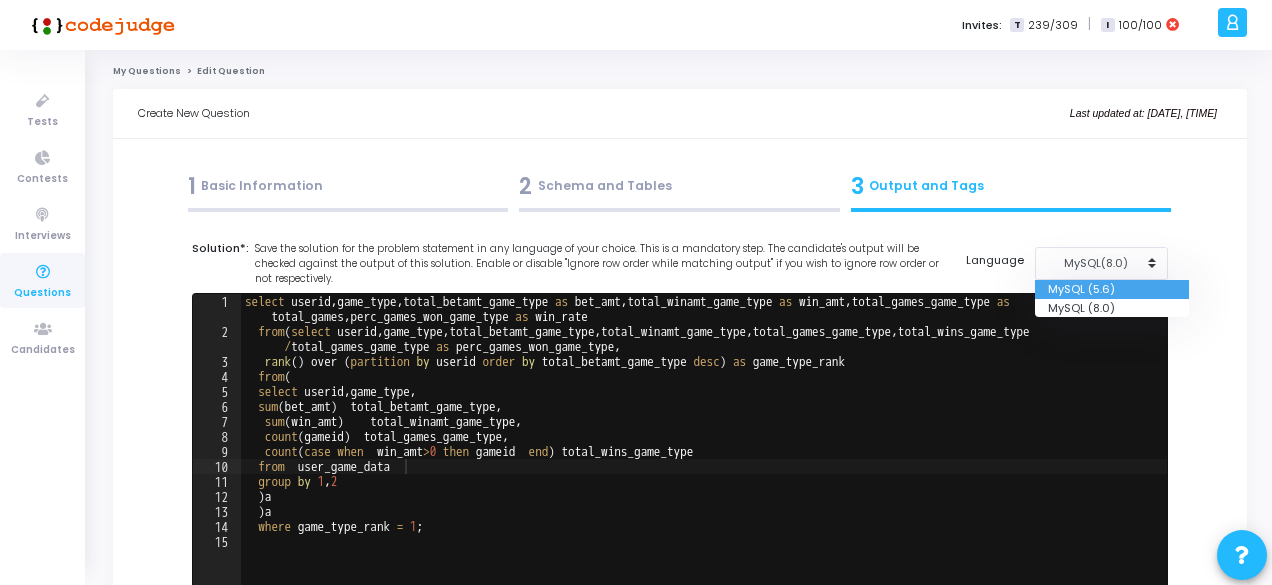 click on "MySQL (5.6)" at bounding box center (1112, 289) 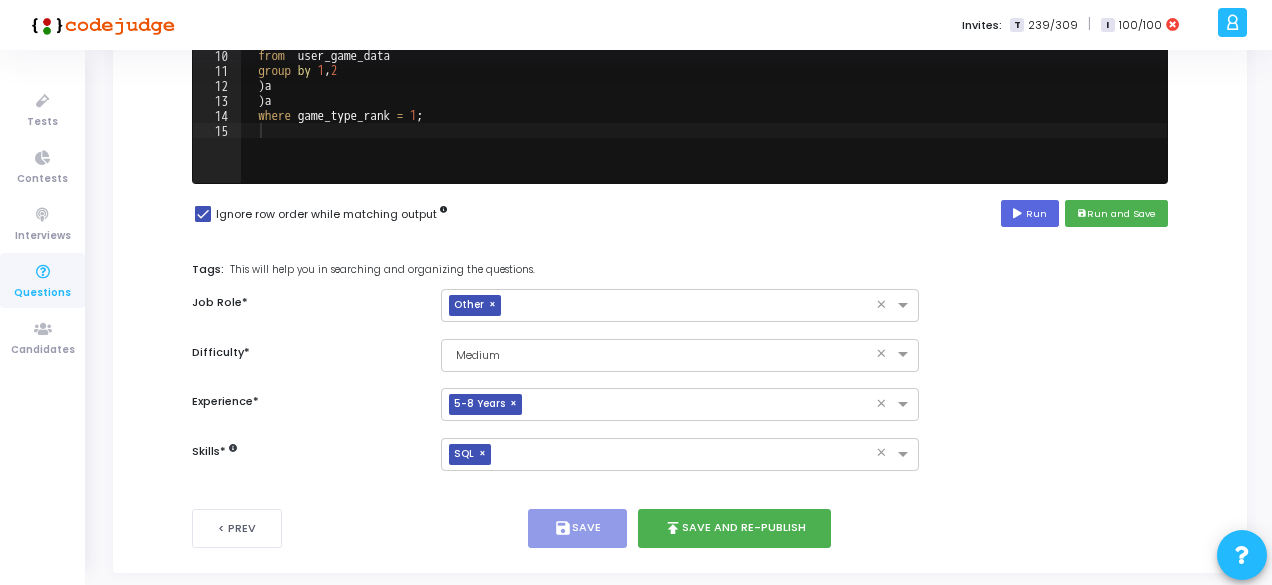 scroll, scrollTop: 468, scrollLeft: 0, axis: vertical 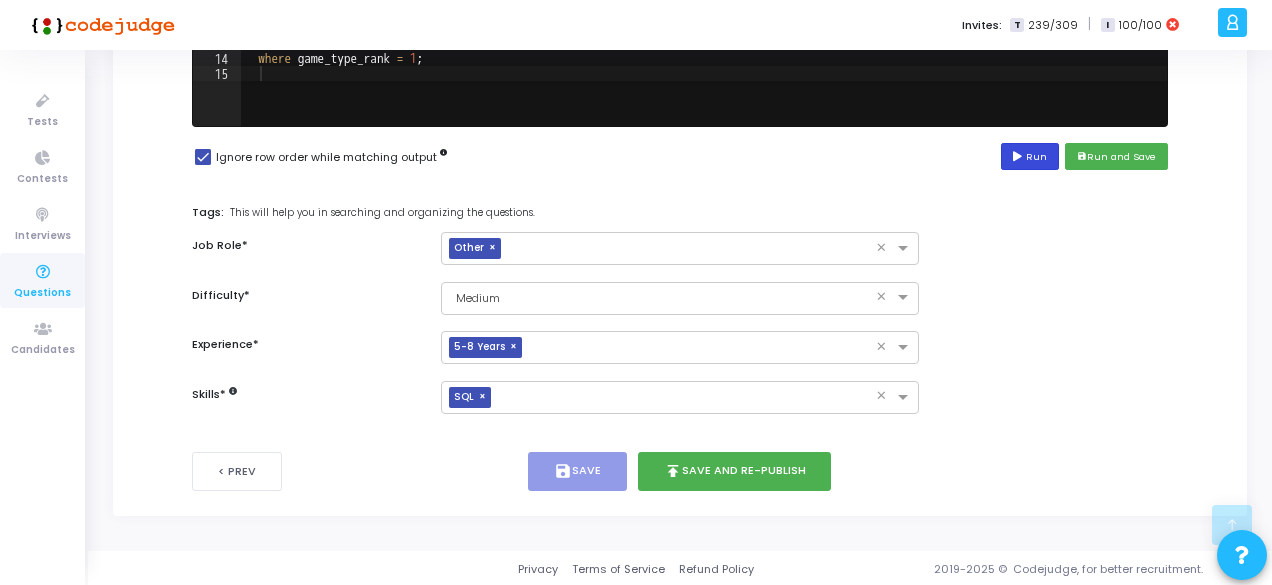 click at bounding box center (1019, 157) 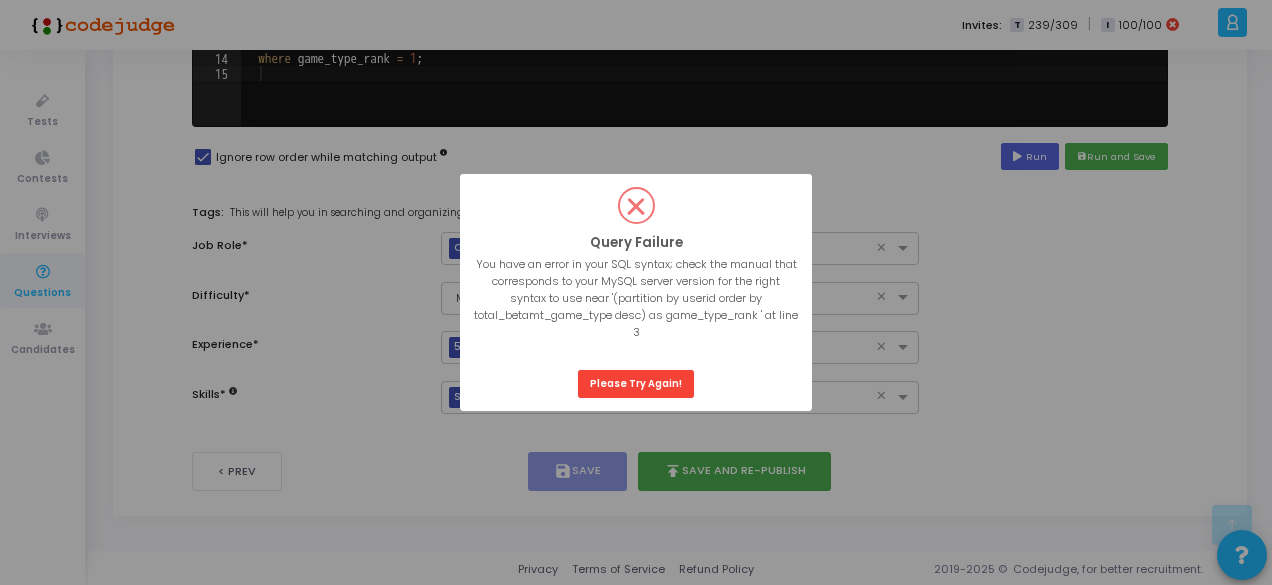 click on "? ! i     Query Failure × You have an error in your SQL syntax; check the manual that corresponds to your MySQL server version for the right syntax to use near '(partition by userid order by total_betamt_game_type desc) as game_type_rank
' at line 3 OK Please Try Again!" at bounding box center [636, 293] 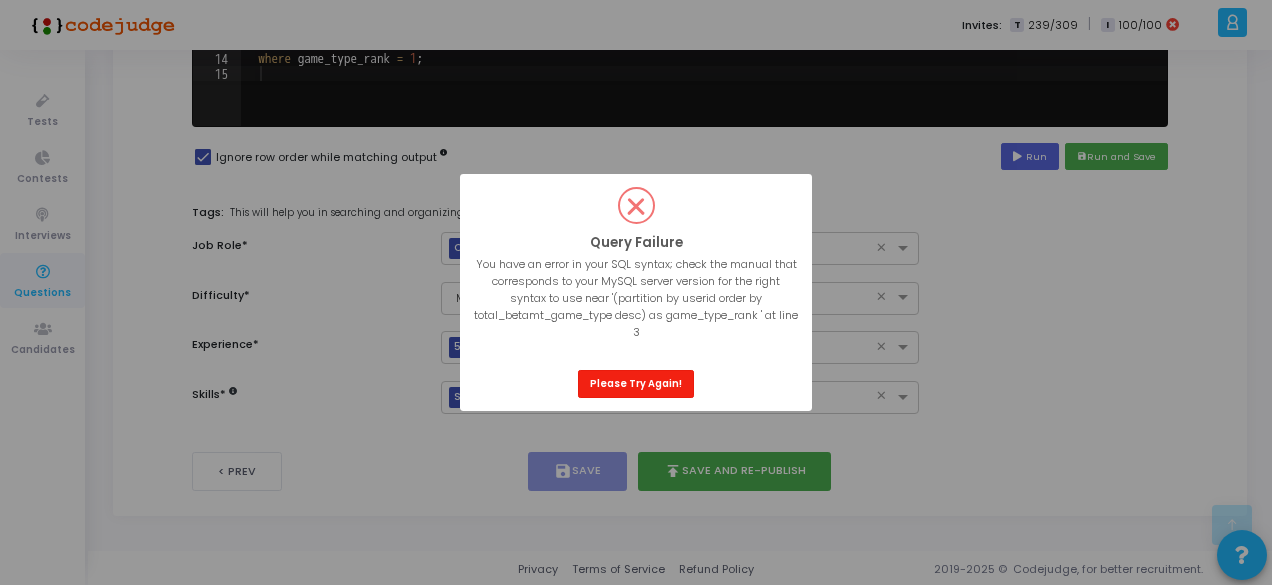 click on "Please Try Again!" at bounding box center [636, 383] 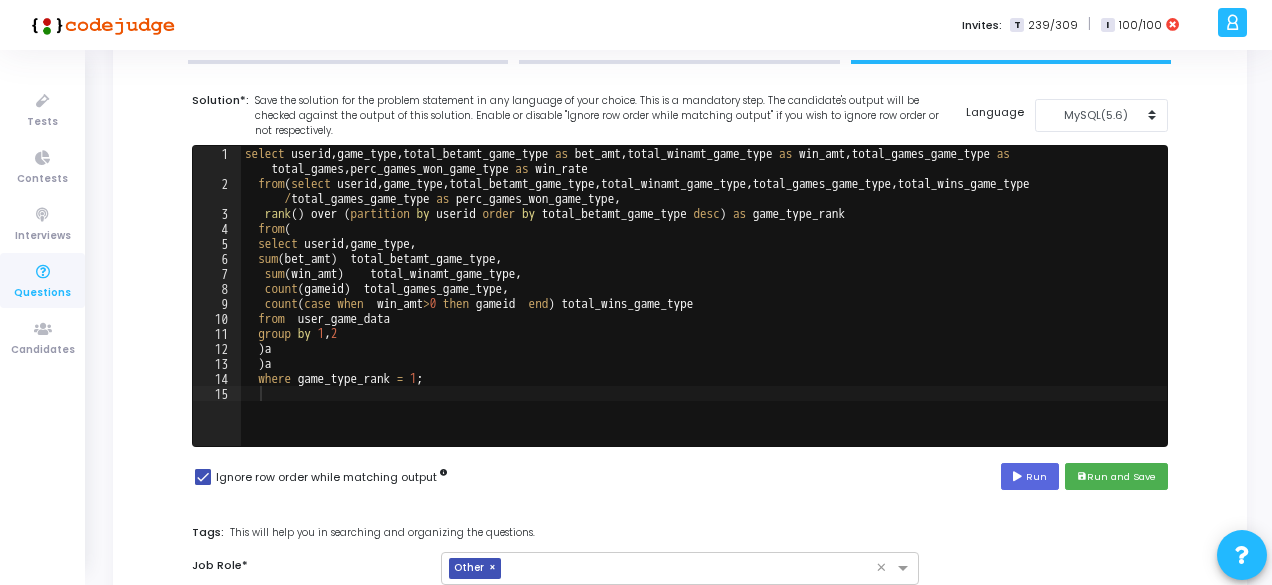 scroll, scrollTop: 0, scrollLeft: 0, axis: both 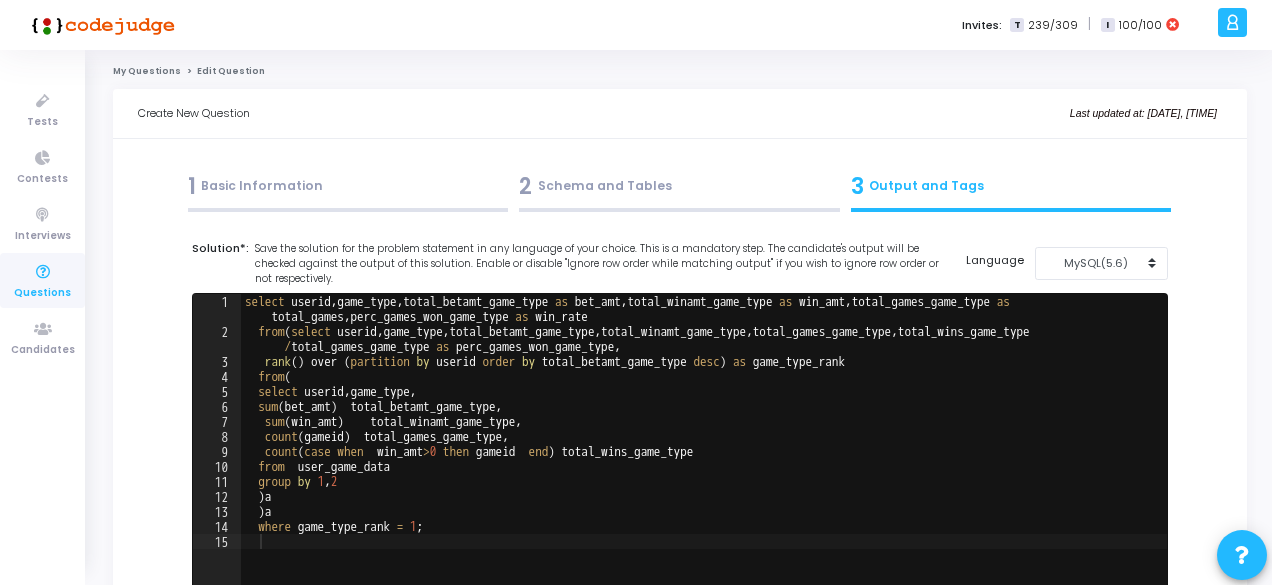 click on "2  Schema and Tables" at bounding box center (679, 186) 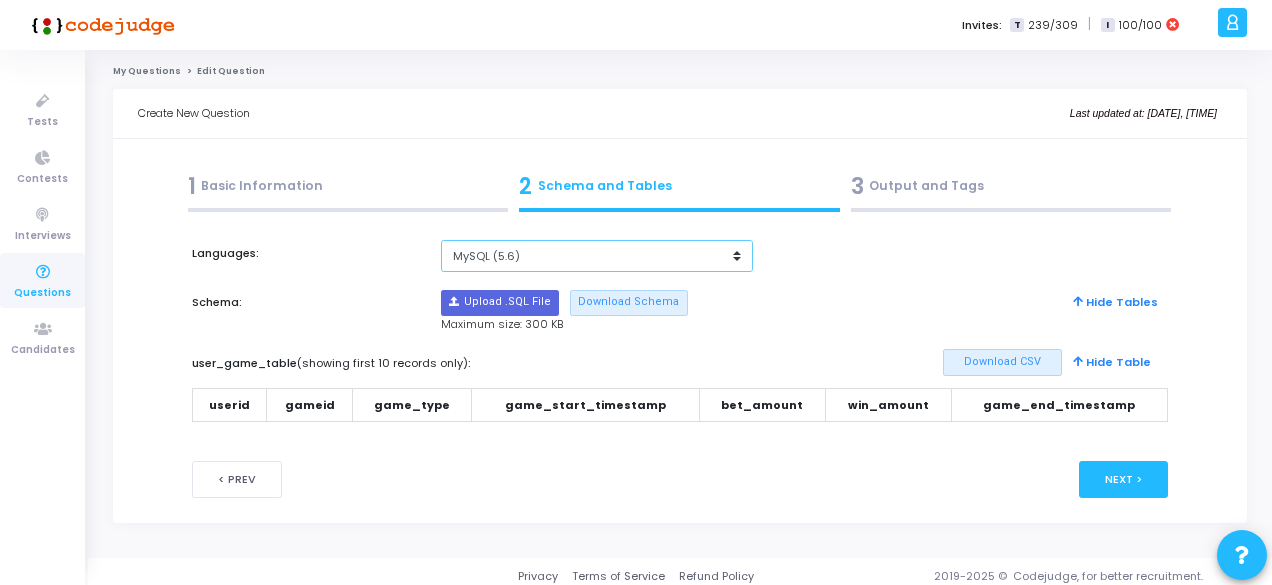 click on "MySQL (5.6)   MySQL (8.0)" at bounding box center (597, 256) 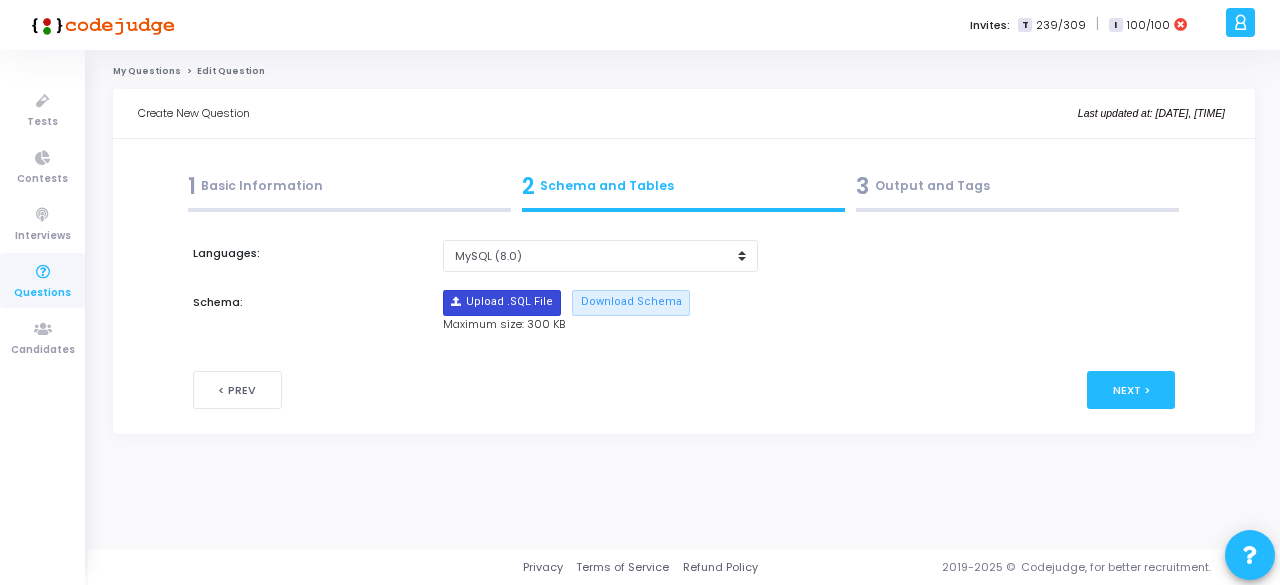 click at bounding box center [502, 303] 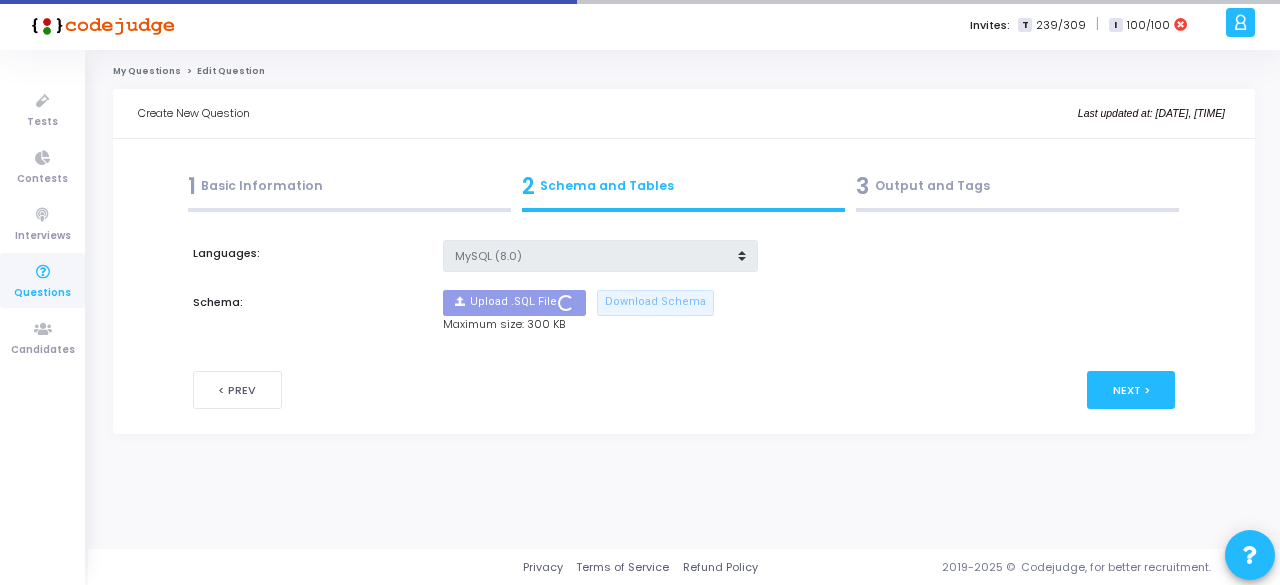 type 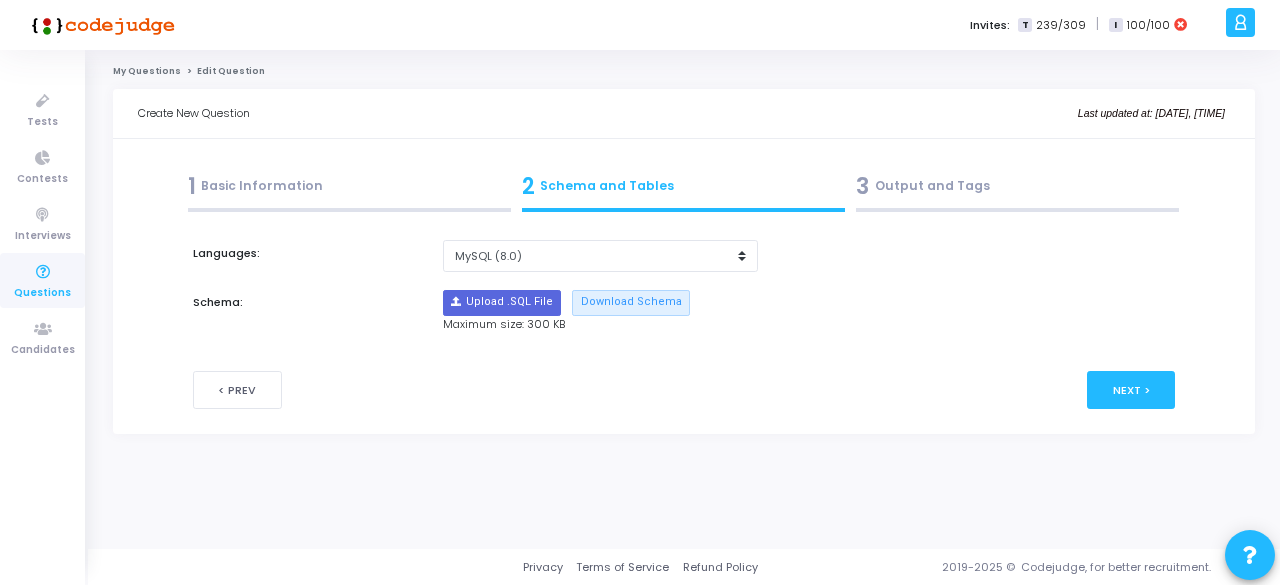 click on "3  Output and Tags" at bounding box center (1018, 191) 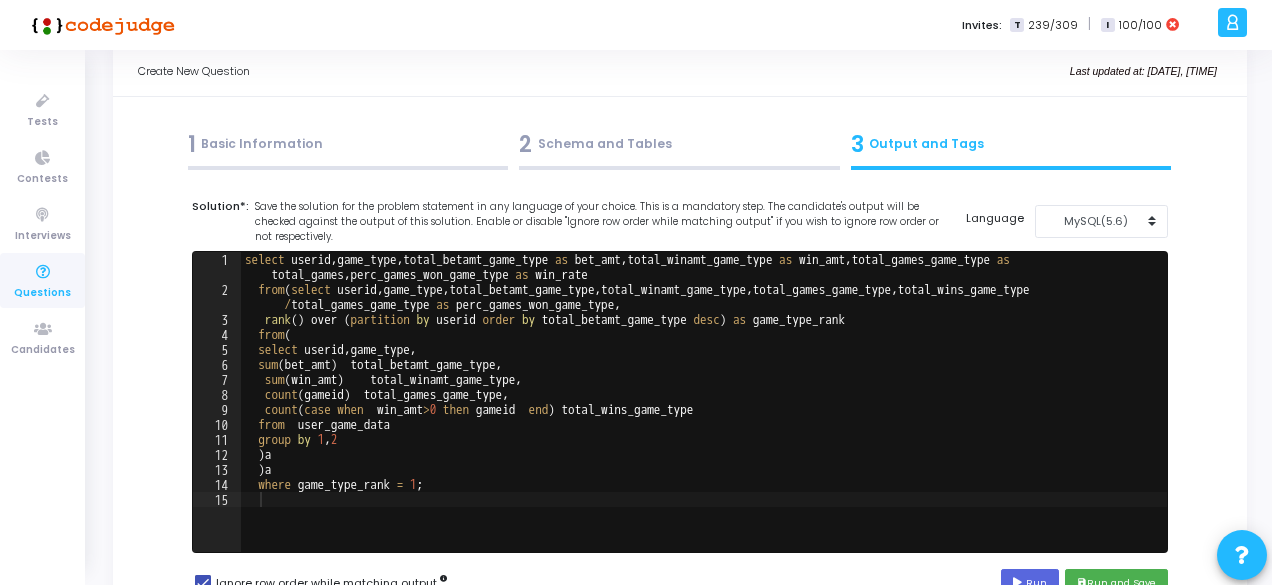 scroll, scrollTop: 0, scrollLeft: 0, axis: both 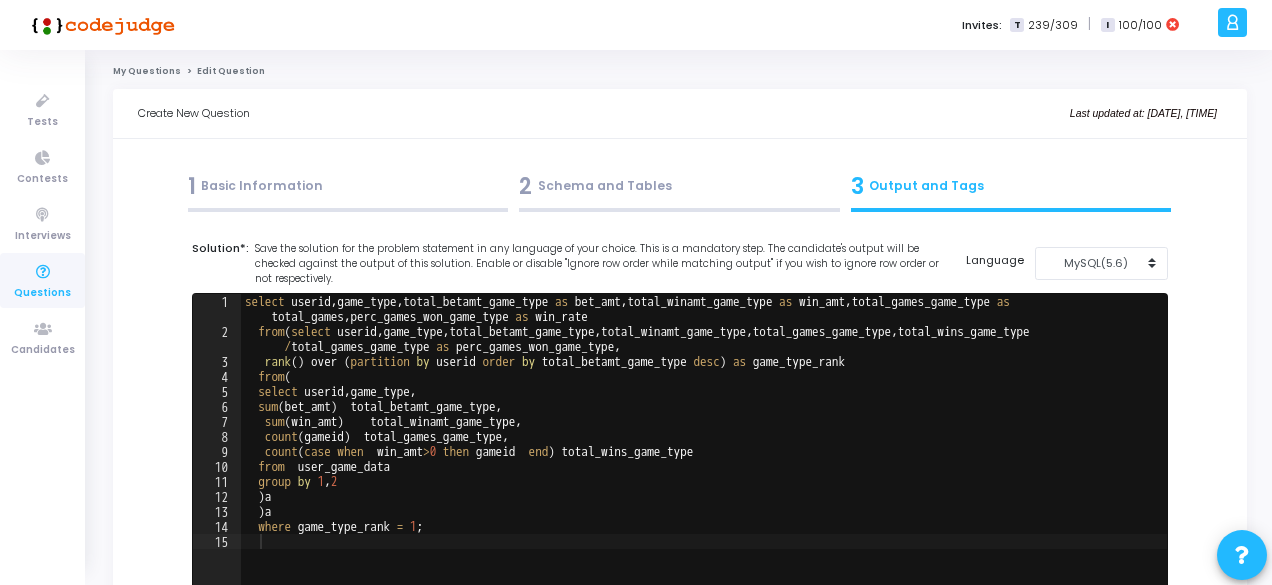 click on "select   userid , game_type , total_betamt_game_type   as   bet_amt ,  total_winamt_game_type   as   win_amt ,   total_games_game_type   as        total_games ,  perc_games_won_game_type   as   win_rate    from ( select   userid ,  game_type ,  total_betamt_game_type ,  total_winamt_game_type , total_games_game_type ,  total_wins_game_type        / total_games_game_type   as   perc_games_won_game_type ,     rank ( )   over   ( partition   by   userid   order   by   total_betamt_game_type   desc )   as   game_type_rank    from (    select   userid ,   game_type ,      sum ( bet_amt )    total_betamt_game_type ,     sum ( win_amt )      total_winamt_game_type ,     count ( gameid )    total_games_game_type ,     count ( case   when    win_amt > 0   then   gameid    end )   total_wins_game_type    from    user_game_data    group   by   1 , 2    ) a    ) a    where   game_type_rank   =   1 ;" at bounding box center [704, 466] 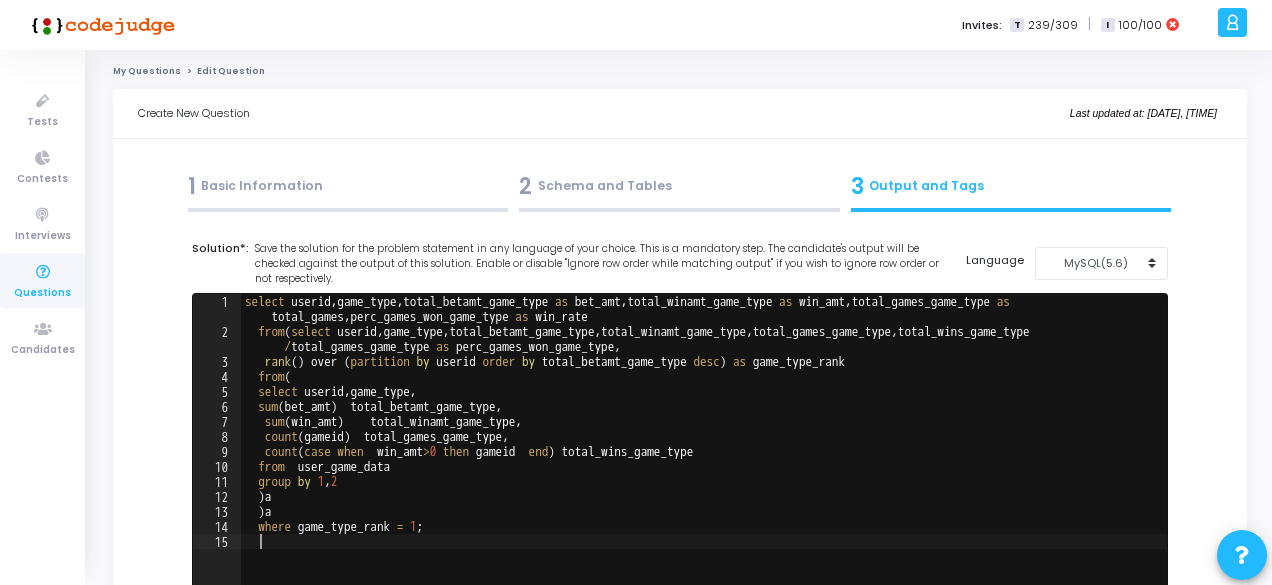 type on "where game_type_rank = 1;" 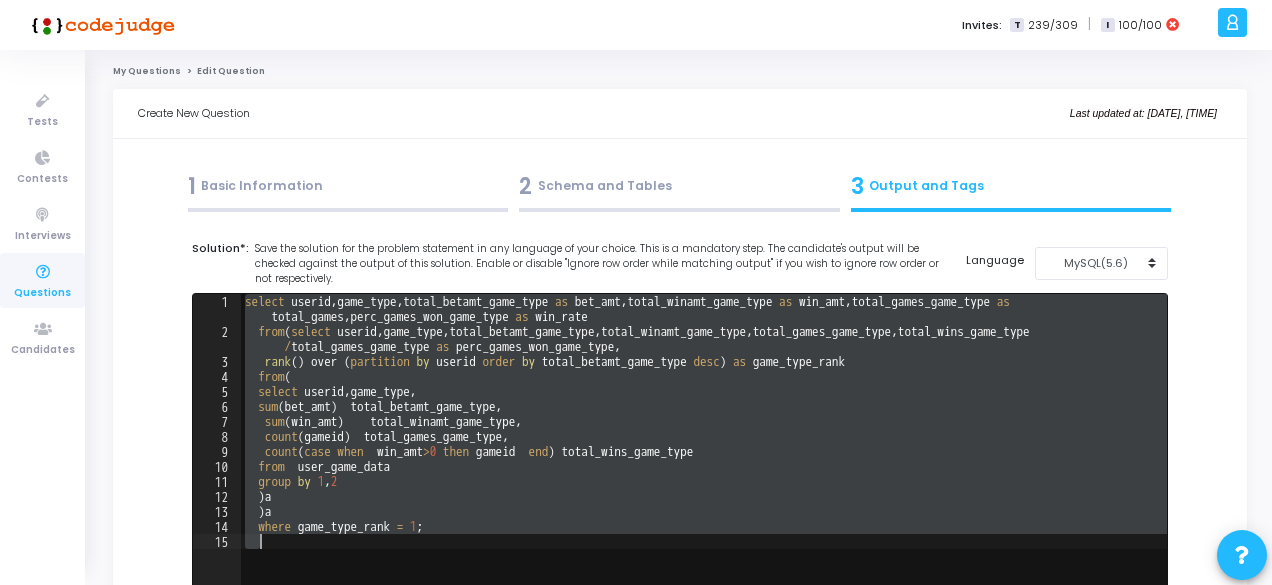 paste 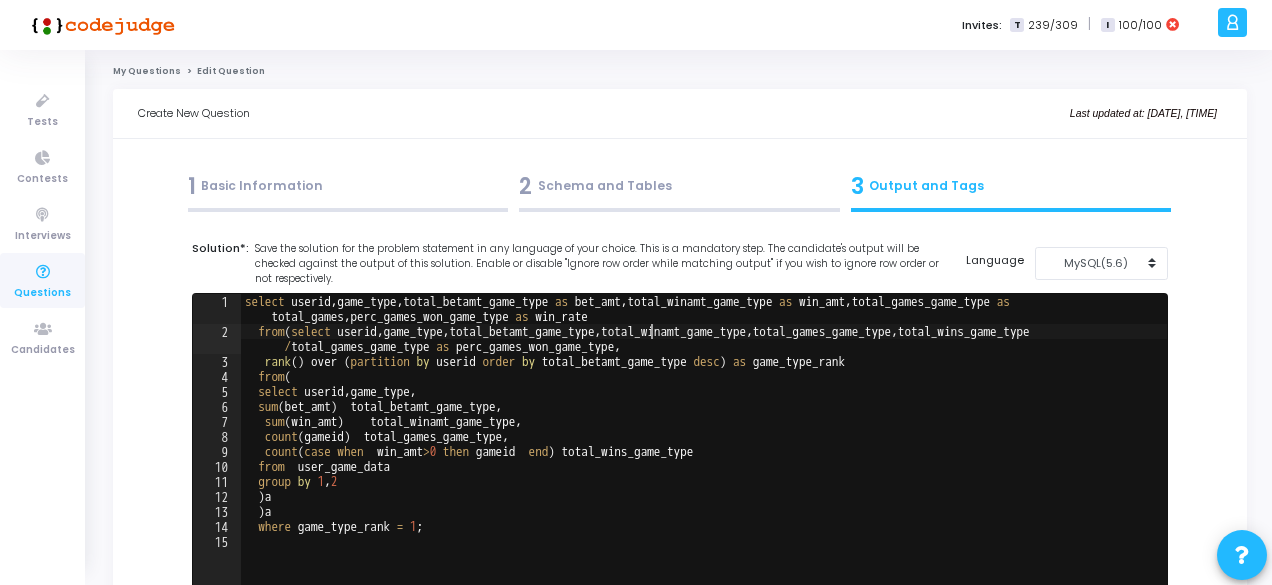 click on "select   userid , game_type , total_betamt_game_type   as   bet_amt ,  total_winamt_game_type   as   win_amt ,   total_games_game_type   as        total_games ,  perc_games_won_game_type   as   win_rate    from ( select   userid ,  game_type ,  total_betamt_game_type ,  total_winamt_game_type , total_games_game_type ,  total_wins_game_type        / total_games_game_type   as   perc_games_won_game_type ,     rank ( )   over   ( partition   by   userid   order   by   total_betamt_game_type   desc )   as   game_type_rank    from (    select   userid ,   game_type ,      sum ( bet_amt )    total_betamt_game_type ,     sum ( win_amt )      total_winamt_game_type ,     count ( gameid )    total_games_game_type ,     count ( case   when    win_amt > 0   then   gameid    end )   total_wins_game_type    from    user_game_data    group   by   1 , 2    ) a    ) a    where   game_type_rank   =   1 ;" at bounding box center [704, 466] 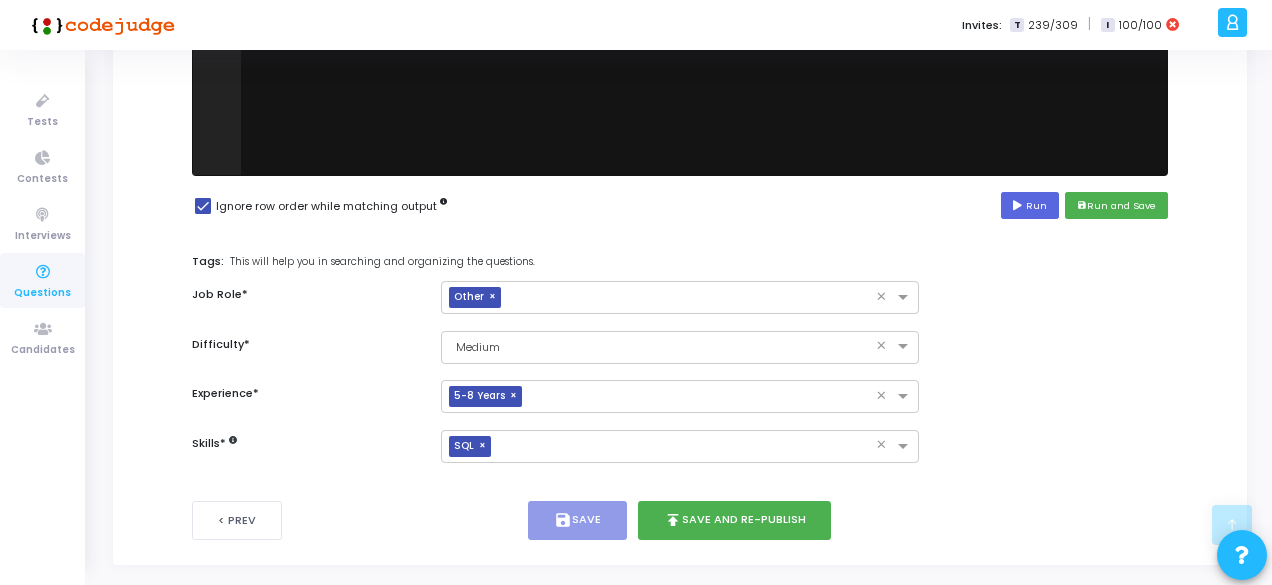 scroll, scrollTop: 424, scrollLeft: 0, axis: vertical 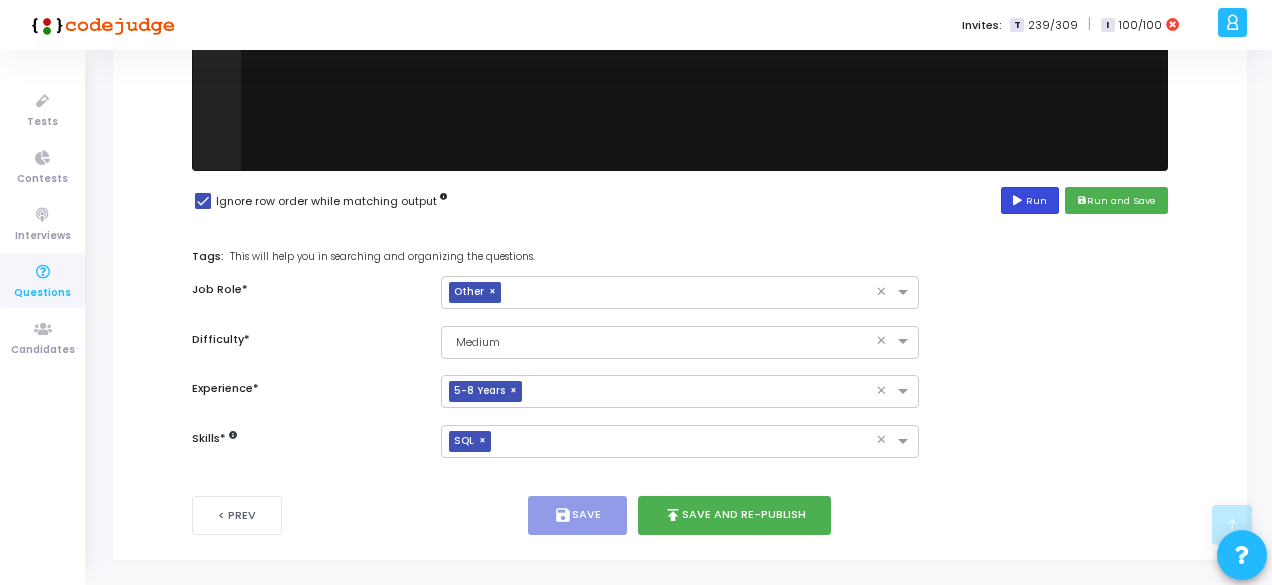 click at bounding box center (1019, 201) 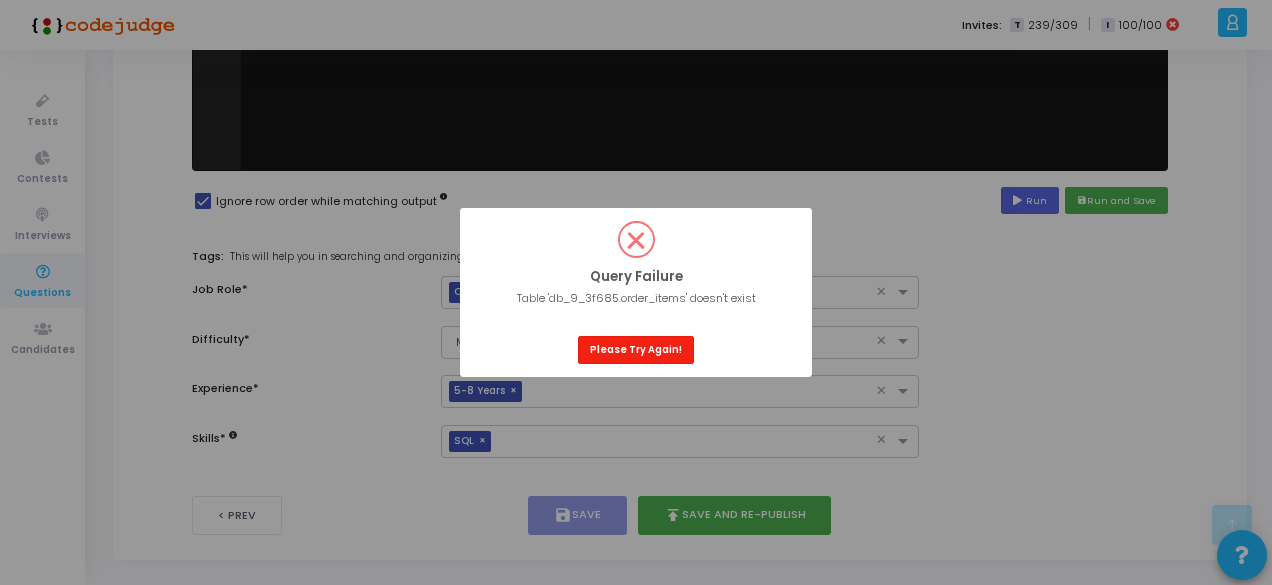 click on "Please Try Again!" at bounding box center [636, 349] 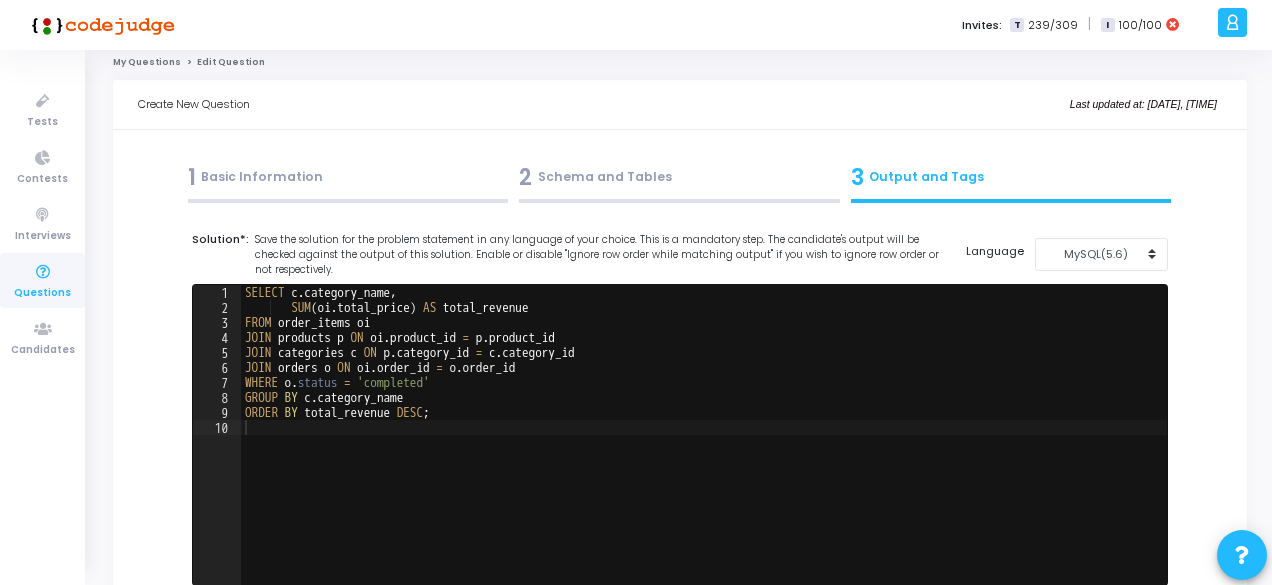 scroll, scrollTop: 0, scrollLeft: 0, axis: both 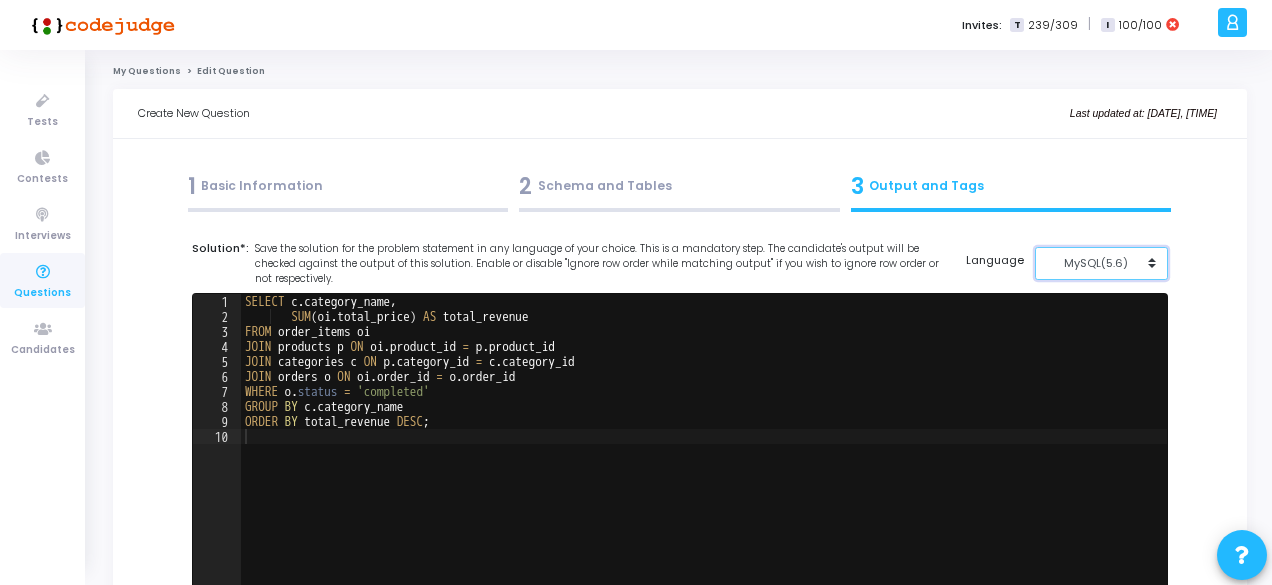 click on "MySQL(5.6)" at bounding box center (1096, 263) 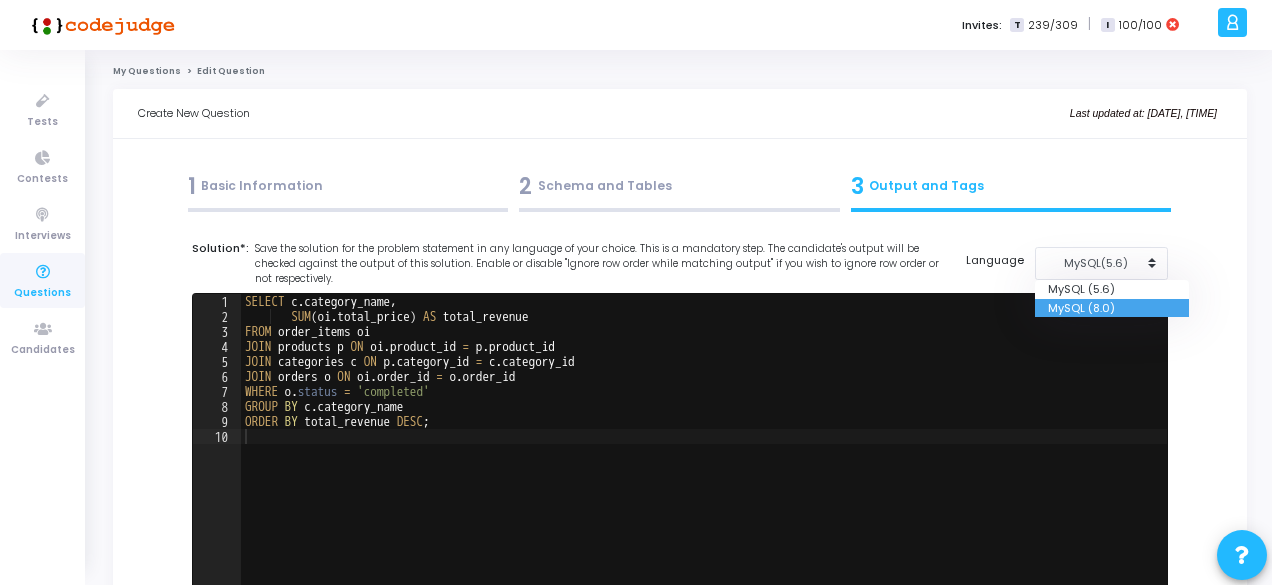 click on "MySQL (8.0)" at bounding box center (1112, 308) 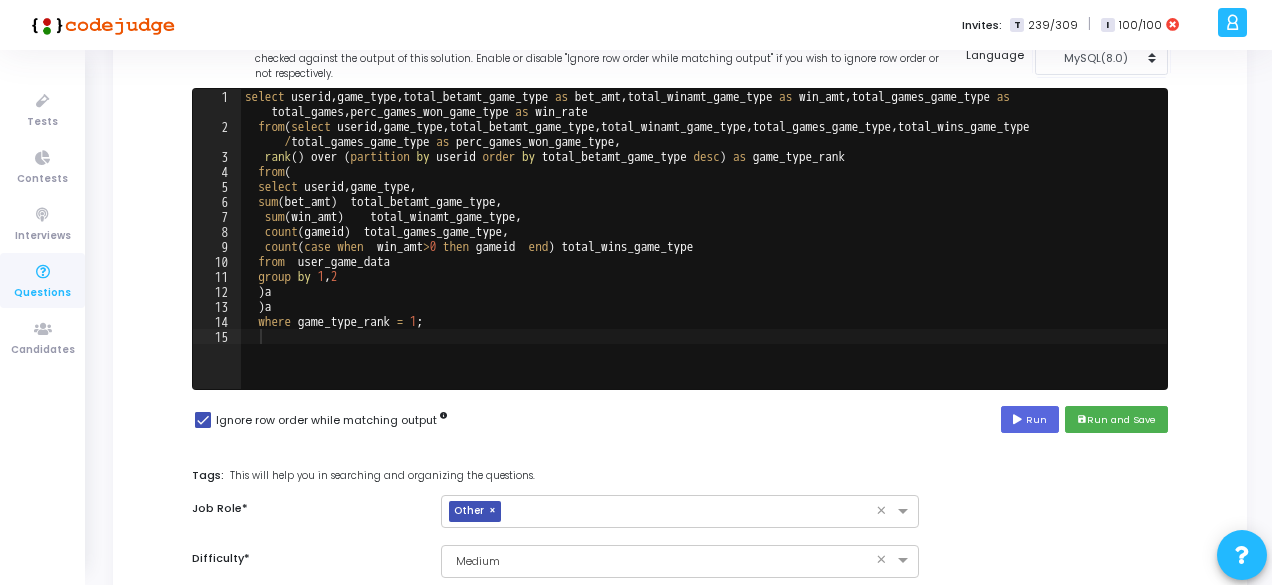scroll, scrollTop: 213, scrollLeft: 0, axis: vertical 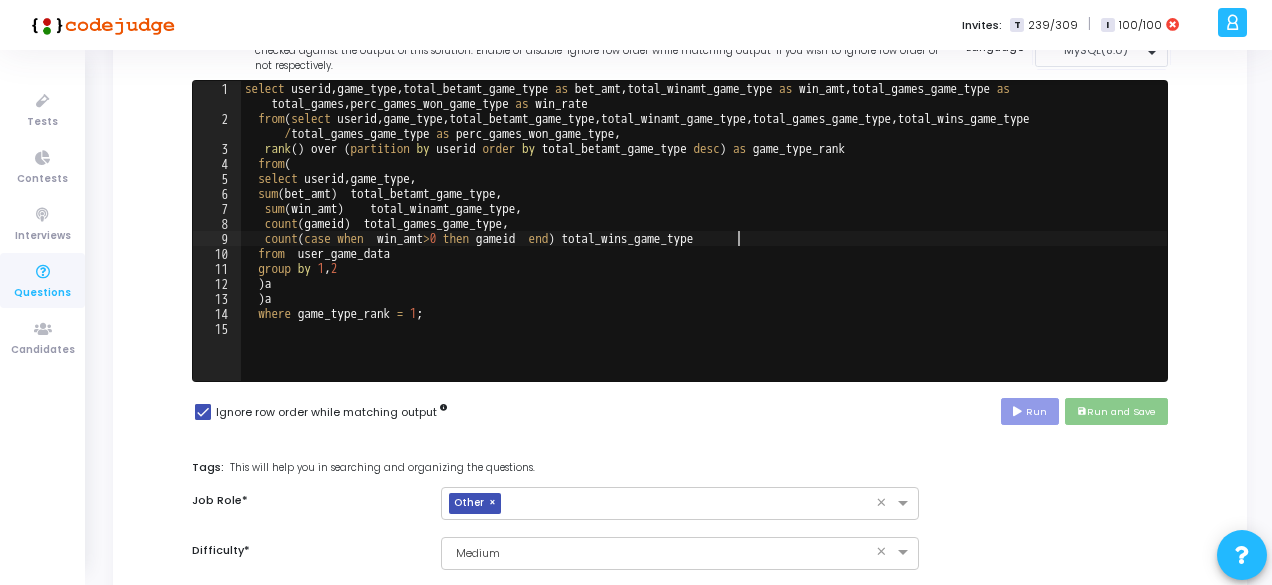 click on "select   userid , game_type , total_betamt_game_type   as   bet_amt ,  total_winamt_game_type   as   win_amt ,   total_games_game_type   as        total_games ,  perc_games_won_game_type   as   win_rate    from ( select   userid ,  game_type ,  total_betamt_game_type ,  total_winamt_game_type , total_games_game_type ,  total_wins_game_type        / total_games_game_type   as   perc_games_won_game_type ,     rank ( )   over   ( partition   by   userid   order   by   total_betamt_game_type   desc )   as   game_type_rank    from (    select   userid ,   game_type ,      sum ( bet_amt )    total_betamt_game_type ,     sum ( win_amt )      total_winamt_game_type ,     count ( gameid )    total_games_game_type ,     count ( case   when    win_amt > 0   then   gameid    end )   total_wins_game_type    from    user_game_data    group   by   1 , 2    ) a    ) a    where   game_type_rank   =   1 ;" at bounding box center (704, 253) 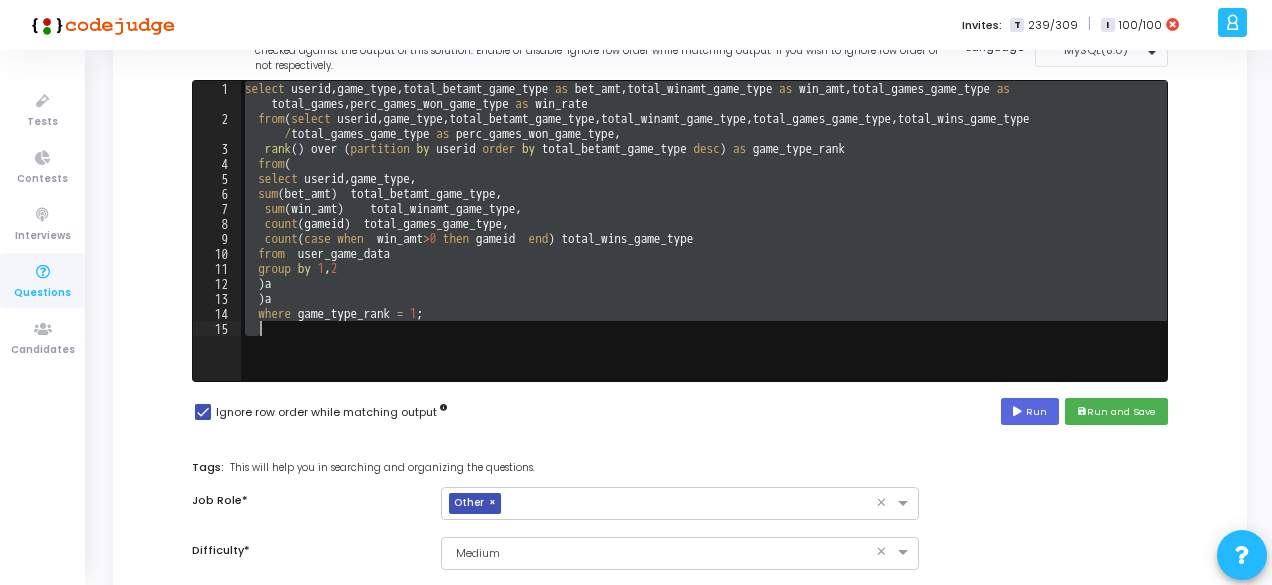 type 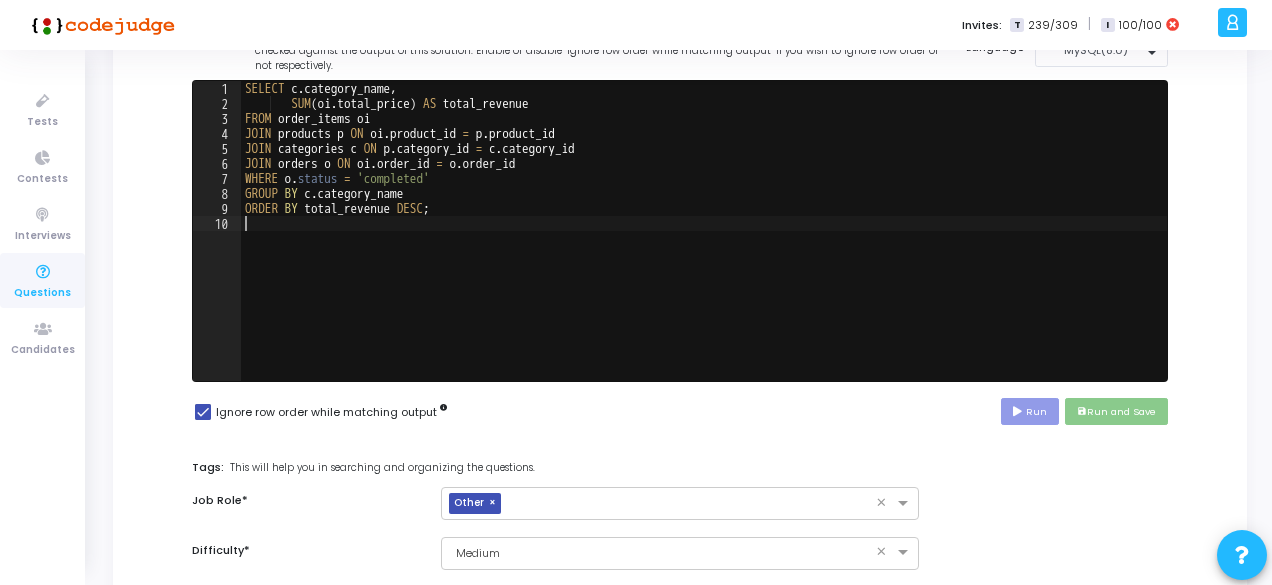 click at bounding box center [1019, 412] 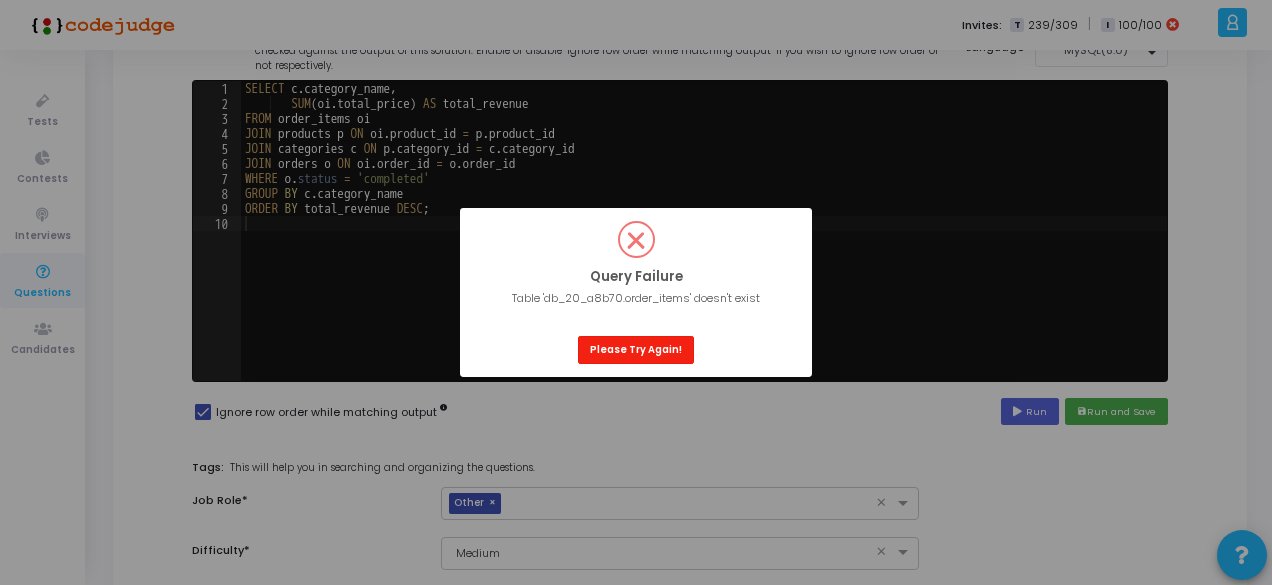 click on "Please Try Again!" at bounding box center [636, 349] 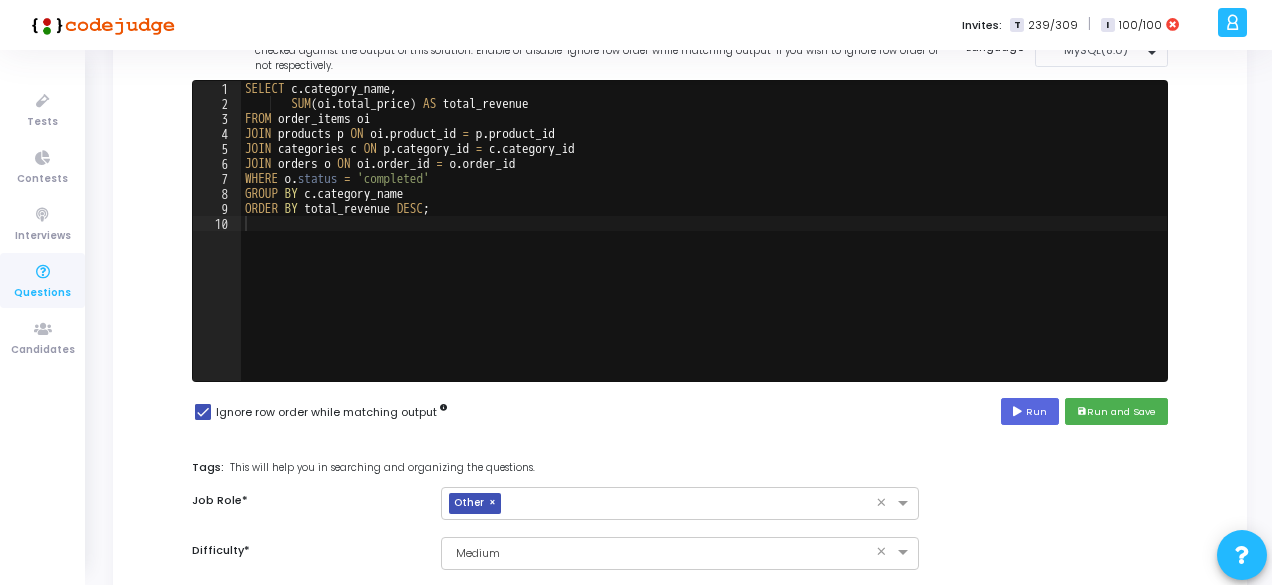 scroll, scrollTop: 0, scrollLeft: 0, axis: both 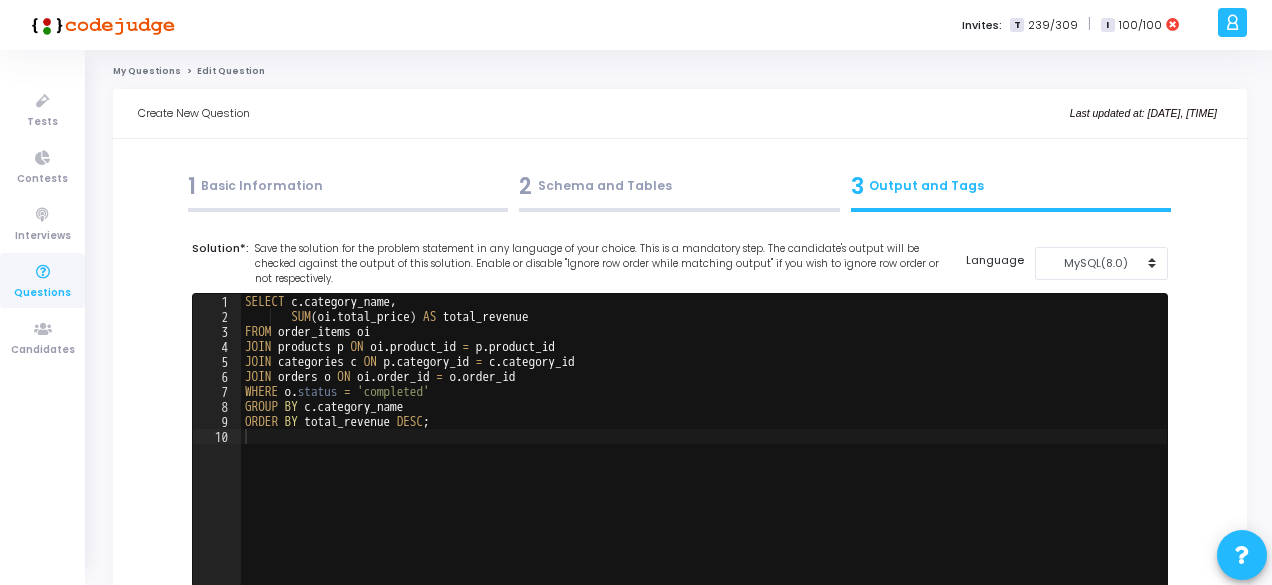 click on "2  Schema and Tables" at bounding box center (679, 186) 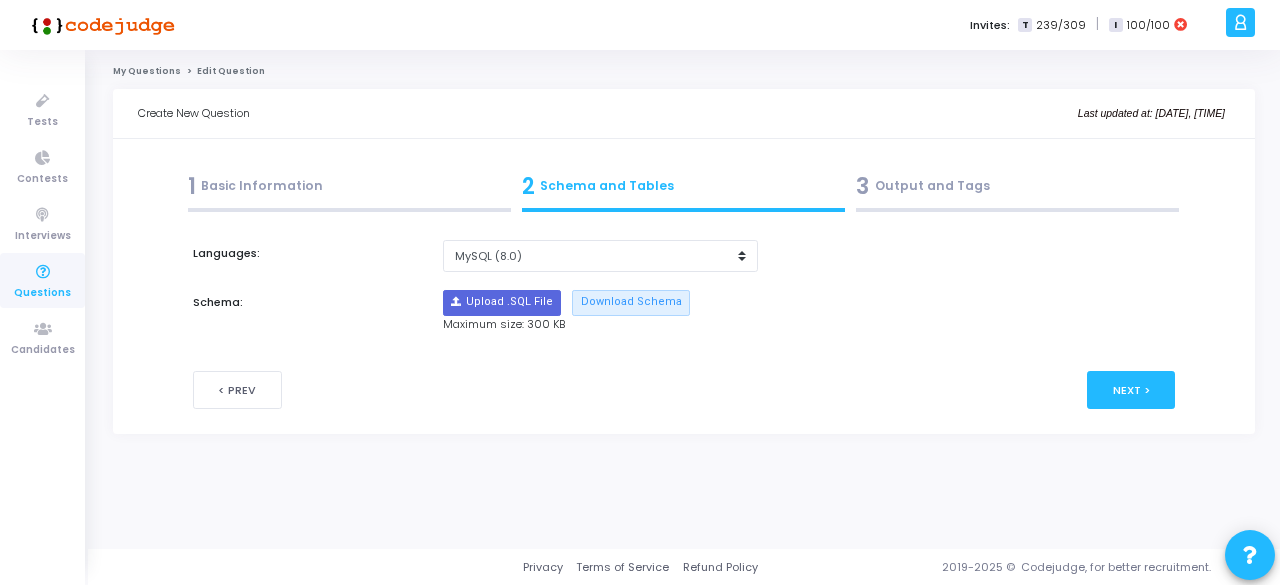 click on "3  Output and Tags" at bounding box center (1017, 186) 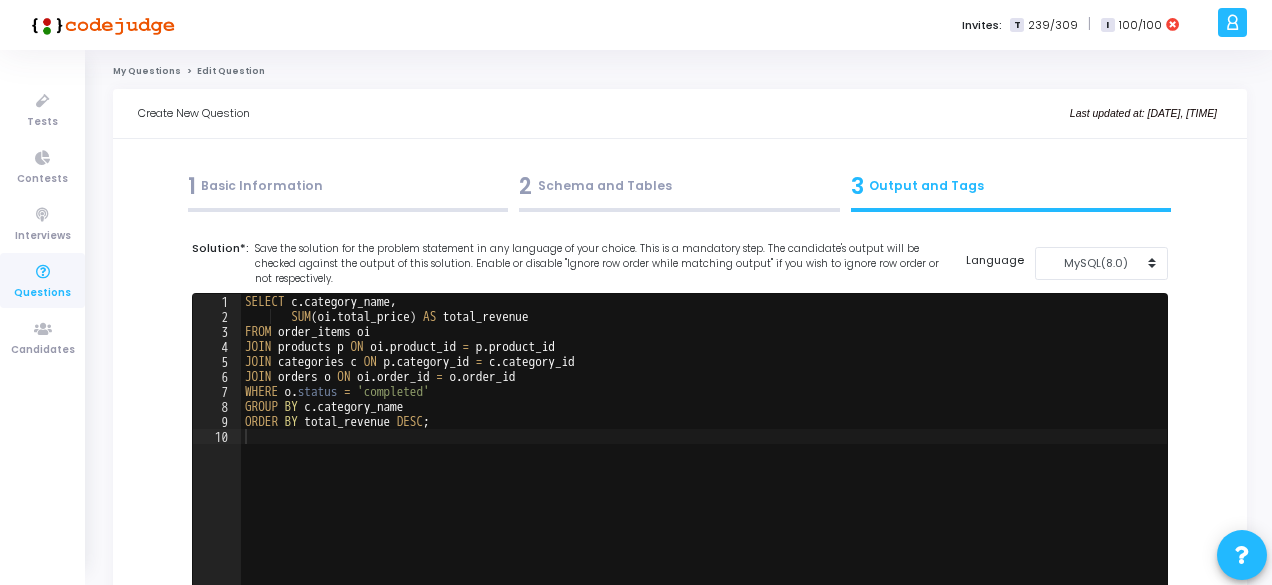 click on "2  Schema and Tables" at bounding box center (679, 186) 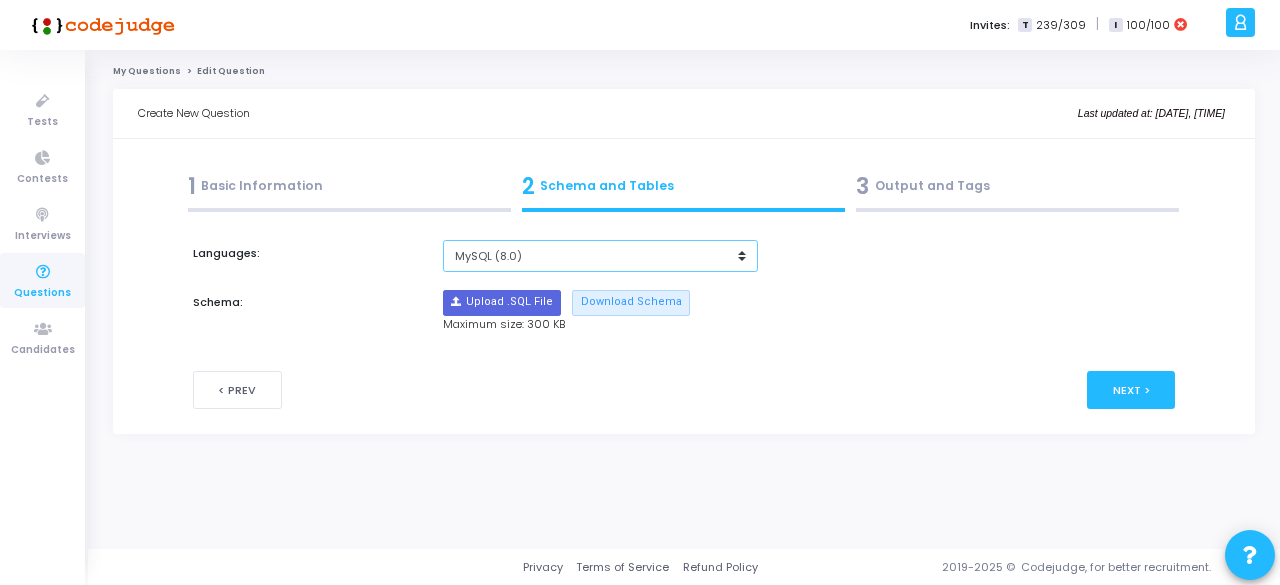 click on "MySQL (5.6)   MySQL (8.0)" at bounding box center (600, 256) 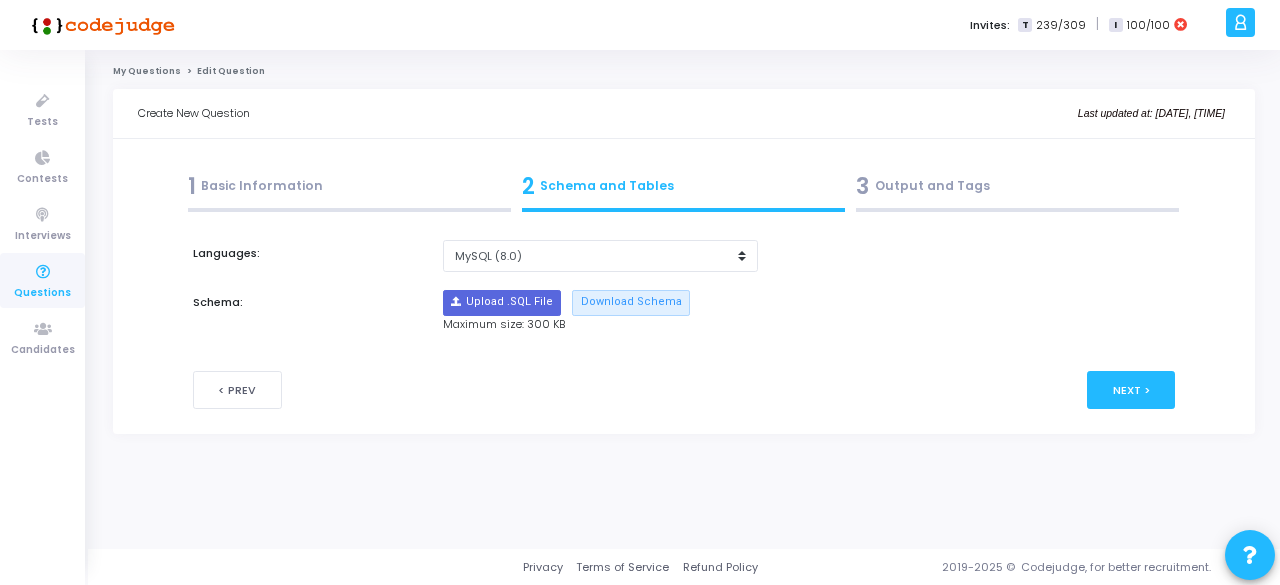 click on "3  Output and Tags" at bounding box center (1018, 191) 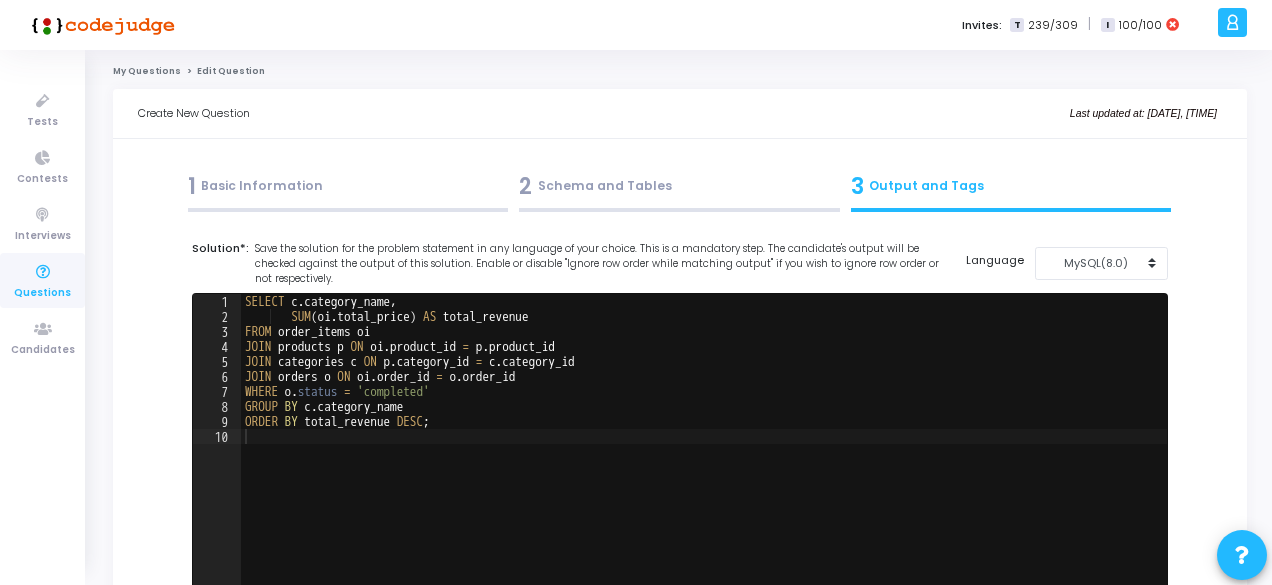 click on "2  Schema and Tables" at bounding box center [679, 186] 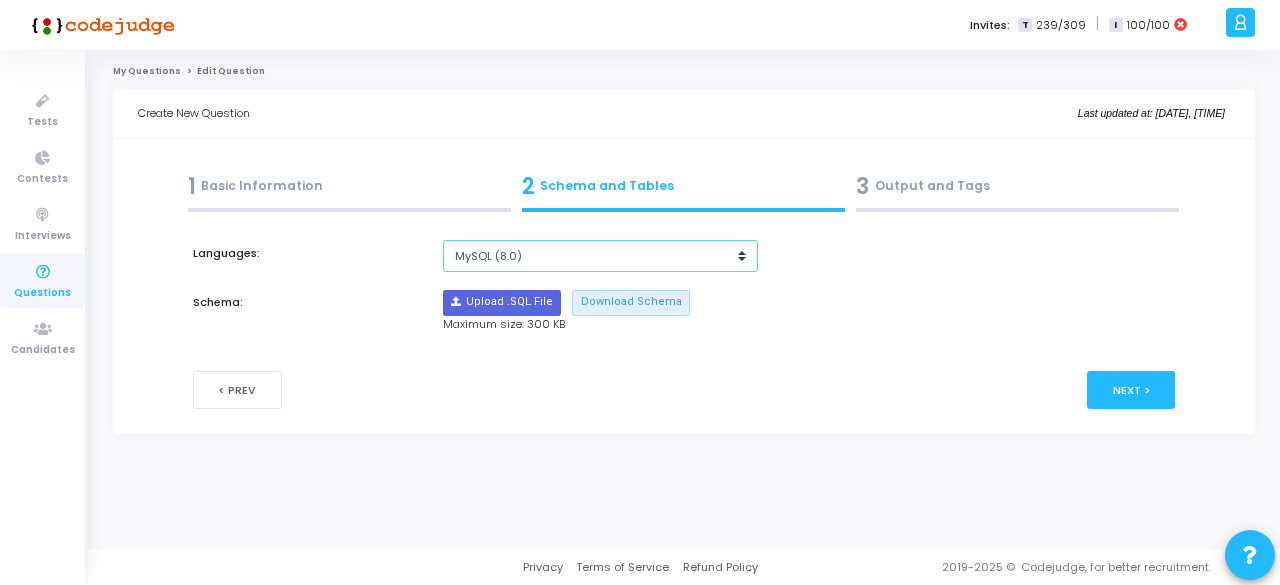 click on "MySQL (5.6)   MySQL (8.0)" at bounding box center [600, 256] 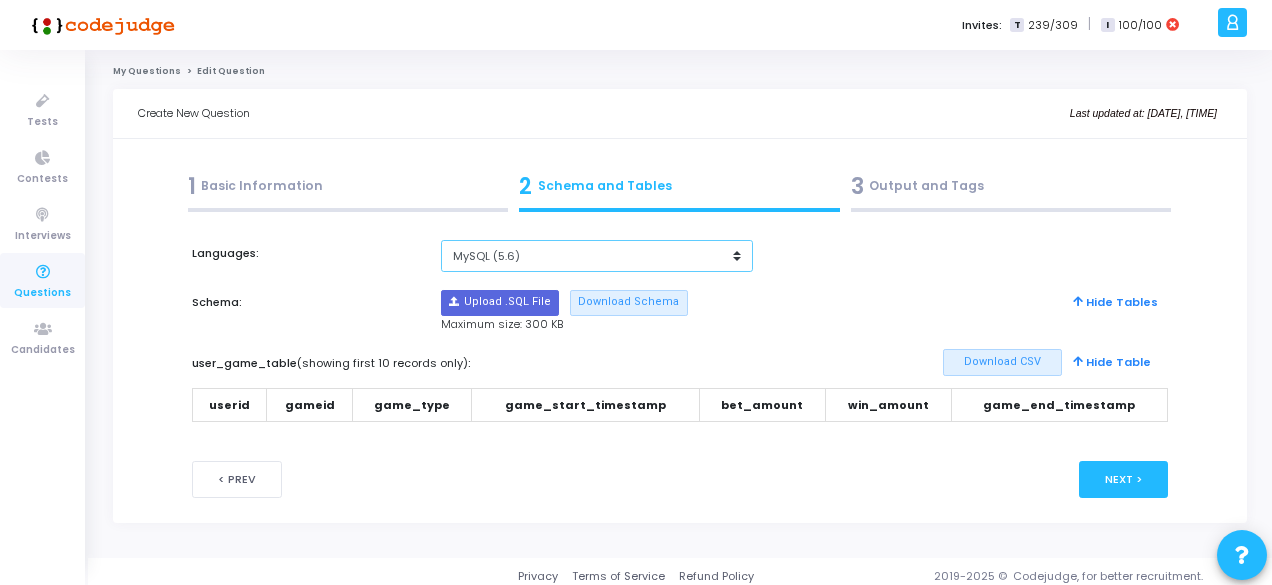 click on "MySQL (5.6)   MySQL (8.0)" at bounding box center [597, 256] 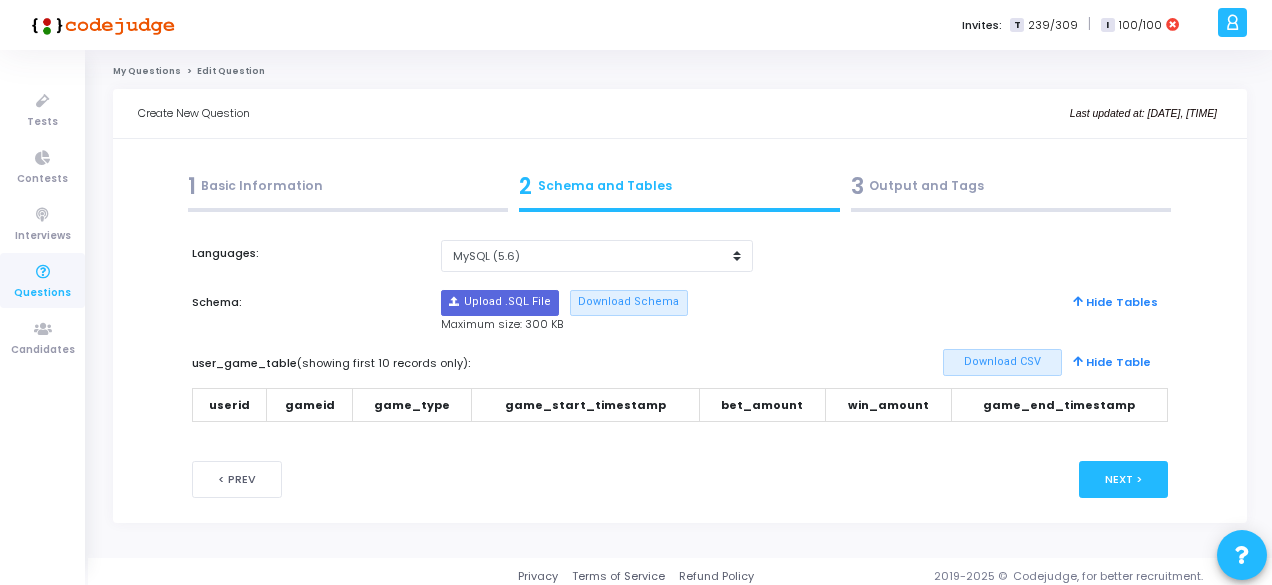 click on "3  Output and Tags" at bounding box center [1011, 186] 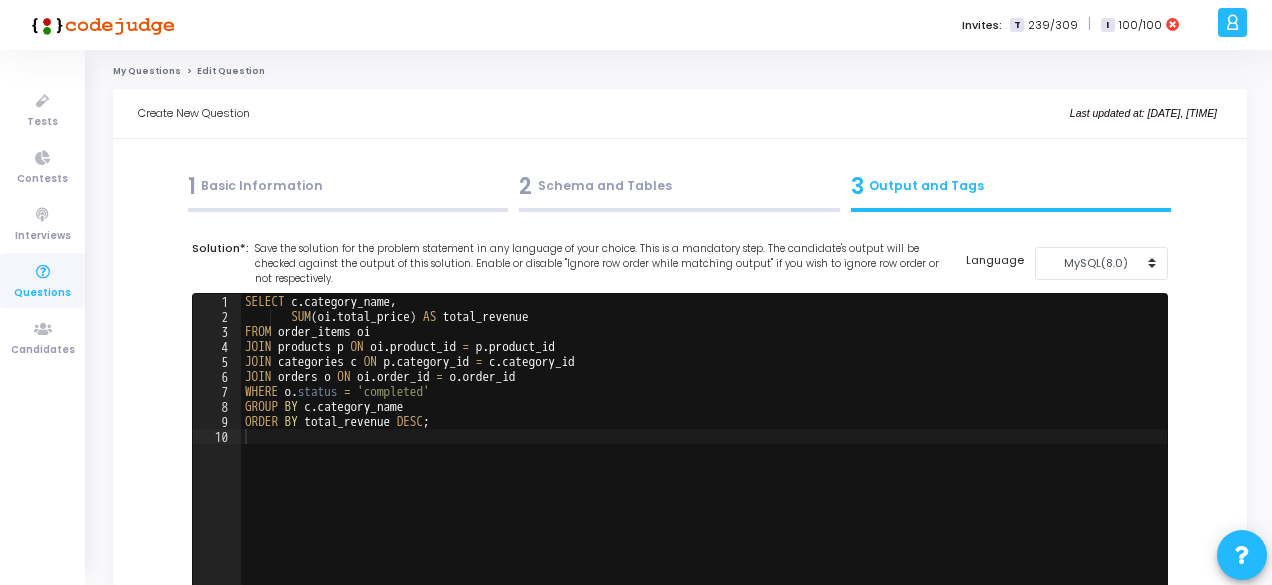 click on "2  Schema and Tables" at bounding box center [679, 186] 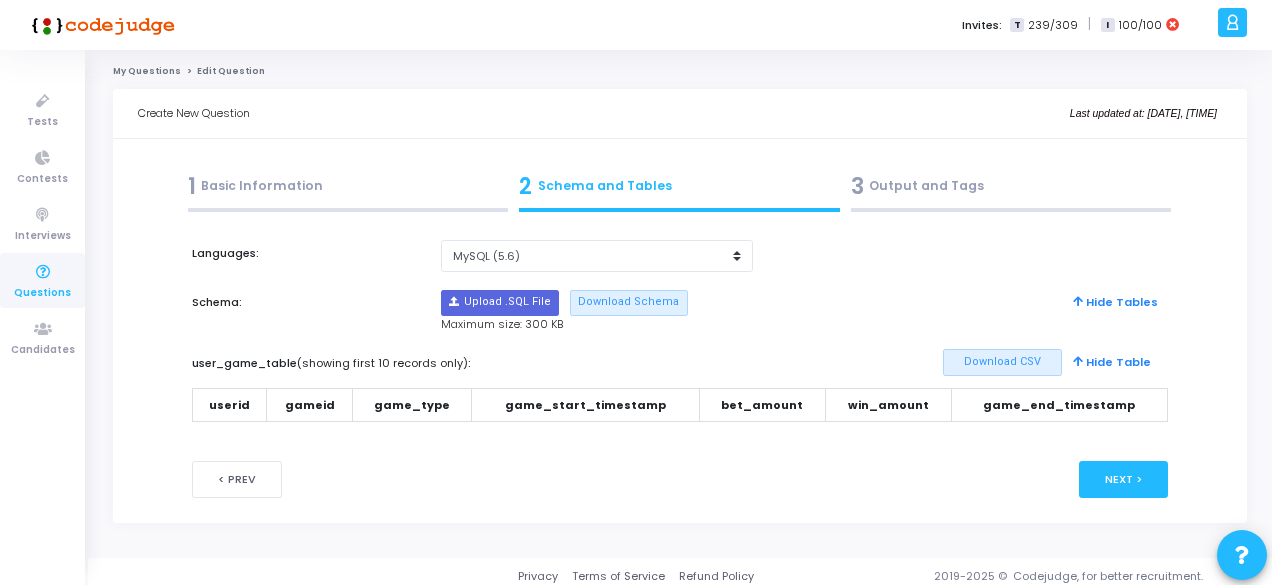 click on "2  Schema and Tables" at bounding box center (679, 186) 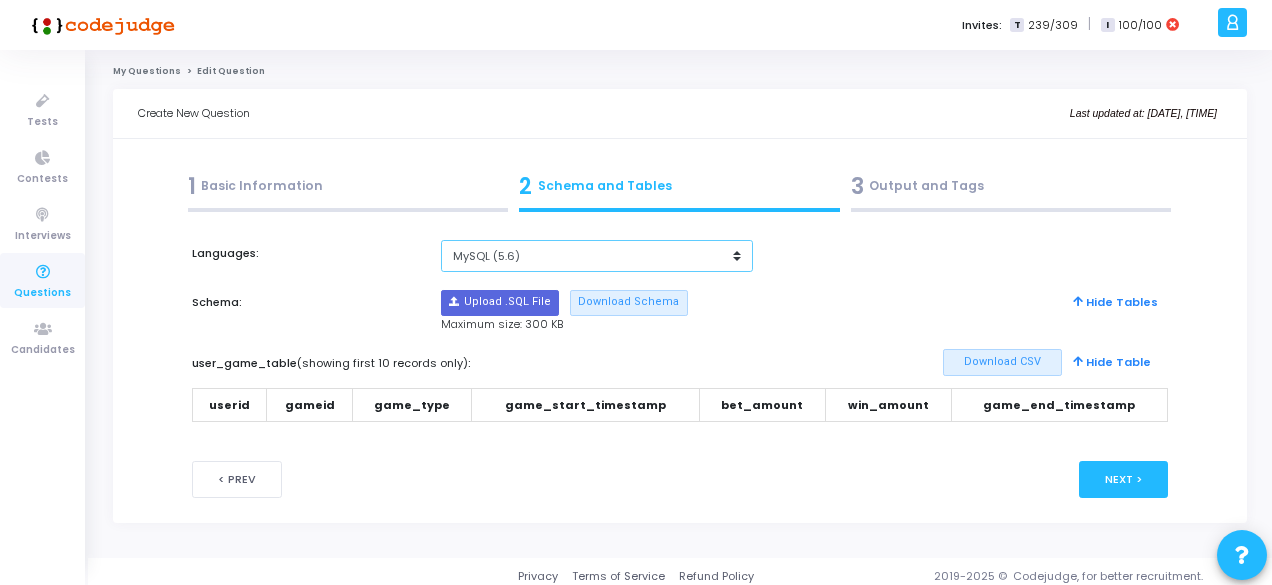 click on "MySQL (5.6)   MySQL (8.0)" at bounding box center (597, 256) 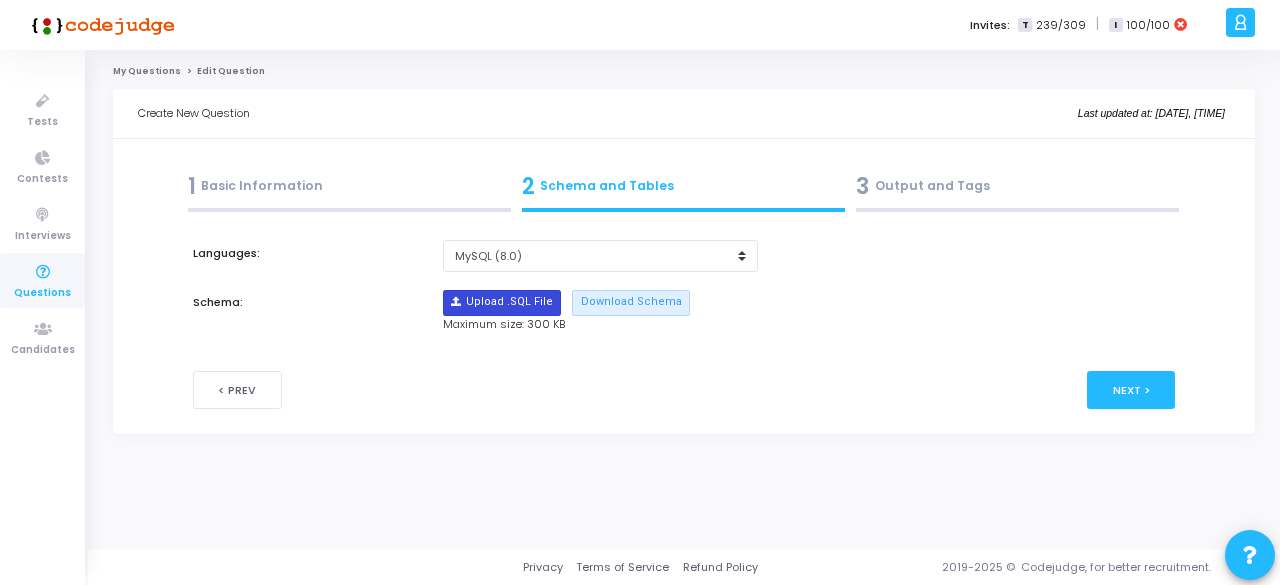 click at bounding box center (502, 303) 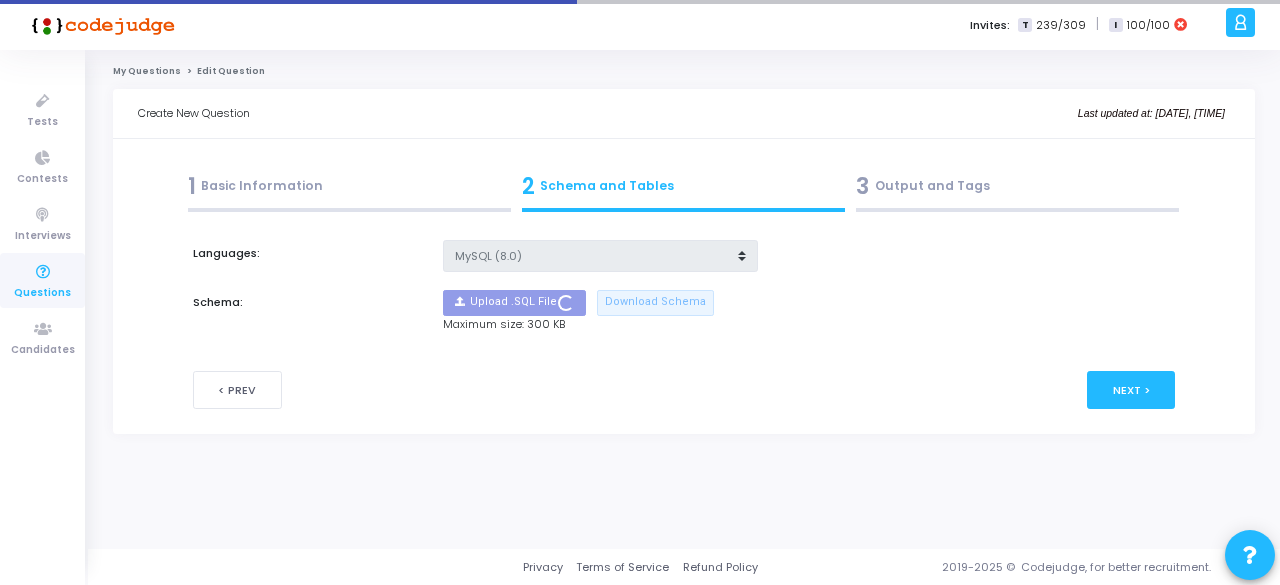 type 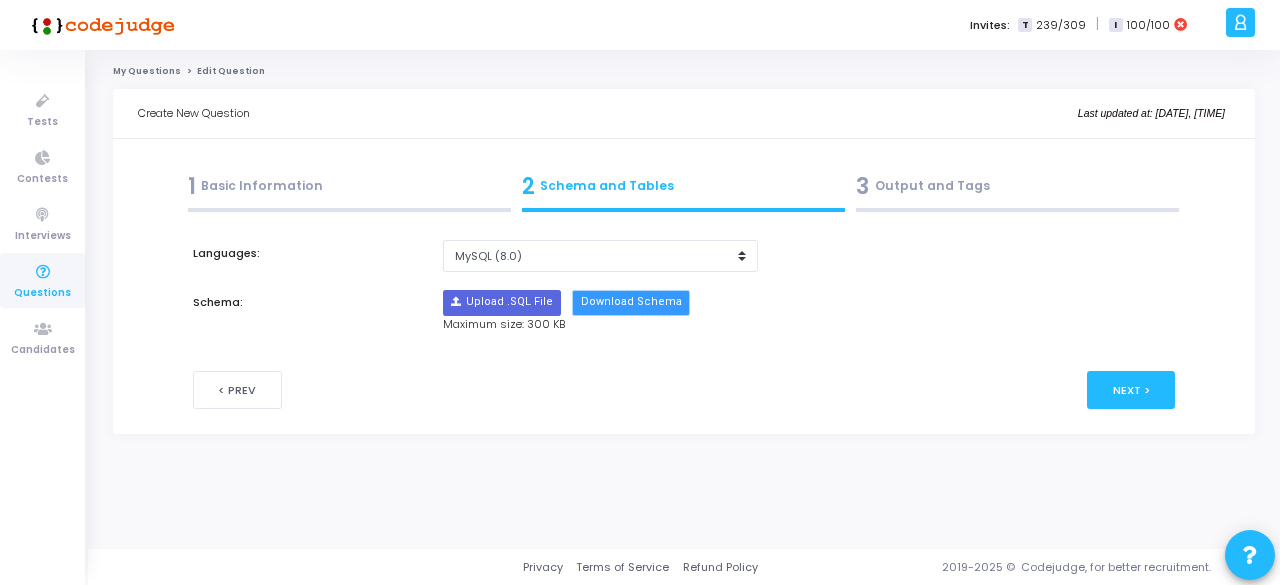click on "Download Schema" at bounding box center (630, 303) 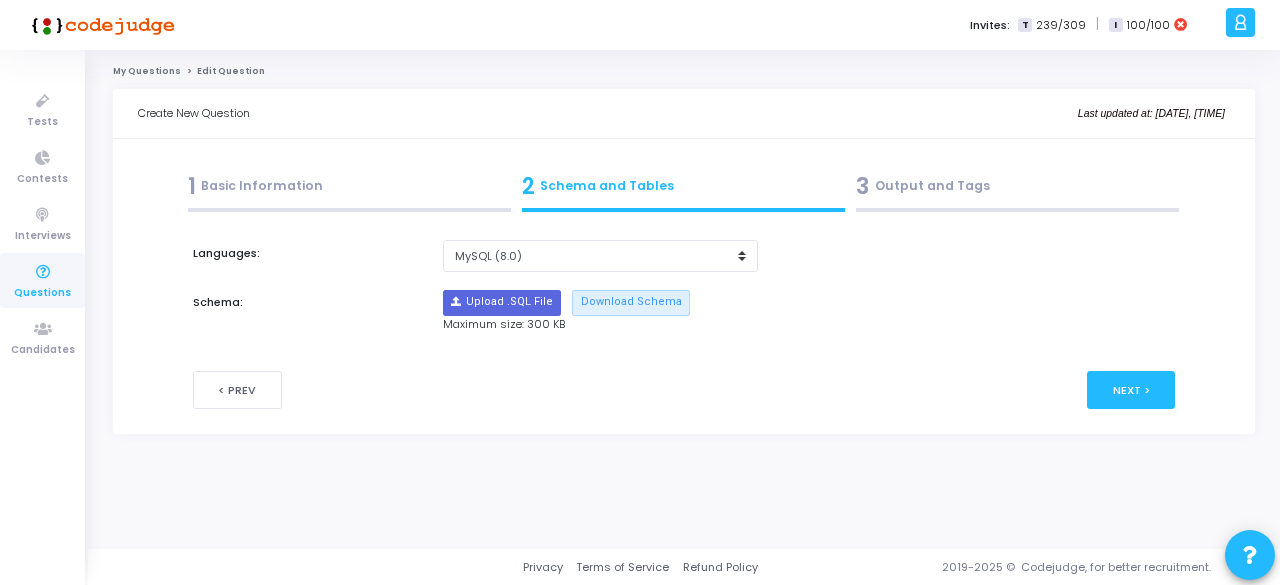 click on "Languages:  MySQL (5.6)   MySQL (8.0)  Schema:  Upload .SQL File   Download Schema   Maximum size: 300 KB" at bounding box center (684, 306) 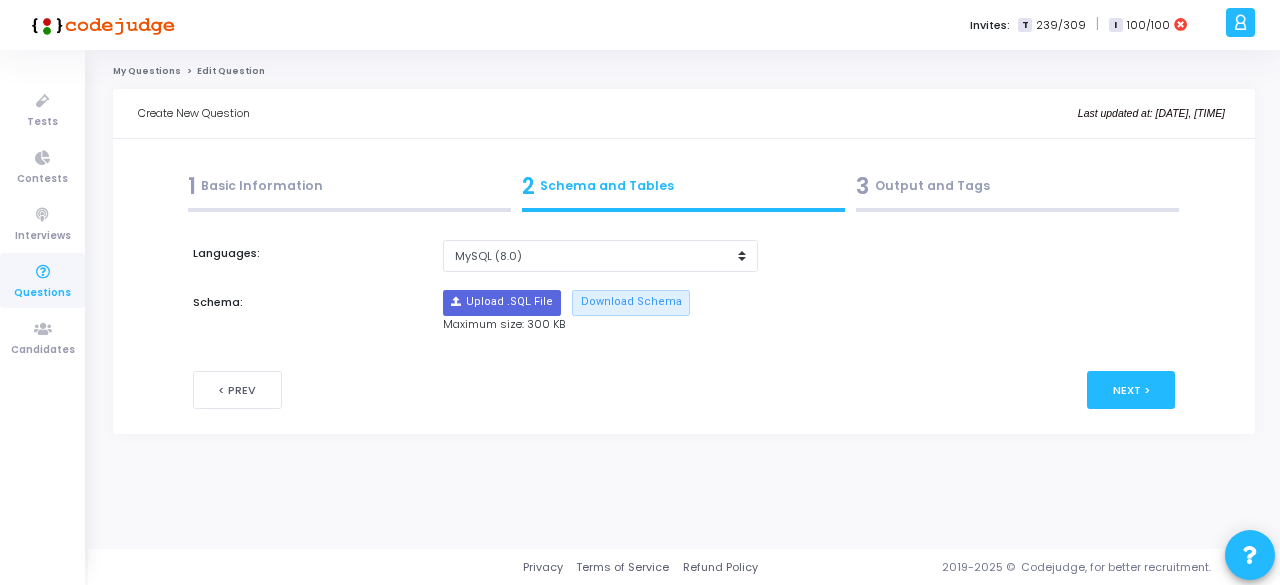 click on "3  Output and Tags" at bounding box center (1017, 186) 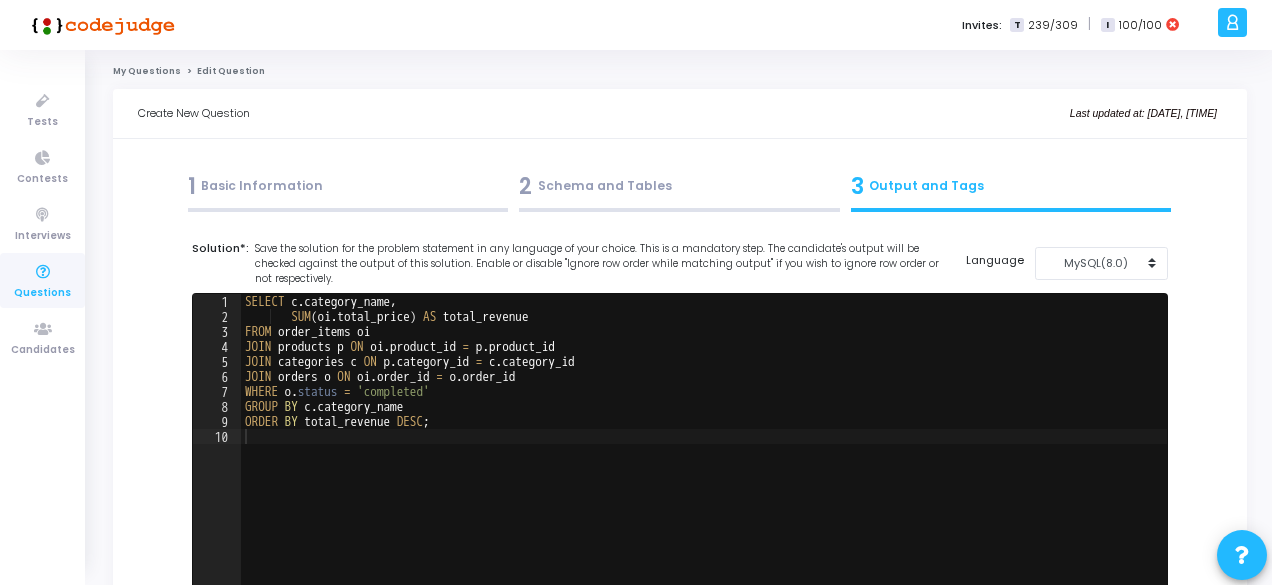 click on "2  Schema and Tables" at bounding box center (679, 186) 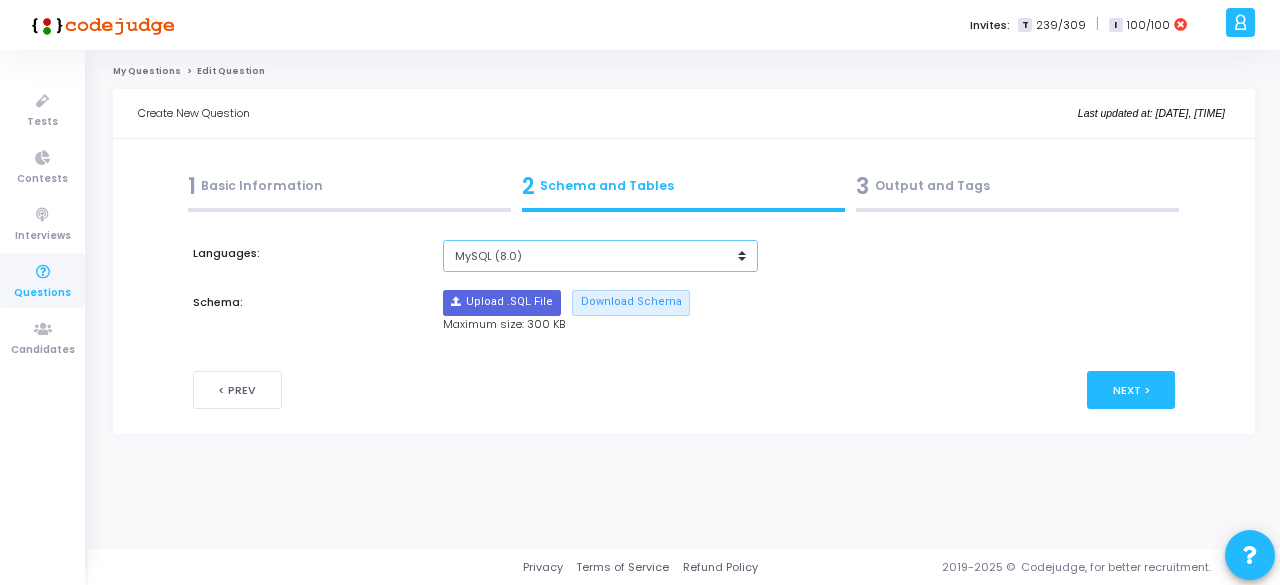 click on "MySQL (5.6)   MySQL (8.0)" at bounding box center (600, 256) 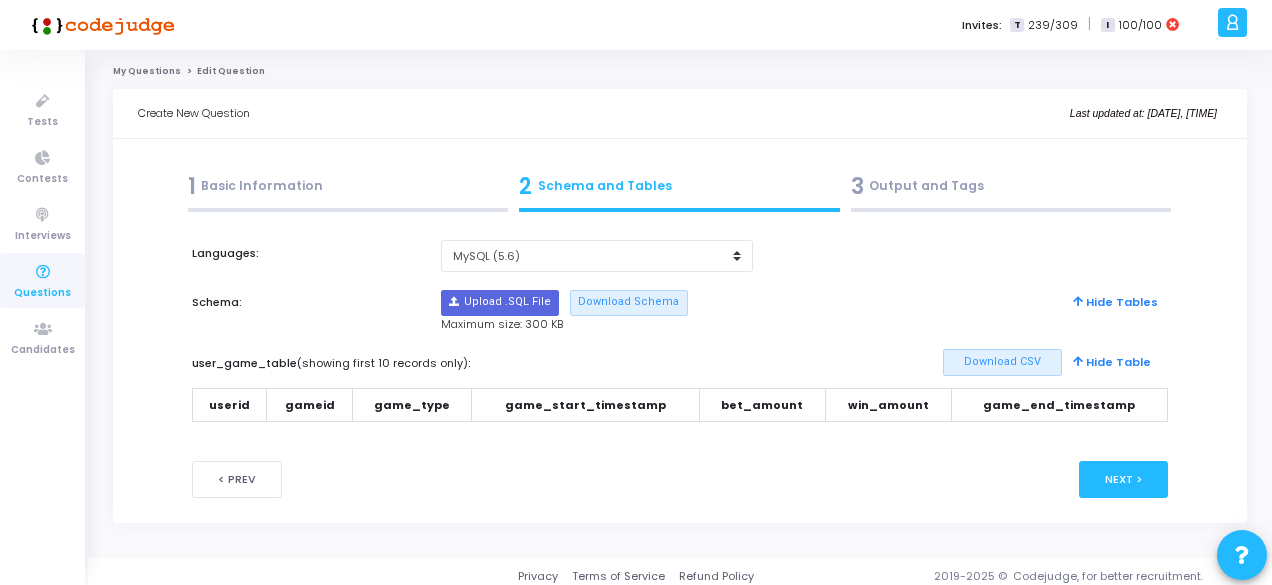 click on "3  Output and Tags" at bounding box center [1011, 186] 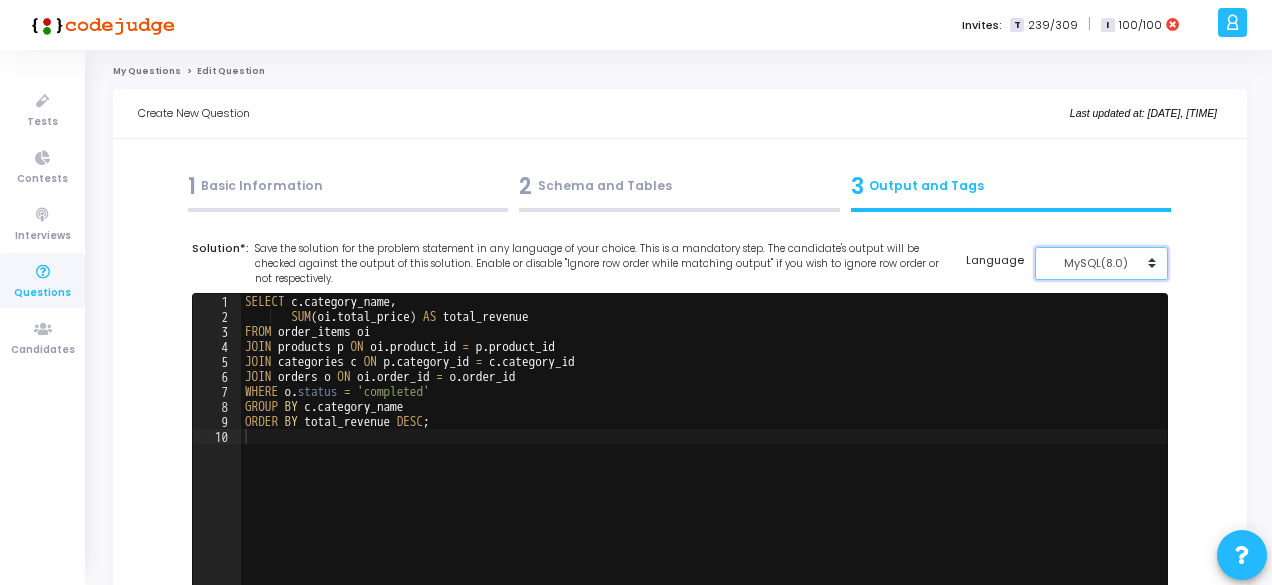 click on "MySQL(8.0)" at bounding box center (1101, 263) 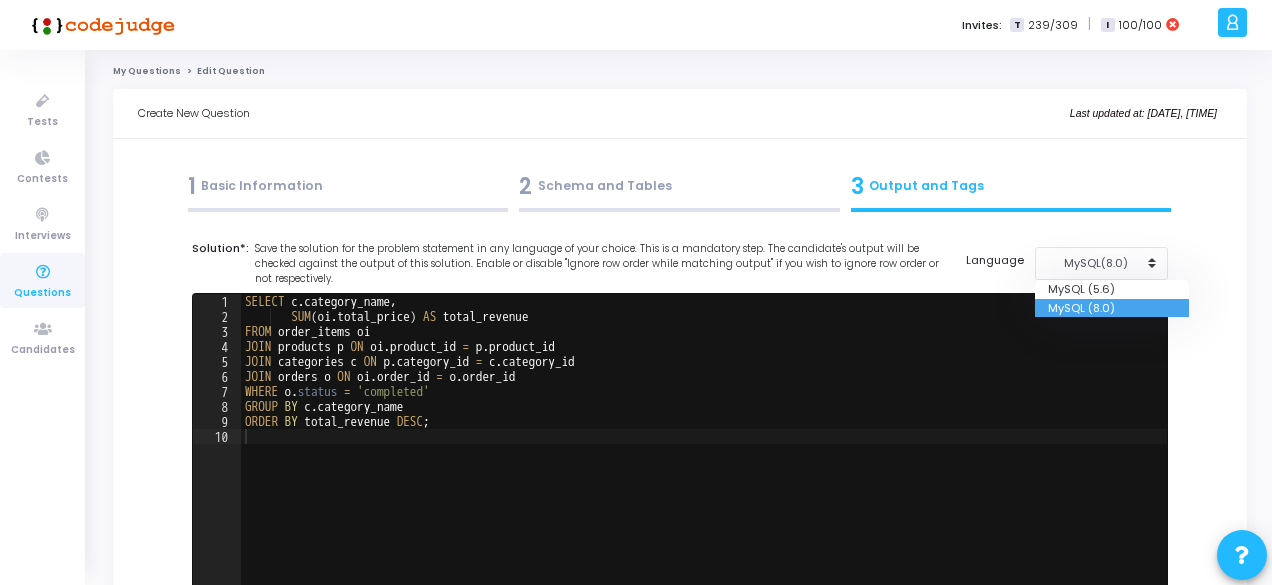 click on "MySQL (8.0)" at bounding box center (1112, 308) 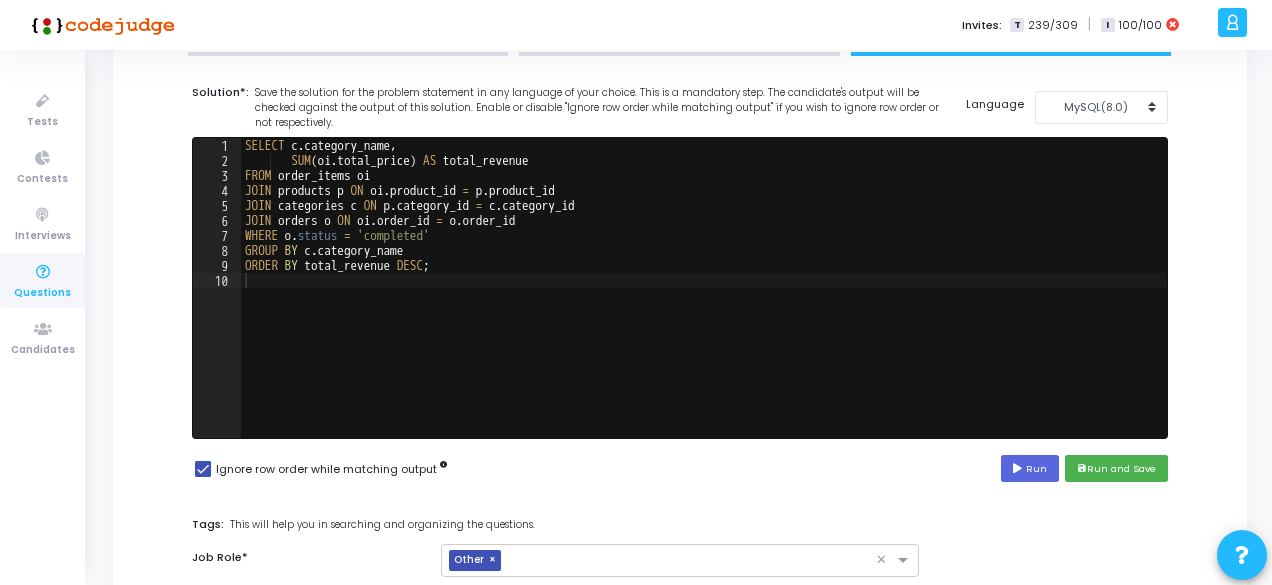 scroll, scrollTop: 0, scrollLeft: 0, axis: both 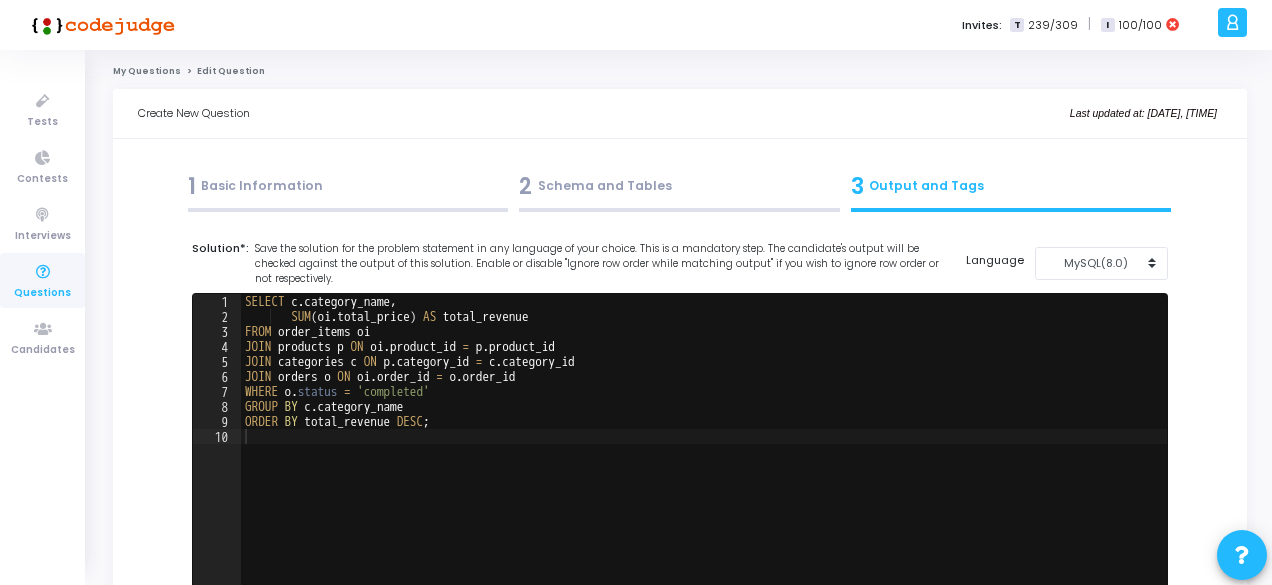 click on "2  Schema and Tables" at bounding box center [679, 186] 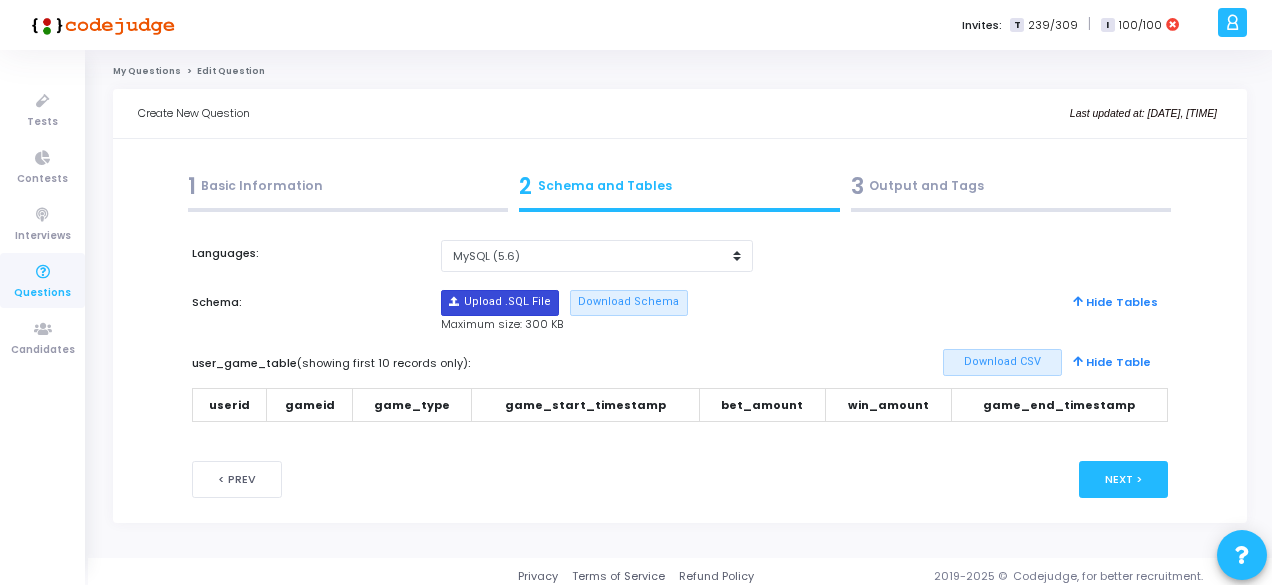 click at bounding box center (500, 303) 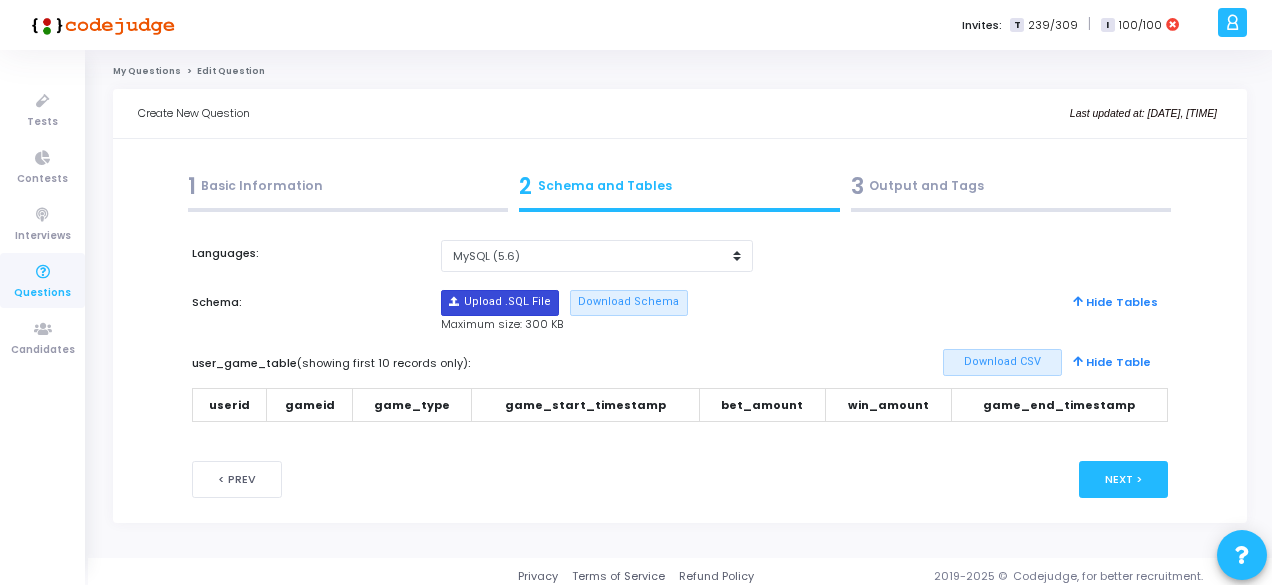 type on "C:\fakepath\game_play_schema.sql" 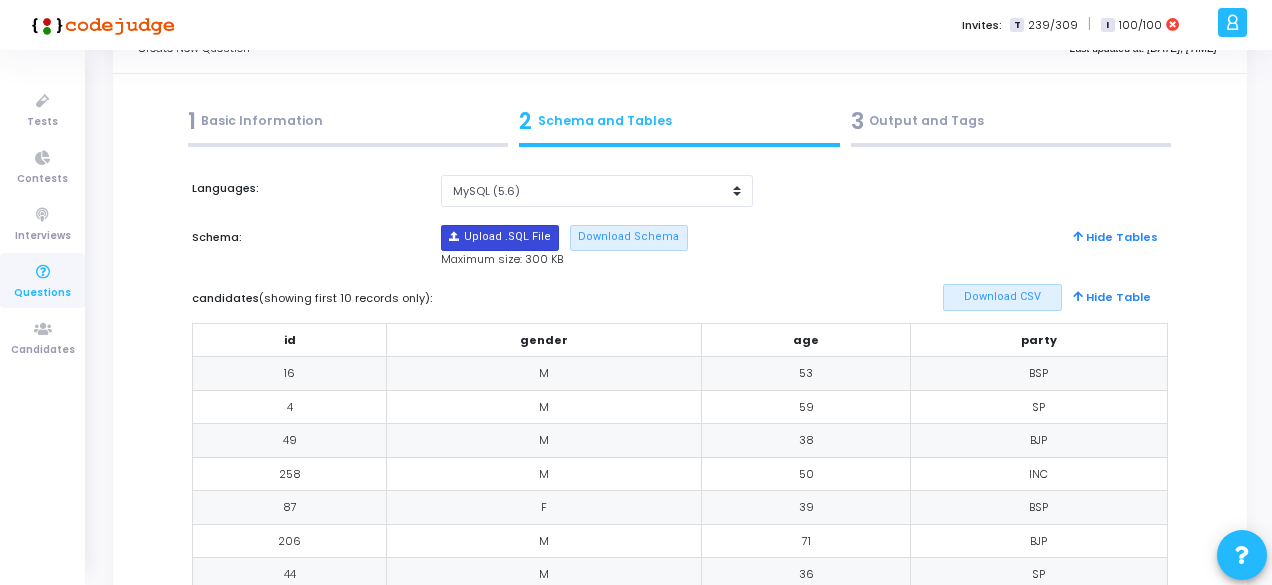 scroll, scrollTop: 0, scrollLeft: 0, axis: both 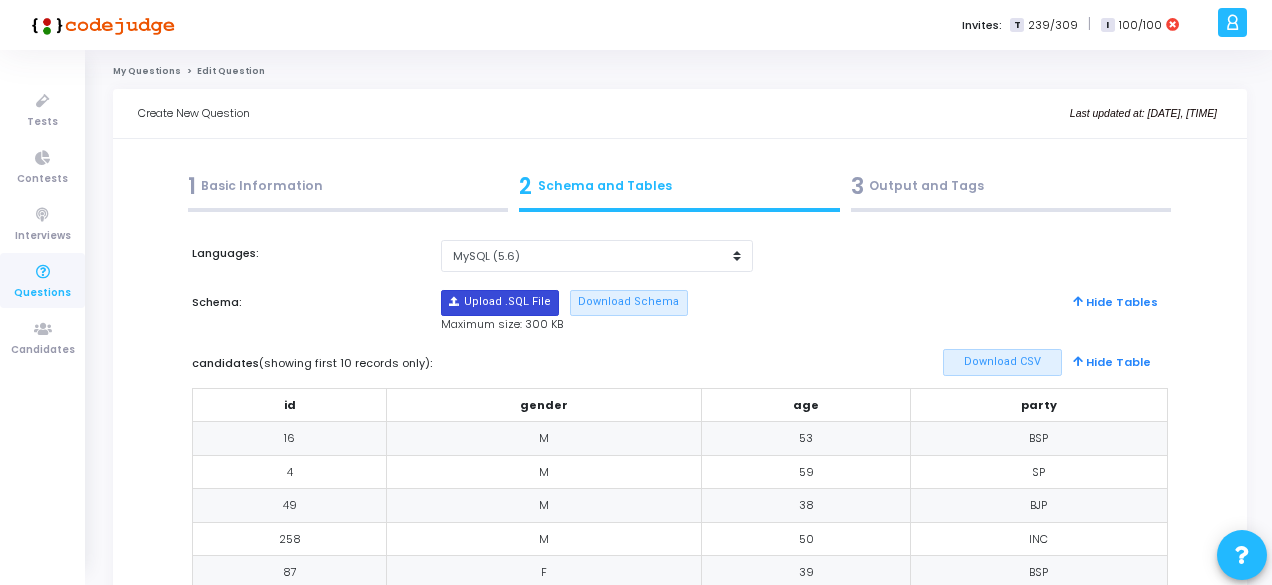 click at bounding box center [500, 303] 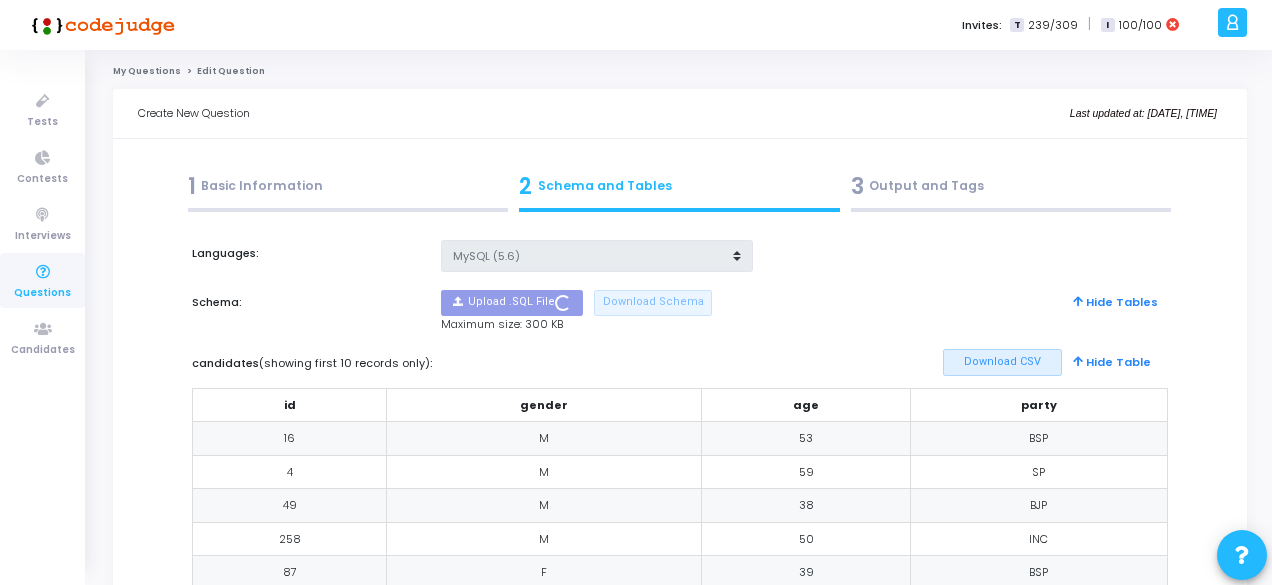 click on "Languages:  MySQL (5.6)   MySQL (8.0)  Schema:  Upload .SQL File   Download Schema   Hide Tables  Maximum size: 300 KB candidates  (showing first 10 records only) :   Download CSV   Hide Table  id   gender   age   party  16 M 53 BSP 4 M 59 SP 49 M 38 BJP 258 M 50 INC 87 F 39 BSP 206 M 71 BJP 44 M 36 SP 54 M 45 INC 233 M 45 BSP 156 F 48 RLD results  (showing first 10 records only) :   Download CSV   Hide Table  constituency_id   candidate_id   votes  1 16 354807 1 4 269934 1 49 99894 1 258 62593 2 87 283259 2 206 260796 2 44 124802 2 54 37795 3 233 275318 3 156 254720" at bounding box center [680, 719] 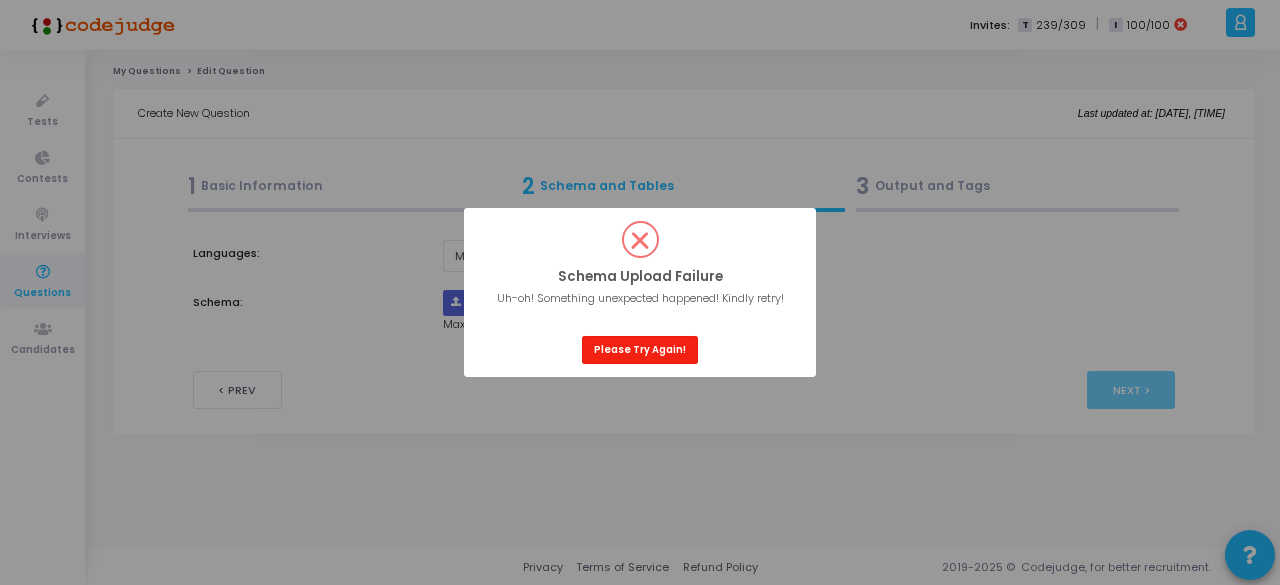 click on "Please Try Again!" at bounding box center [640, 349] 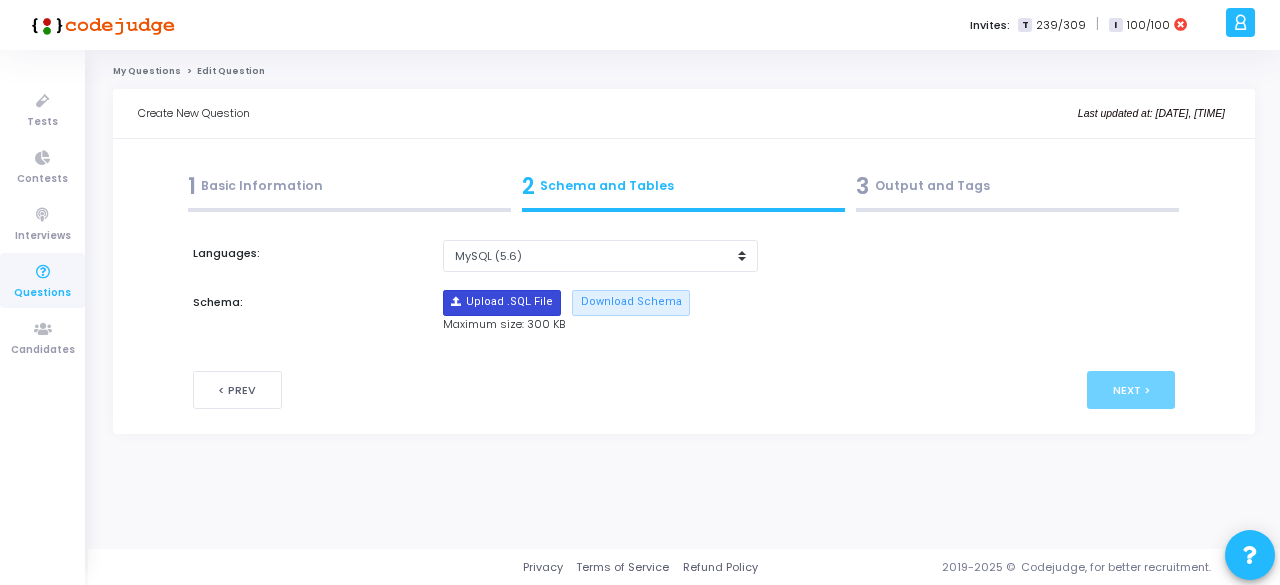 click at bounding box center [502, 303] 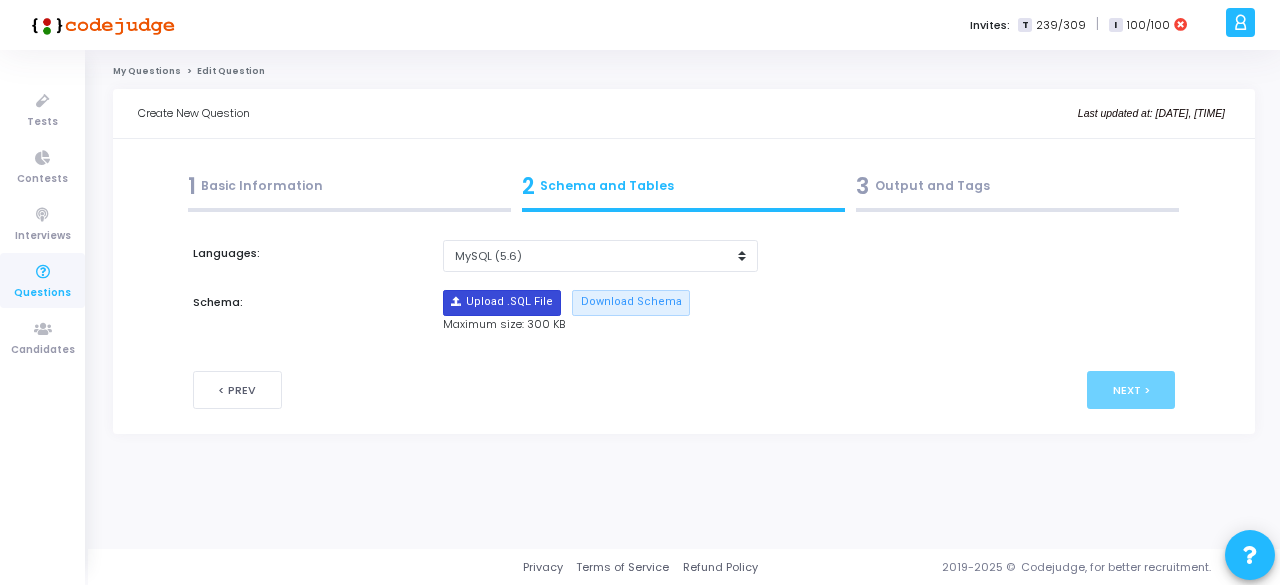 type on "C:\fakepath\sample_template.sql" 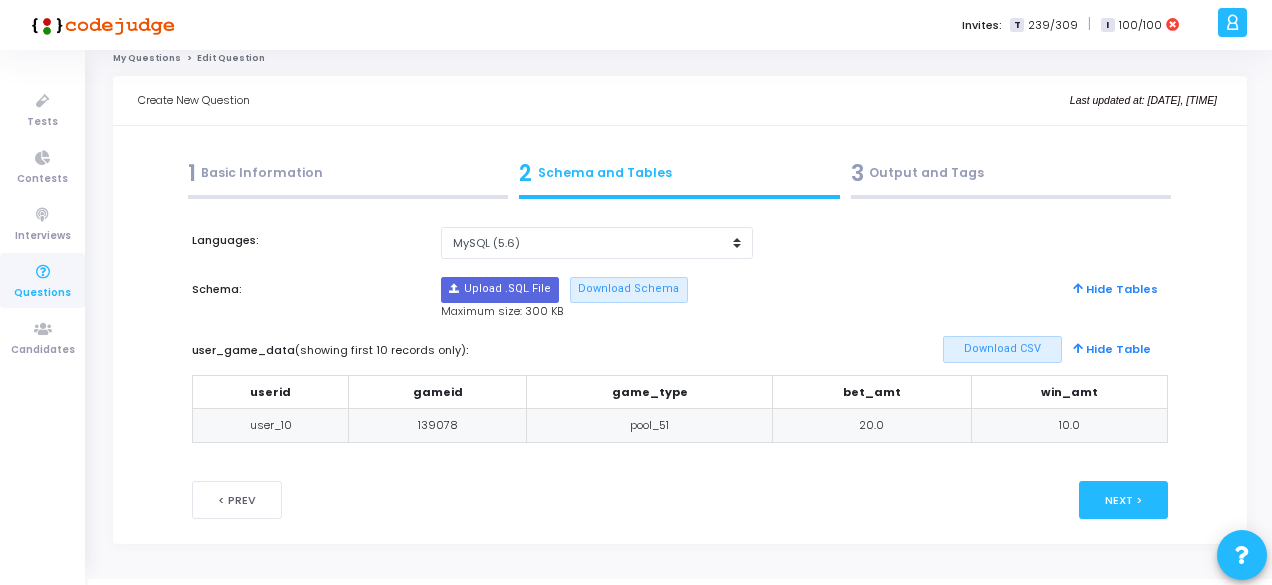 scroll, scrollTop: 41, scrollLeft: 0, axis: vertical 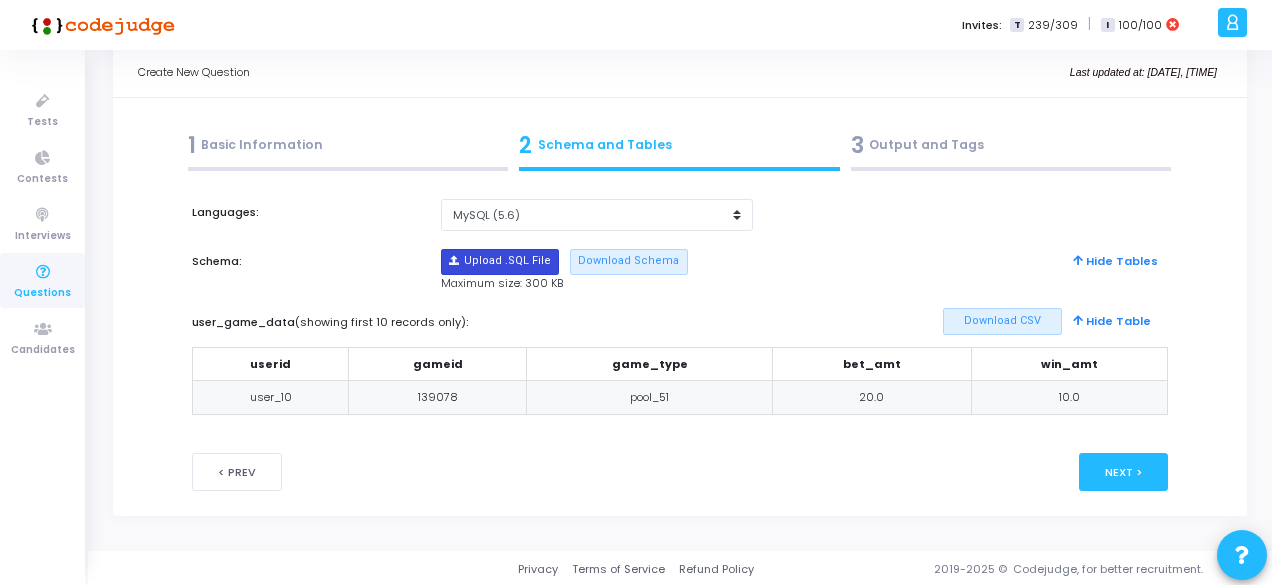 click at bounding box center [500, 262] 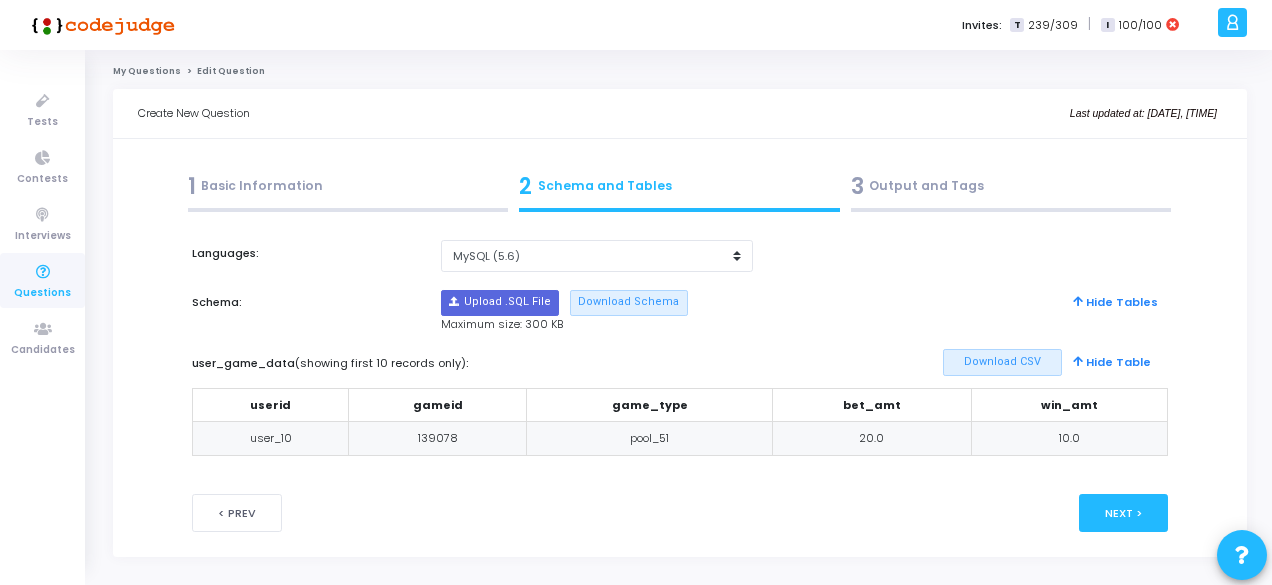 scroll, scrollTop: 41, scrollLeft: 0, axis: vertical 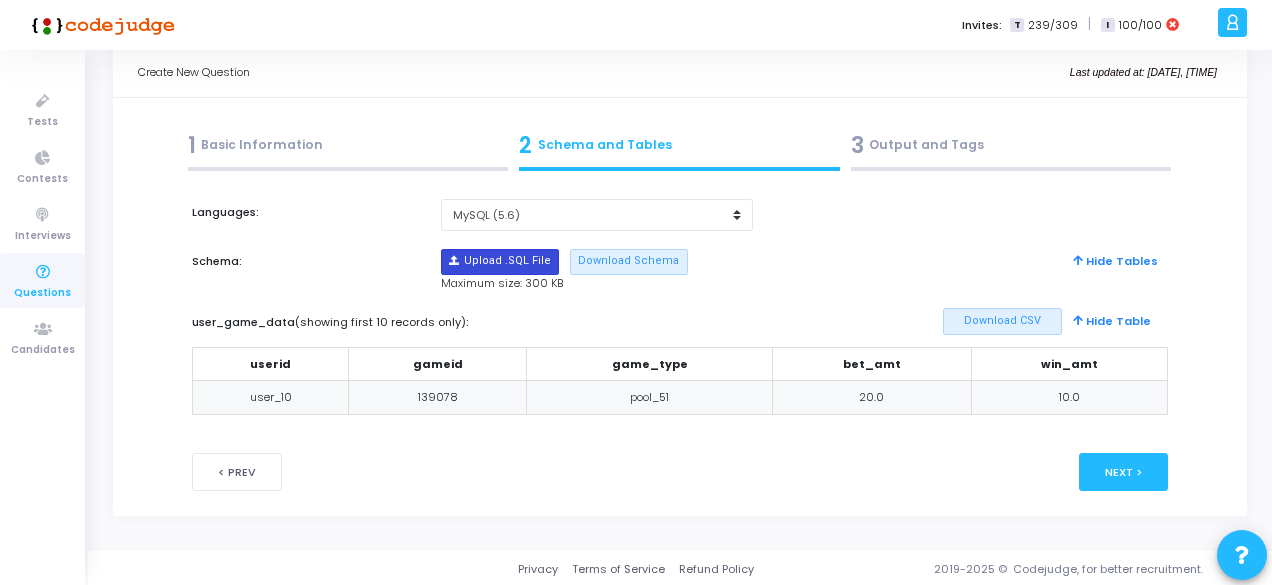 click at bounding box center [500, 262] 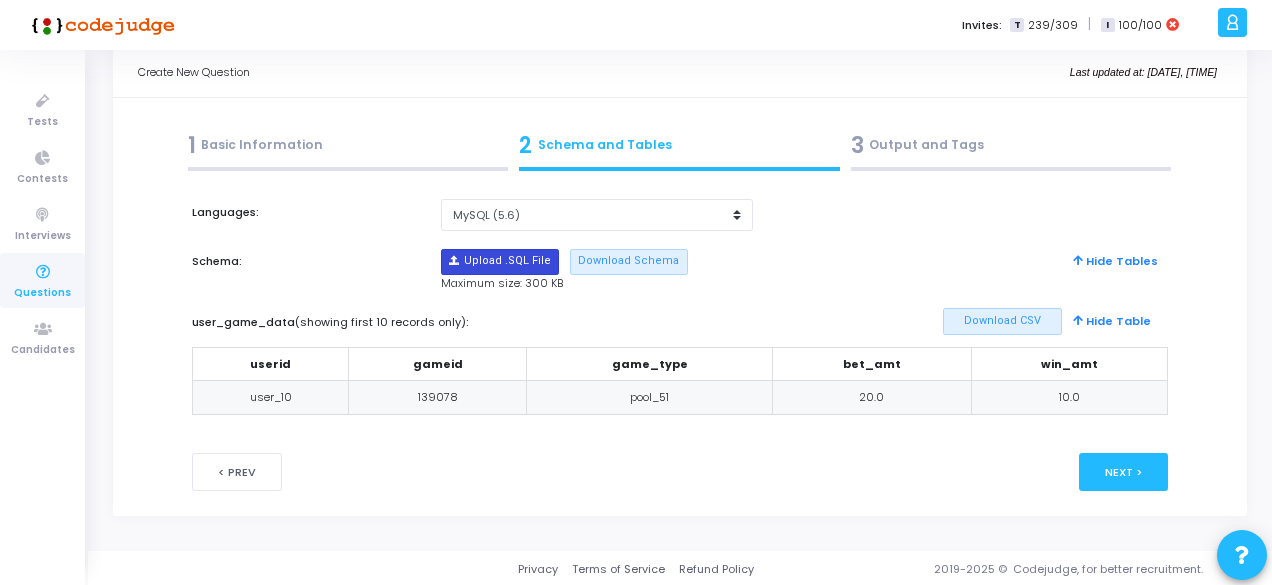 type on "C:\fakepath\sample_template.sql" 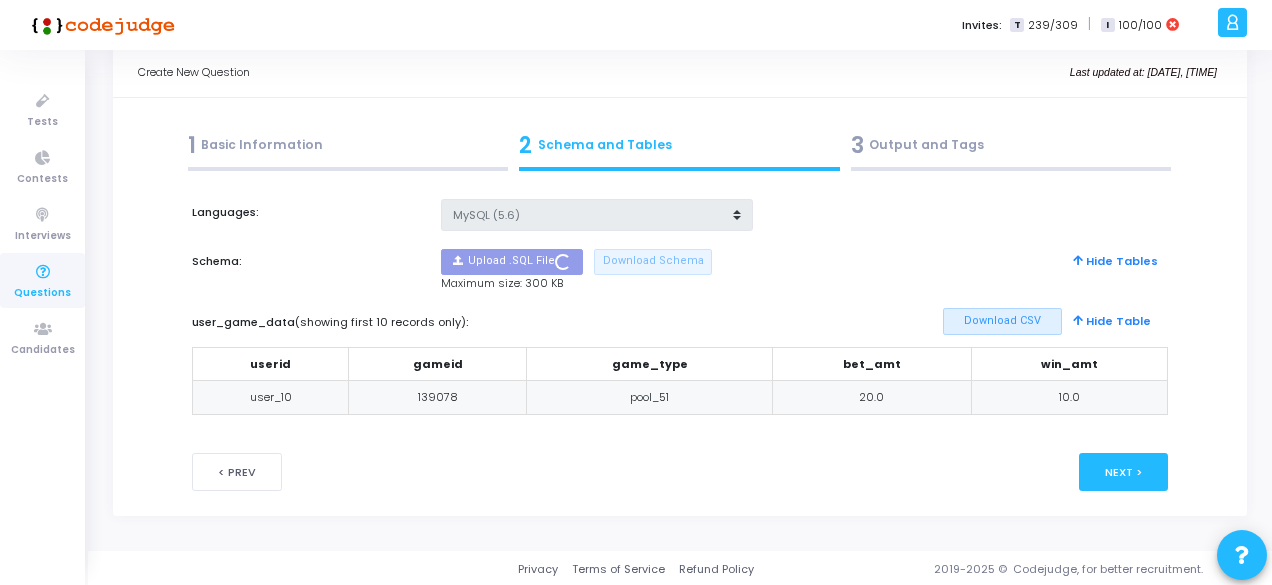 type 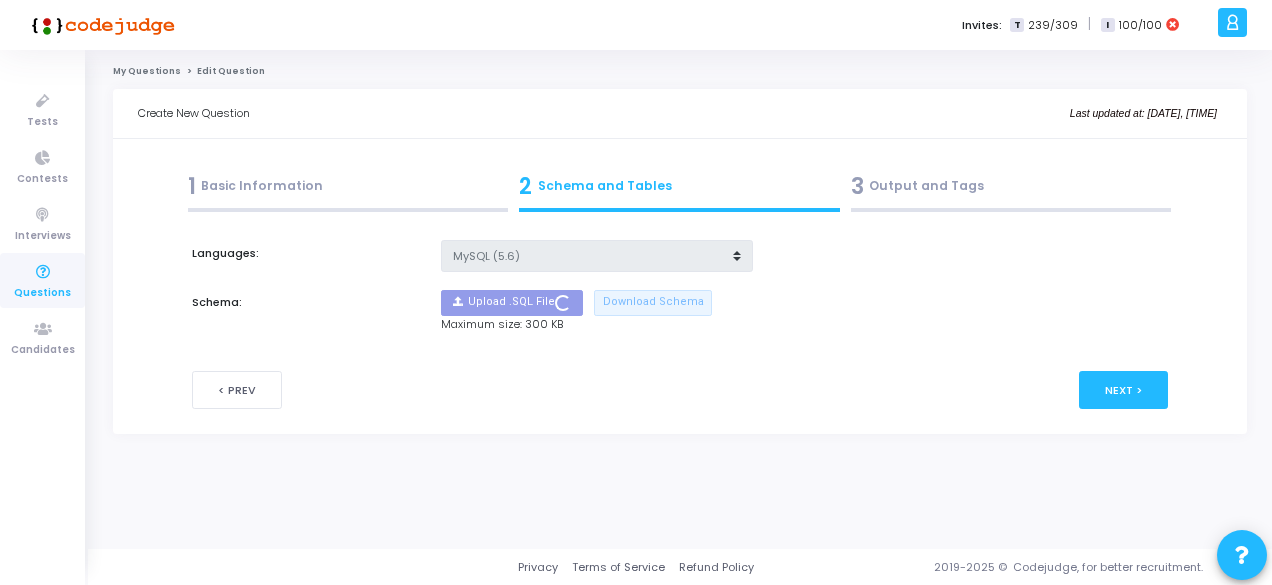 scroll, scrollTop: 0, scrollLeft: 0, axis: both 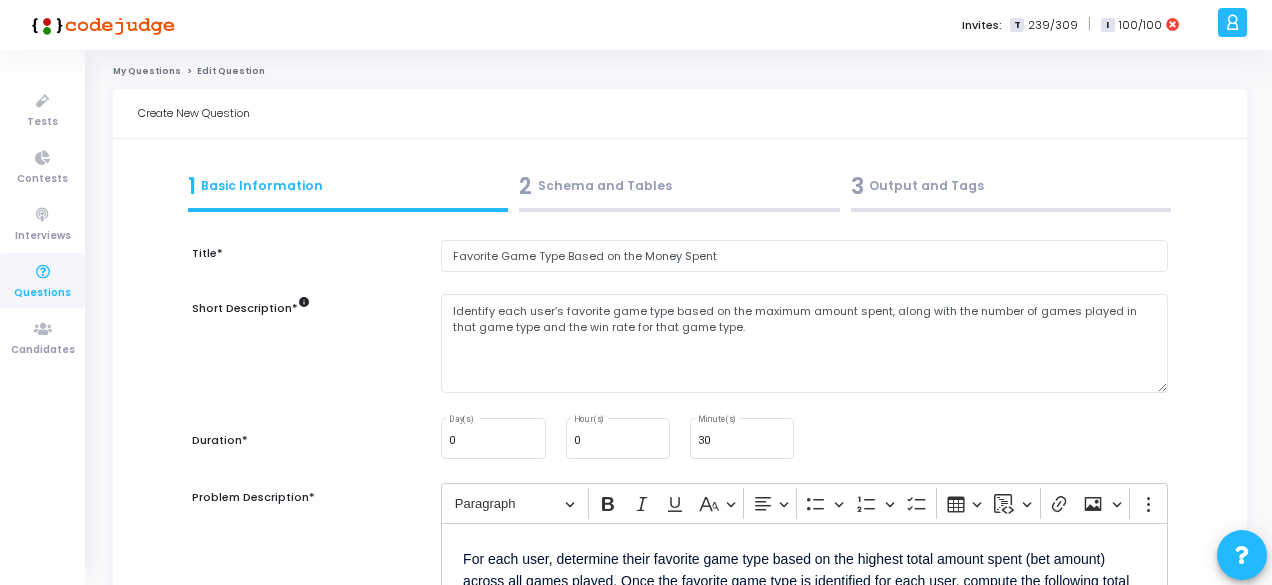 click on "2  Schema and Tables" at bounding box center (679, 186) 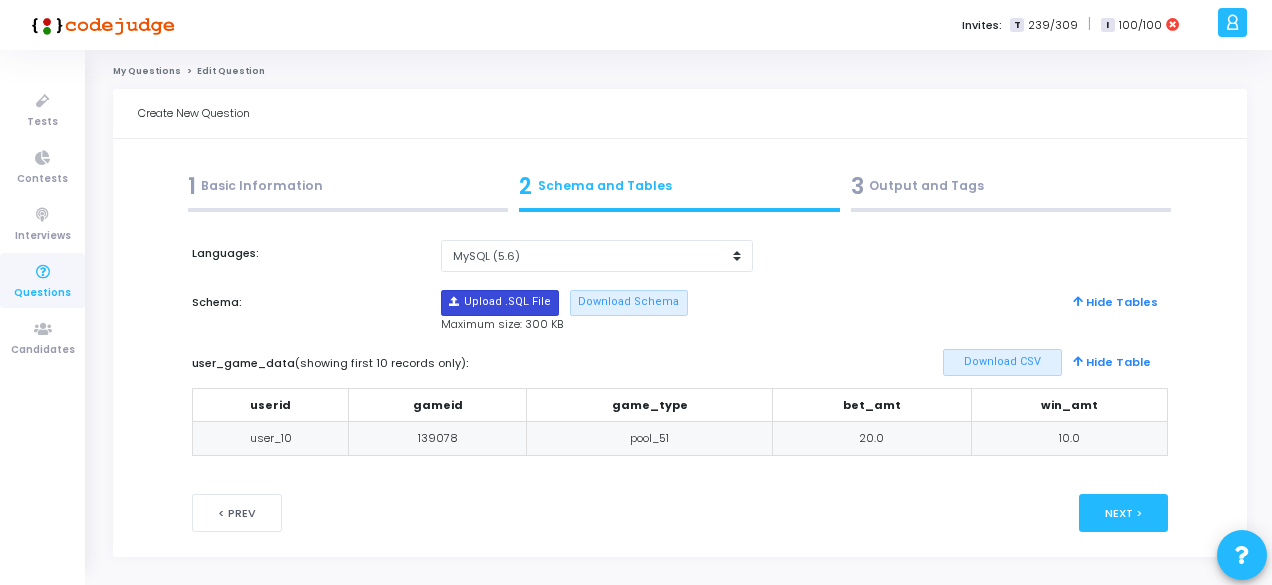 click at bounding box center [500, 303] 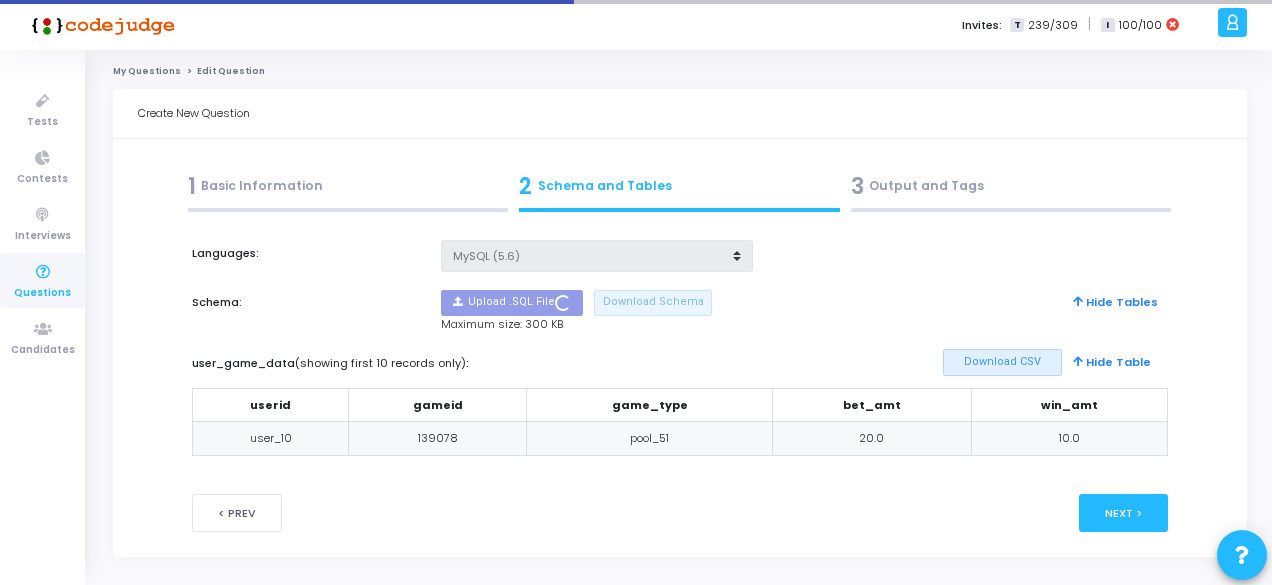 type 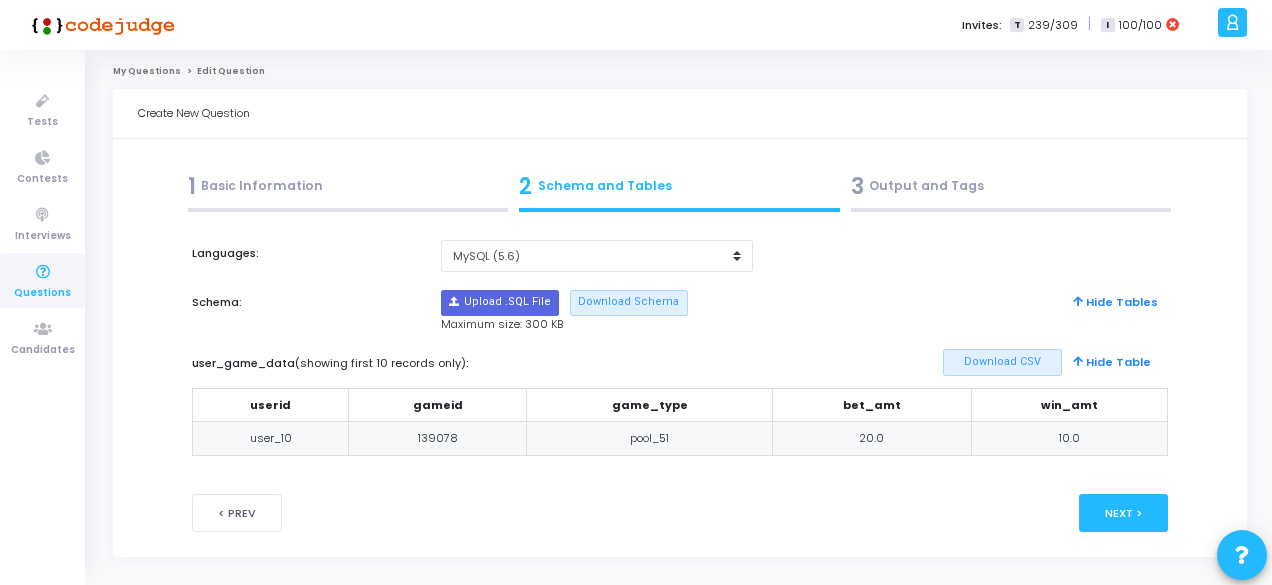 click on "3  Output and Tags" at bounding box center [1011, 186] 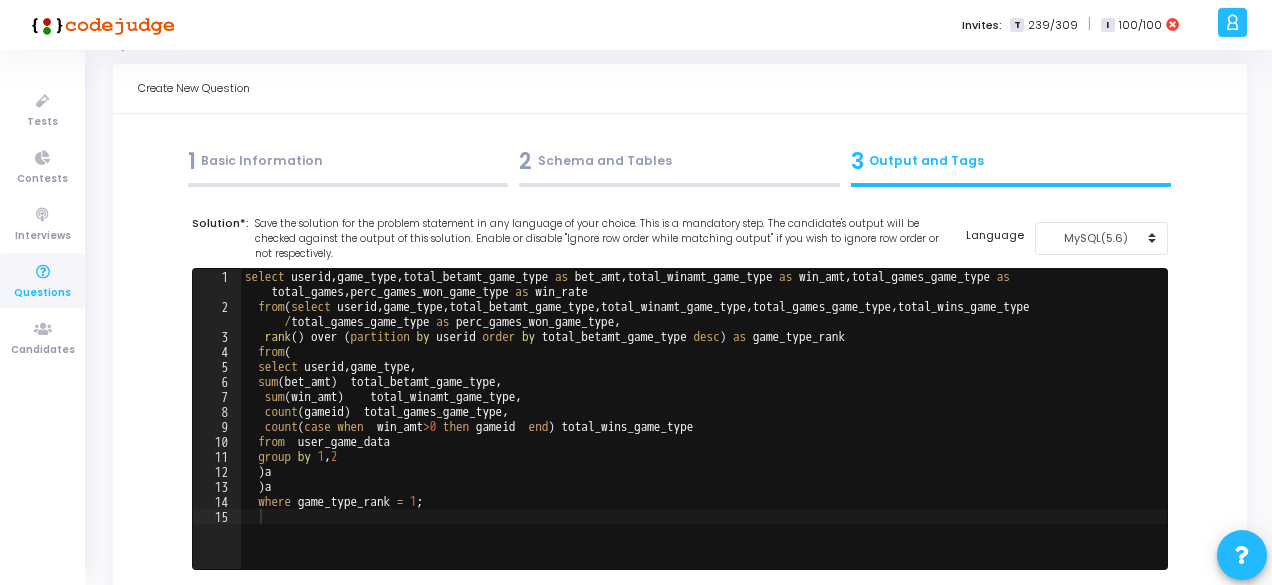 scroll, scrollTop: 29, scrollLeft: 0, axis: vertical 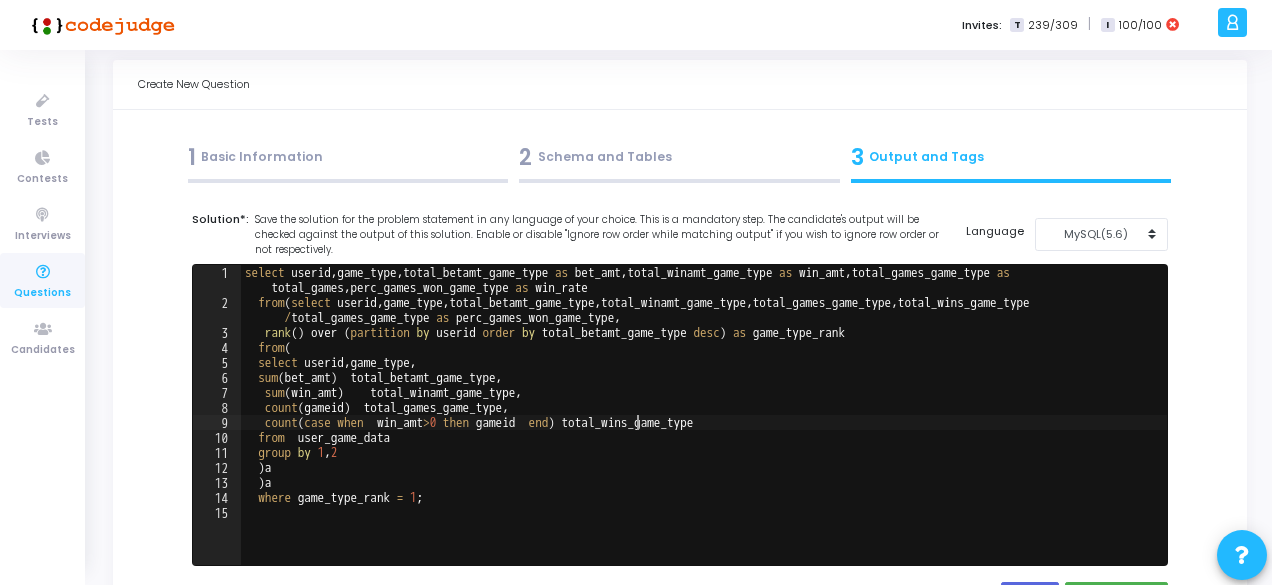 click on "select   userid , game_type , total_betamt_game_type   as   bet_amt ,  total_winamt_game_type   as   win_amt ,   total_games_game_type   as        total_games ,  perc_games_won_game_type   as   win_rate    from ( select   userid ,  game_type ,  total_betamt_game_type ,  total_winamt_game_type , total_games_game_type ,  total_wins_game_type        / total_games_game_type   as   perc_games_won_game_type ,     rank ( )   over   ( partition   by   userid   order   by   total_betamt_game_type   desc )   as   game_type_rank    from (    select   userid ,   game_type ,      sum ( bet_amt )    total_betamt_game_type ,     sum ( win_amt )      total_winamt_game_type ,     count ( gameid )    total_games_game_type ,     count ( case   when    win_amt > 0   then   gameid    end )   total_wins_game_type    from    user_game_data    group   by   1 , 2    ) a    ) a    where   game_type_rank   =   1 ;" at bounding box center (704, 437) 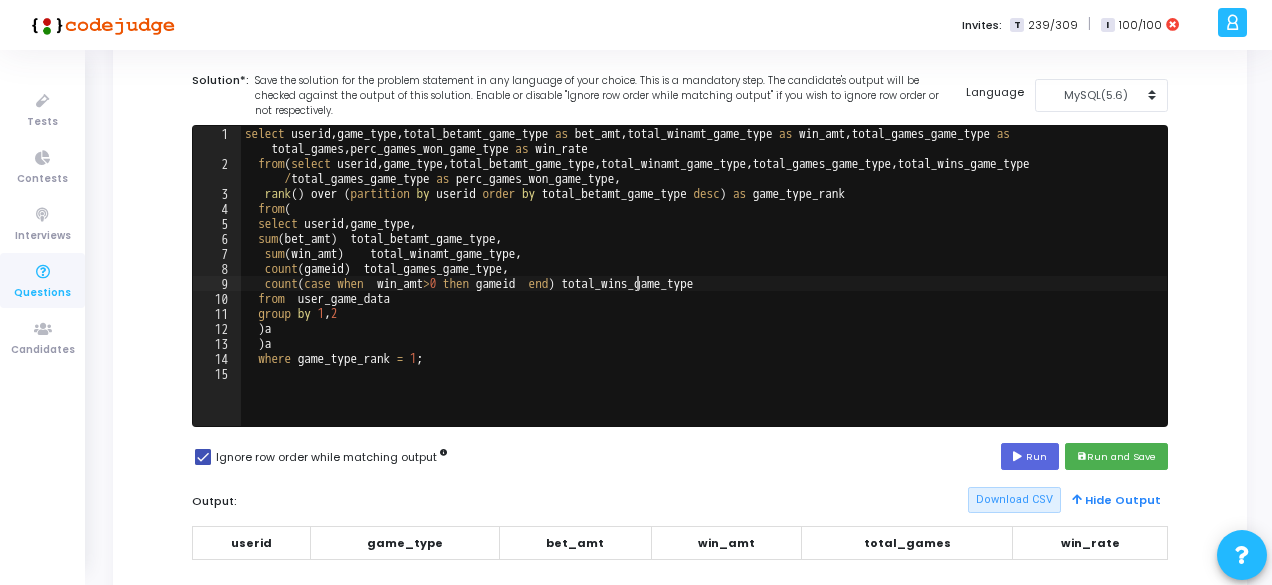 scroll, scrollTop: 174, scrollLeft: 0, axis: vertical 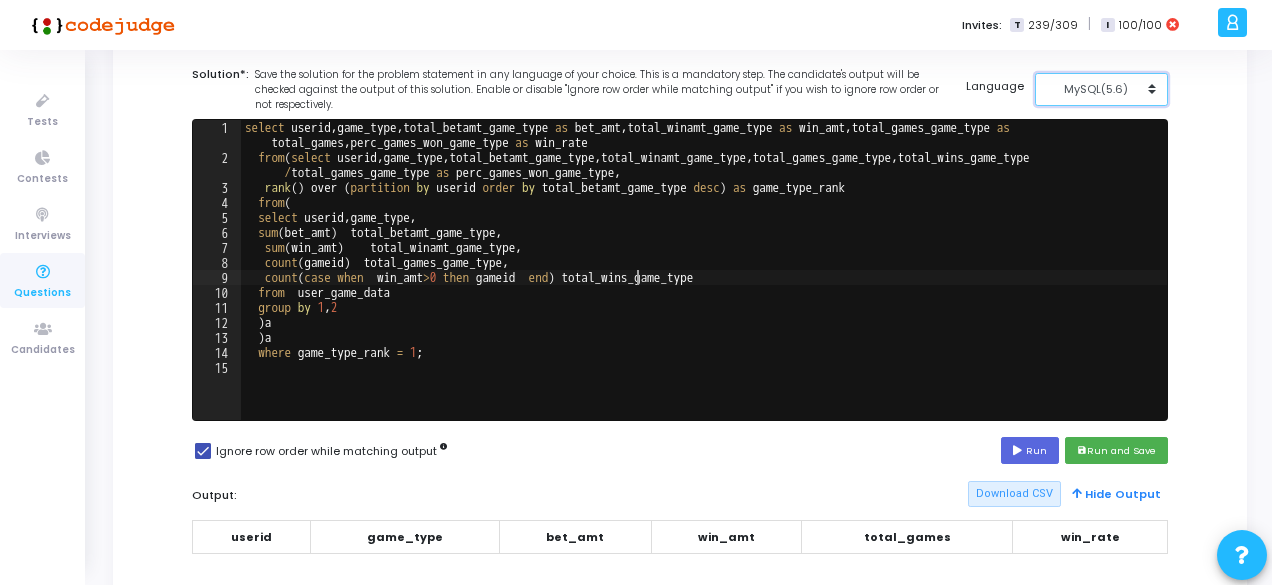 click on "MySQL(5.6)" at bounding box center [1096, 89] 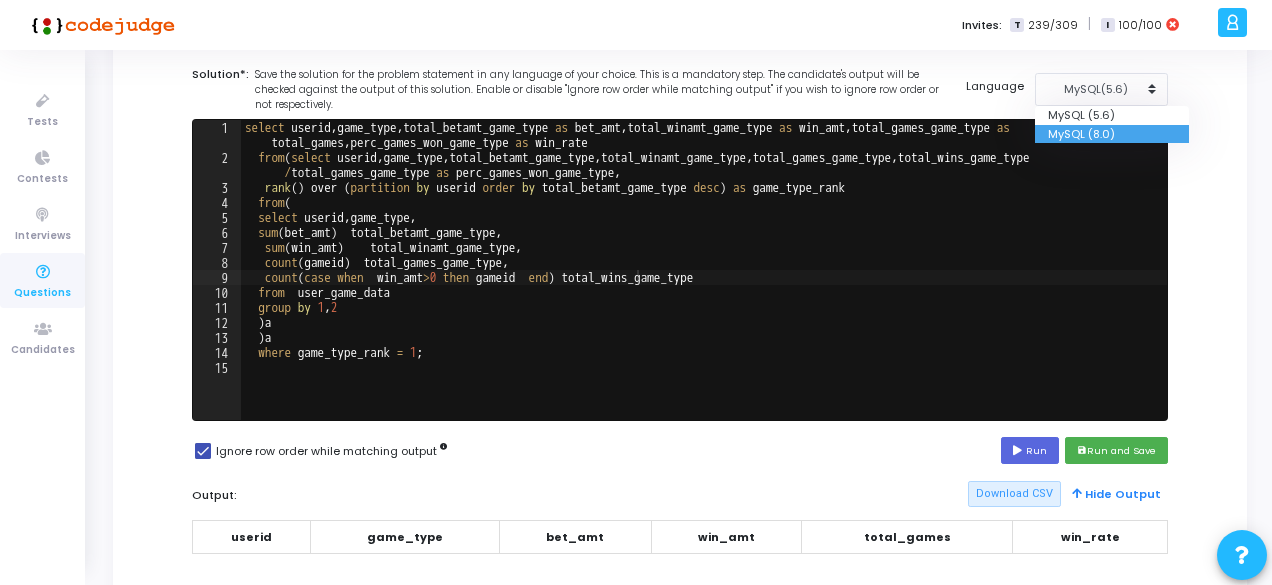 click on "MySQL (8.0)" at bounding box center (1112, 134) 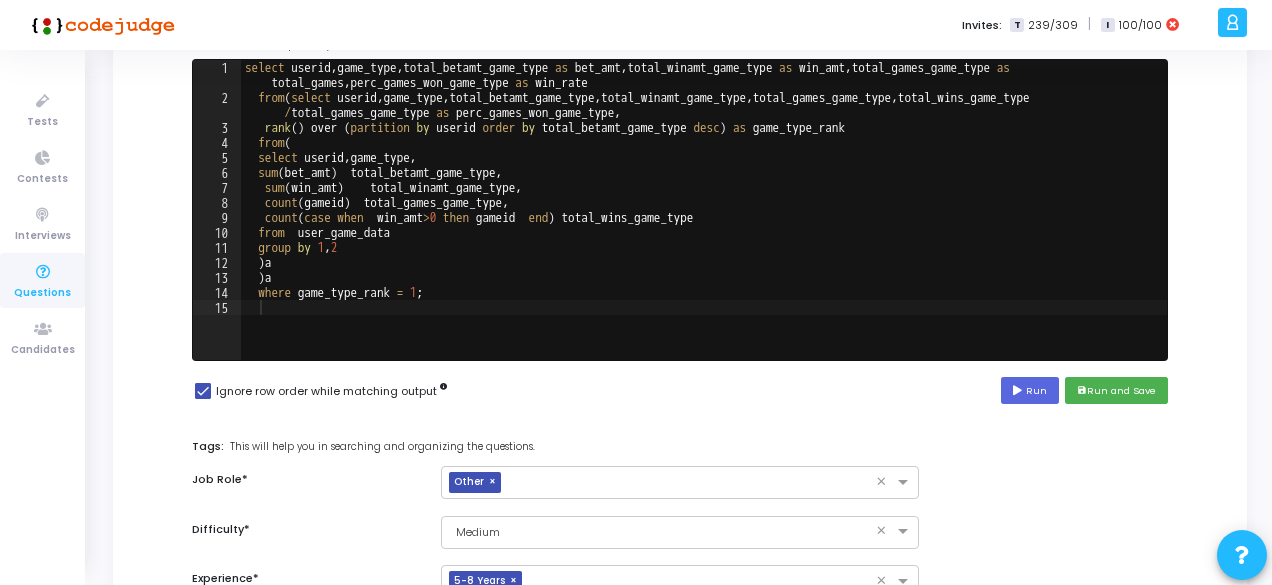 scroll, scrollTop: 239, scrollLeft: 0, axis: vertical 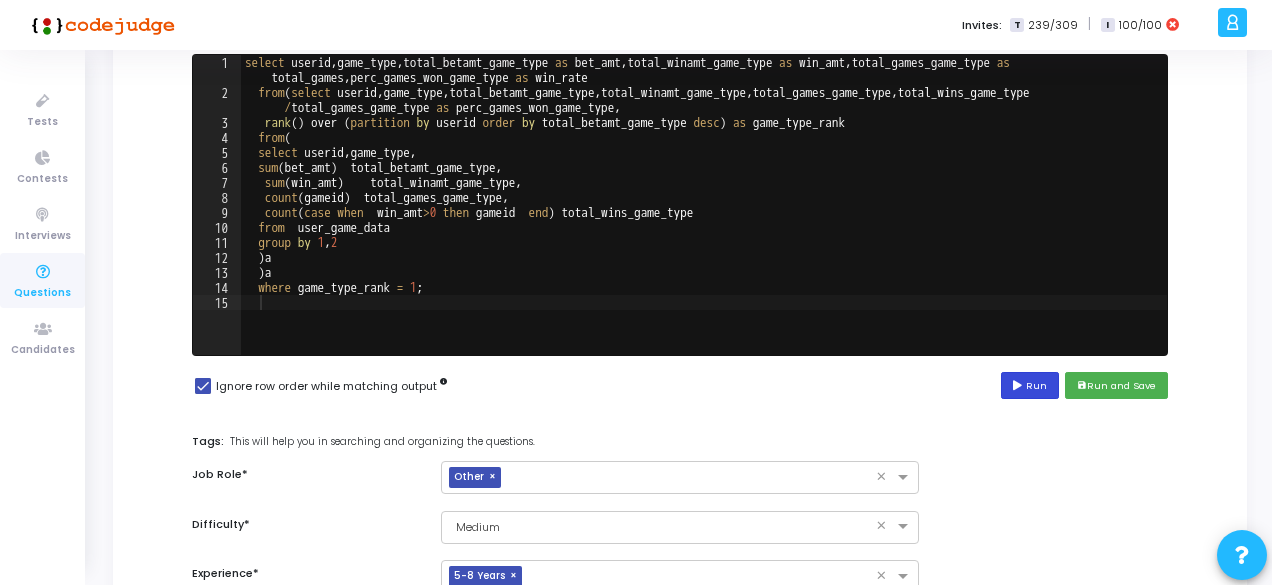 click on "Run" at bounding box center (1030, 385) 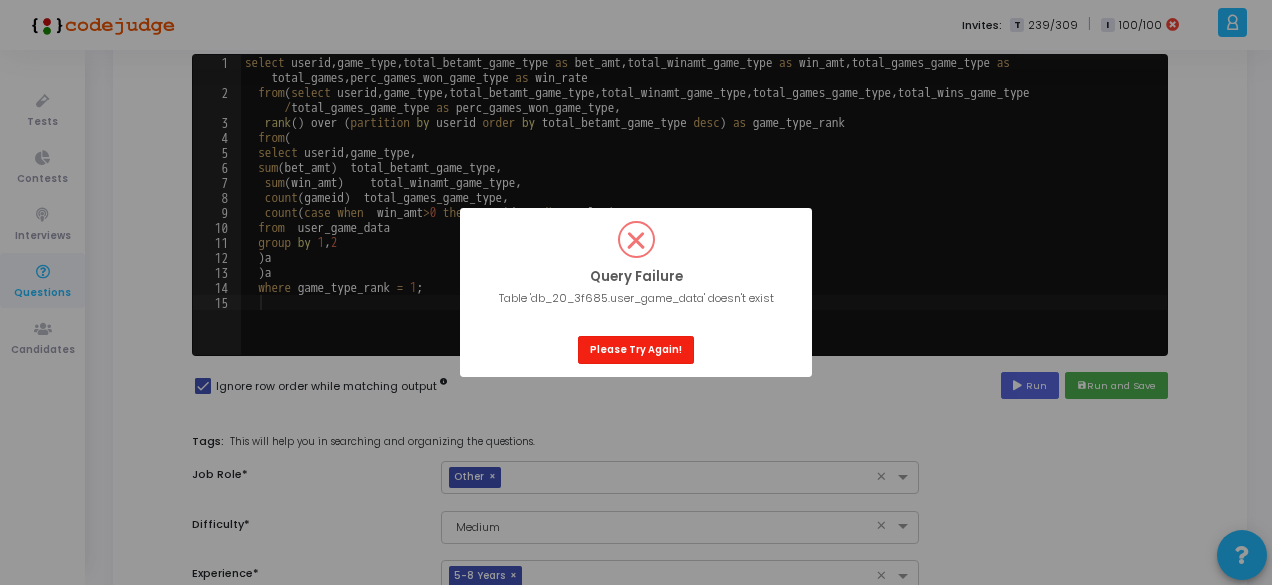 click on "Please Try Again!" at bounding box center [636, 349] 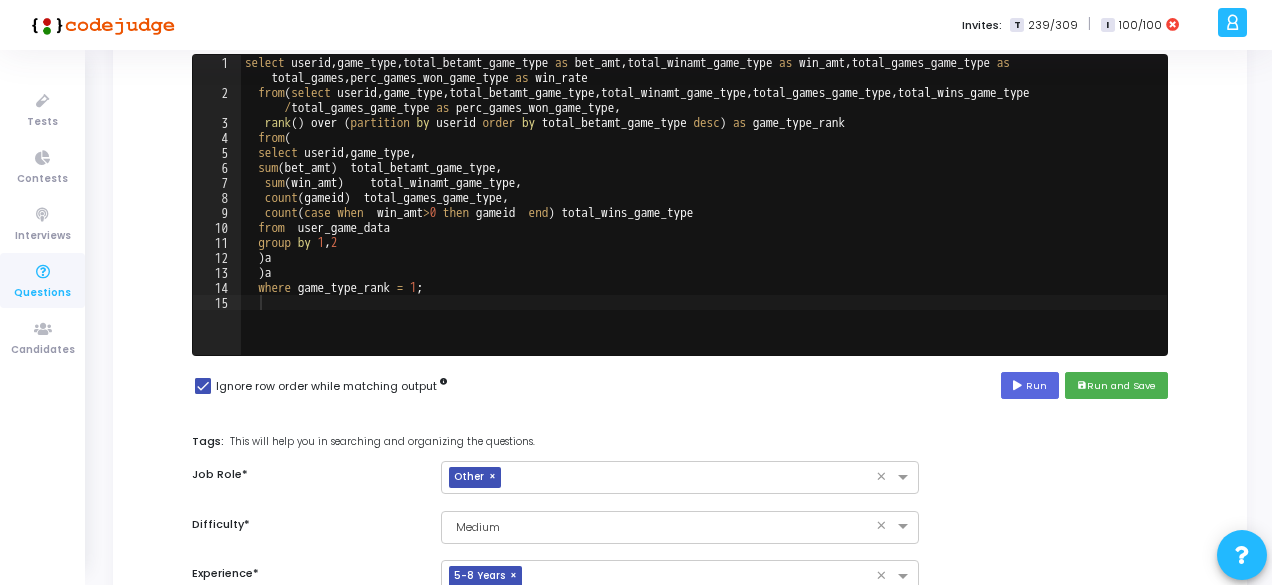scroll, scrollTop: 204, scrollLeft: 0, axis: vertical 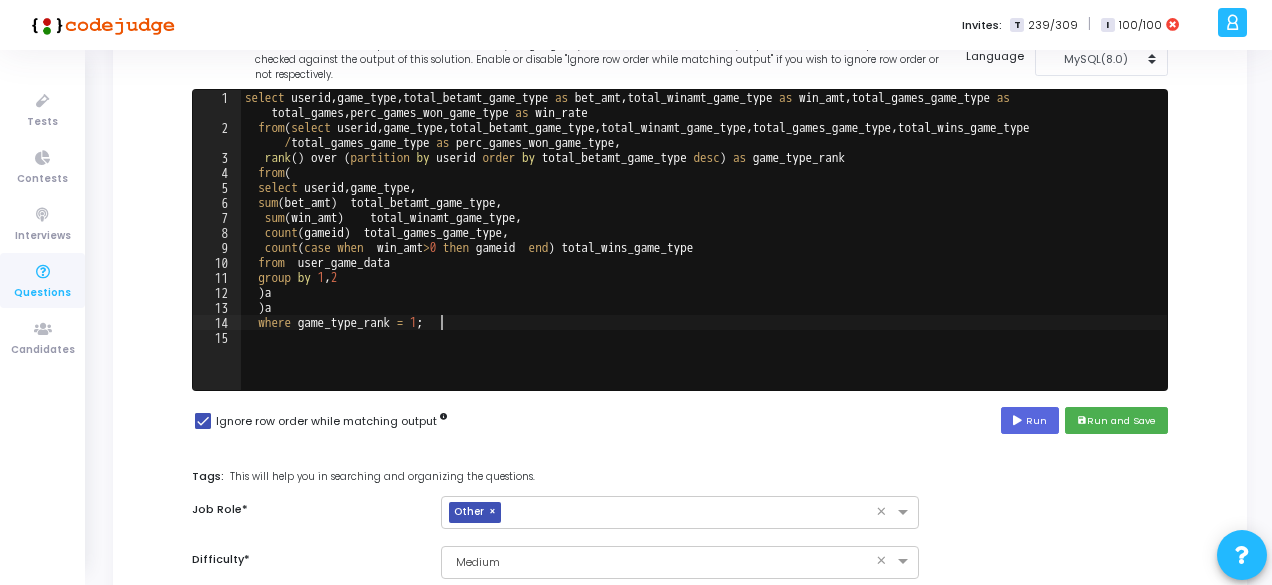 click on "select   userid , game_type , total_betamt_game_type   as   bet_amt ,  total_winamt_game_type   as   win_amt ,   total_games_game_type   as        total_games ,  perc_games_won_game_type   as   win_rate    from ( select   userid ,  game_type ,  total_betamt_game_type ,  total_winamt_game_type , total_games_game_type ,  total_wins_game_type        / total_games_game_type   as   perc_games_won_game_type ,     rank ( )   over   ( partition   by   userid   order   by   total_betamt_game_type   desc )   as   game_type_rank    from (    select   userid ,   game_type ,      sum ( bet_amt )    total_betamt_game_type ,     sum ( win_amt )      total_winamt_game_type ,     count ( gameid )    total_games_game_type ,     count ( case   when    win_amt > 0   then   gameid    end )   total_wins_game_type    from    user_game_data    group   by   1 , 2    ) a    ) a    where   game_type_rank   =   1 ;" at bounding box center [704, 262] 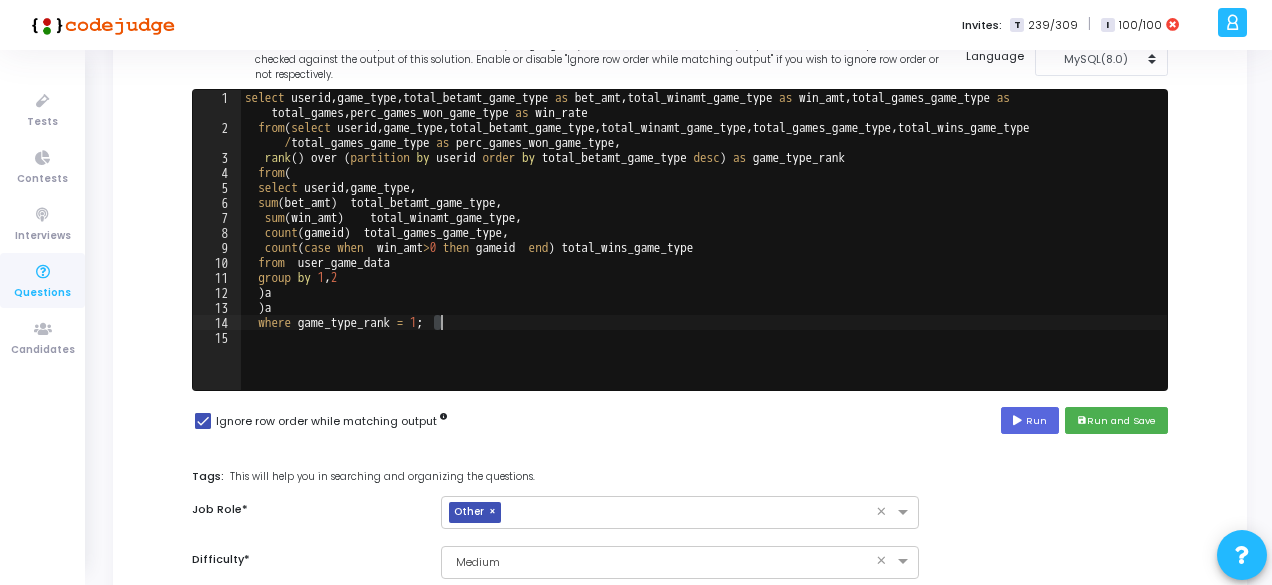 drag, startPoint x: 566, startPoint y: 323, endPoint x: 290, endPoint y: 77, distance: 369.7188 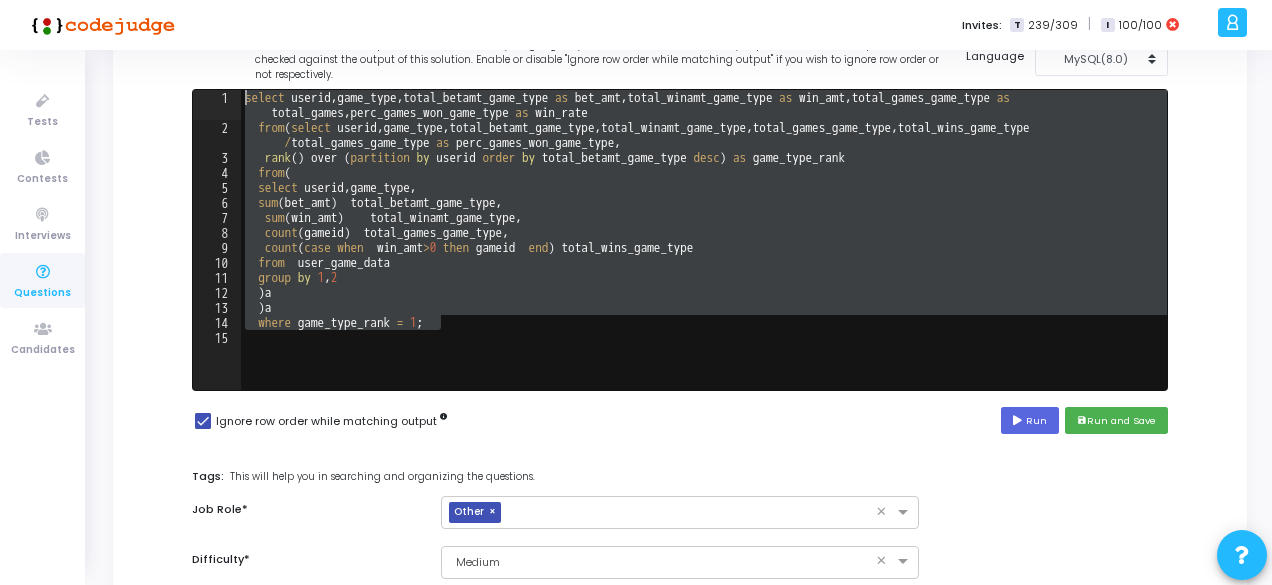 type on "where game_type_rank = 1;" 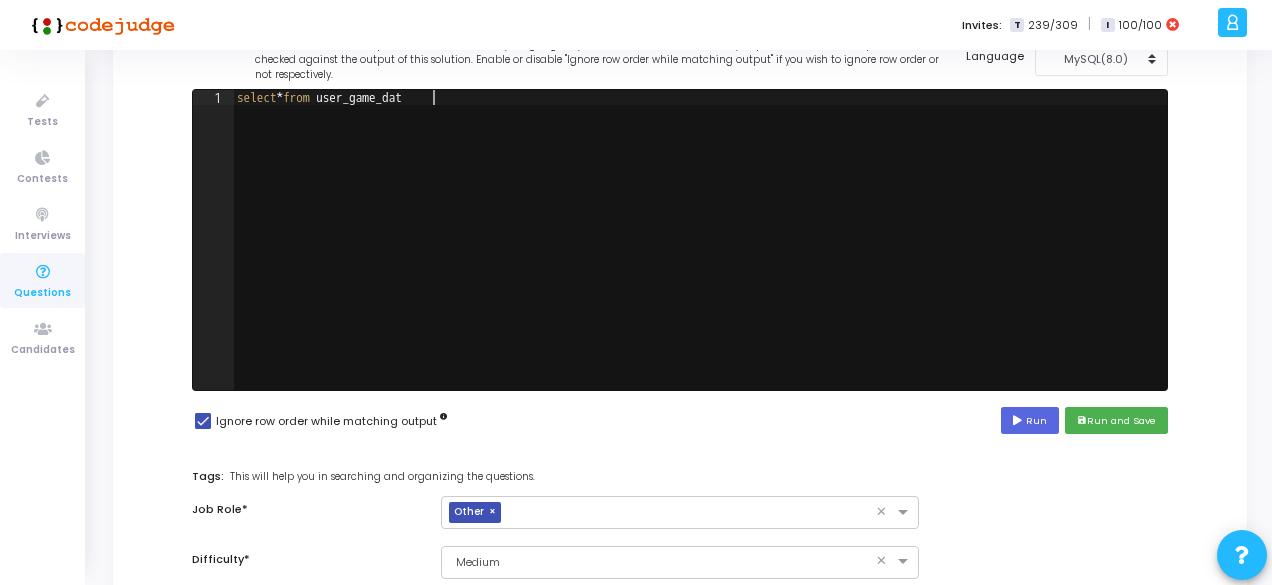 scroll, scrollTop: 0, scrollLeft: 14, axis: horizontal 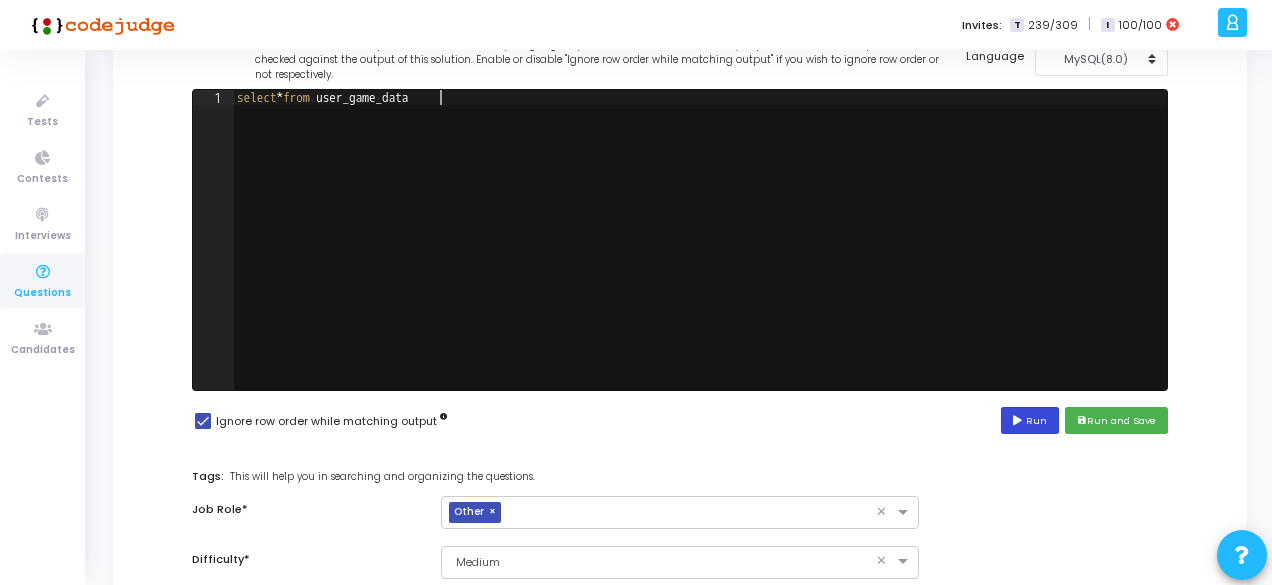 type on "select * from user_game_data" 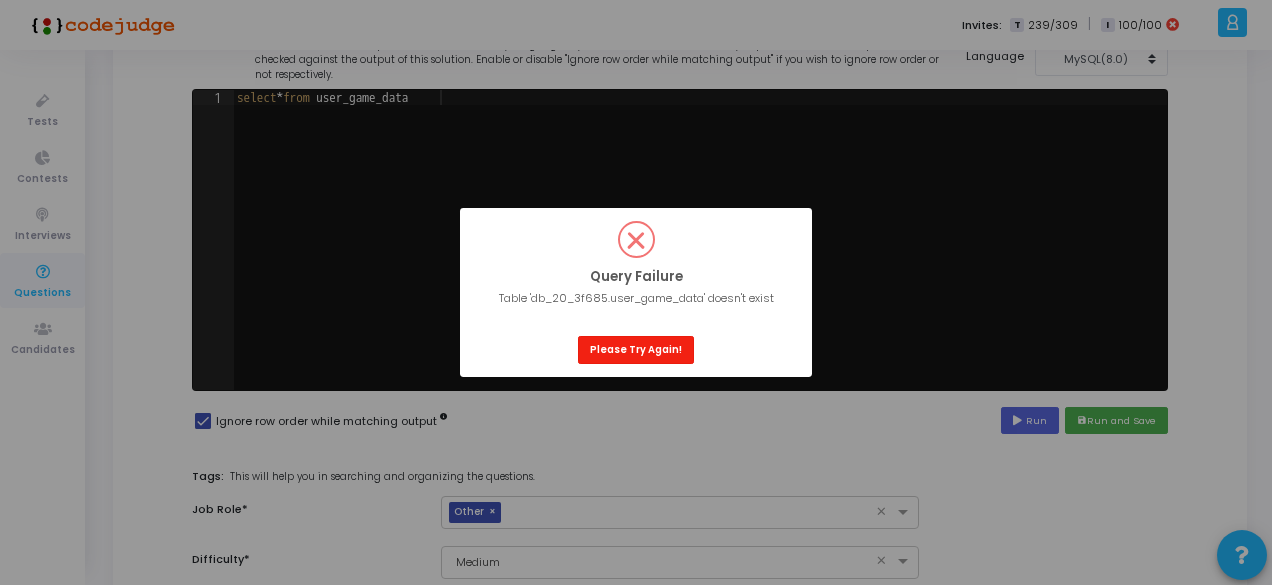 click on "Please Try Again!" at bounding box center (636, 349) 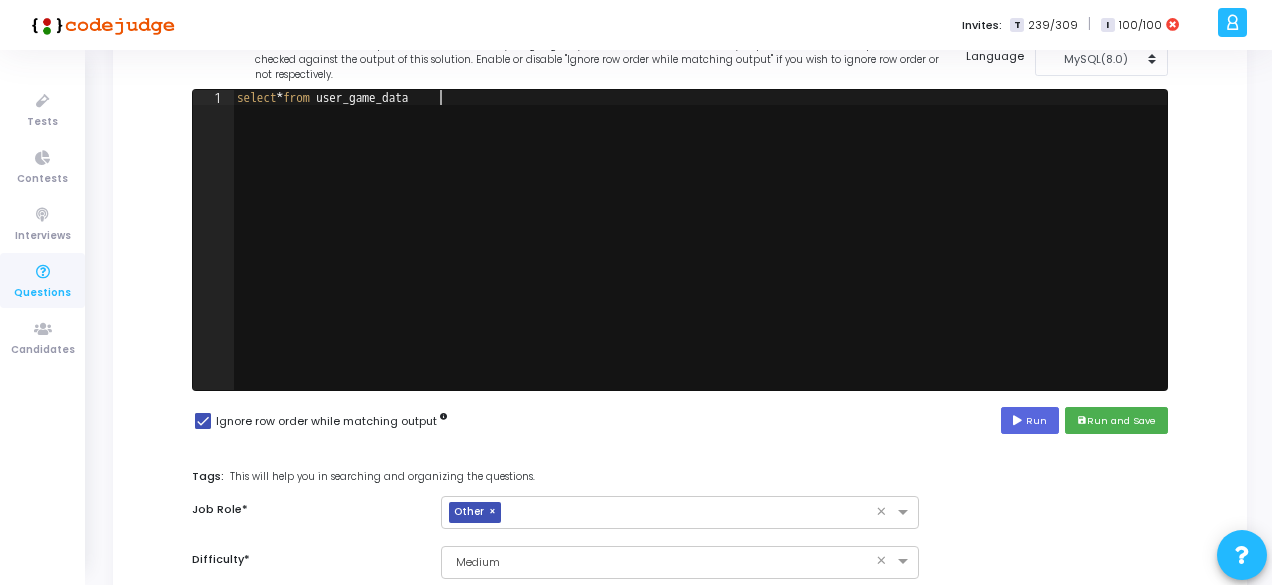 click on "select  *  from   user_game_data" at bounding box center [700, 255] 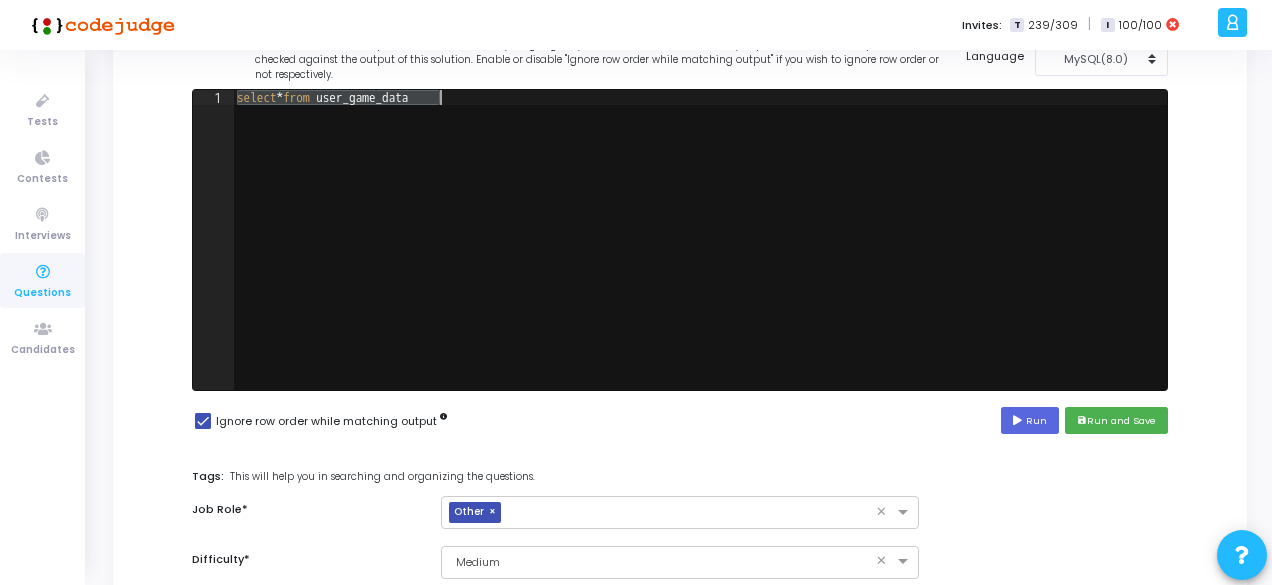 paste 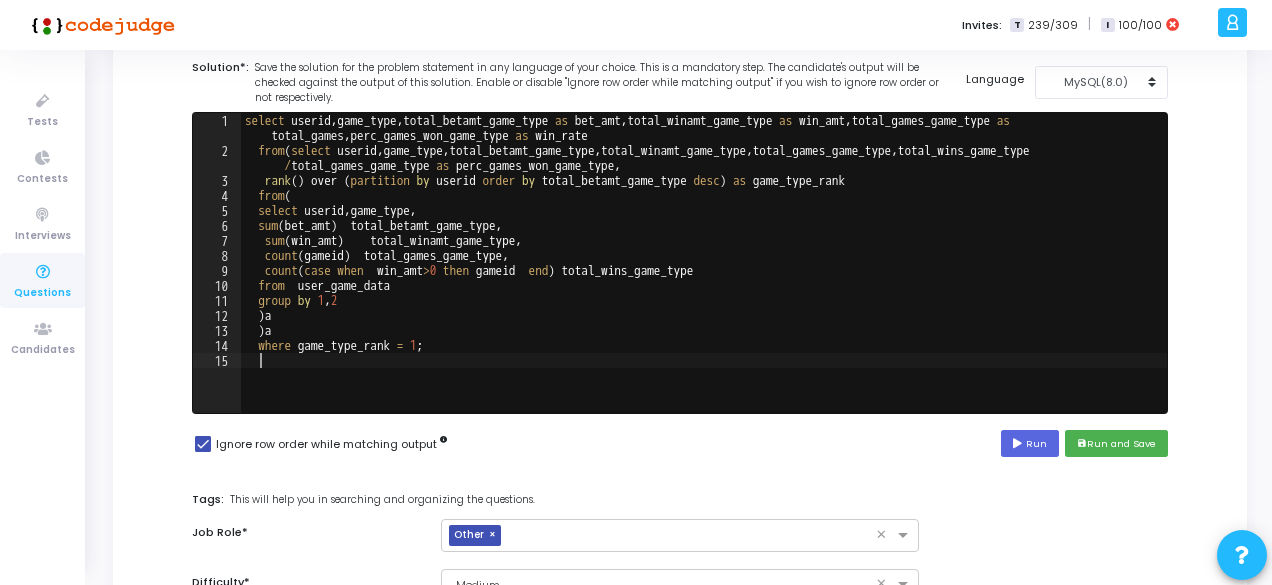 scroll, scrollTop: 0, scrollLeft: 0, axis: both 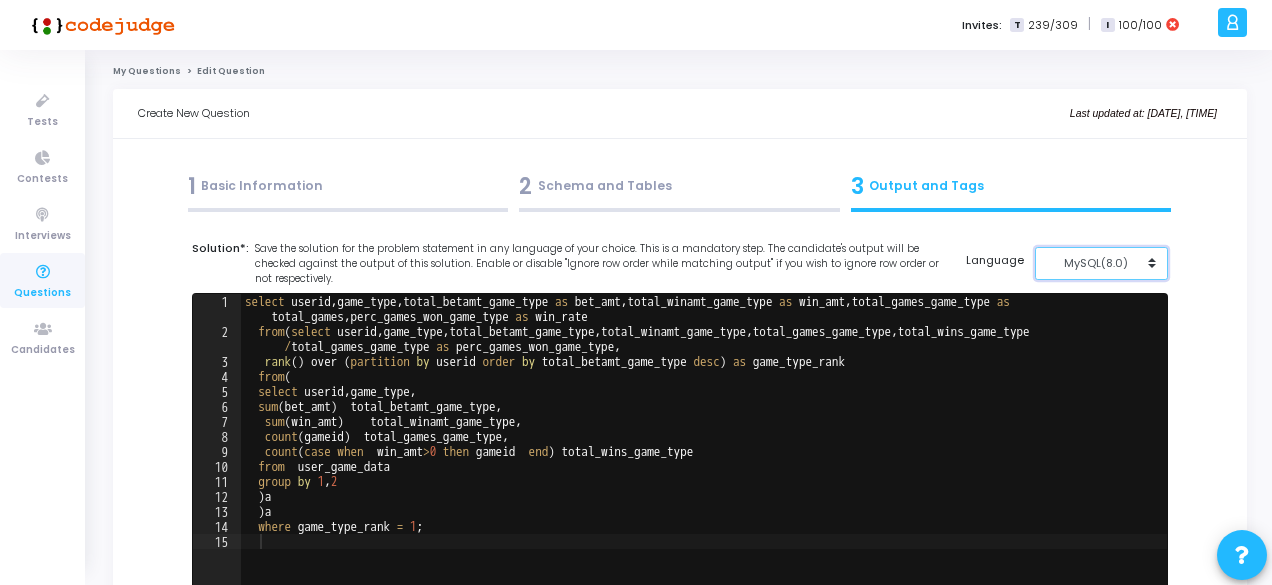 click on "MySQL(8.0)" at bounding box center (1101, 263) 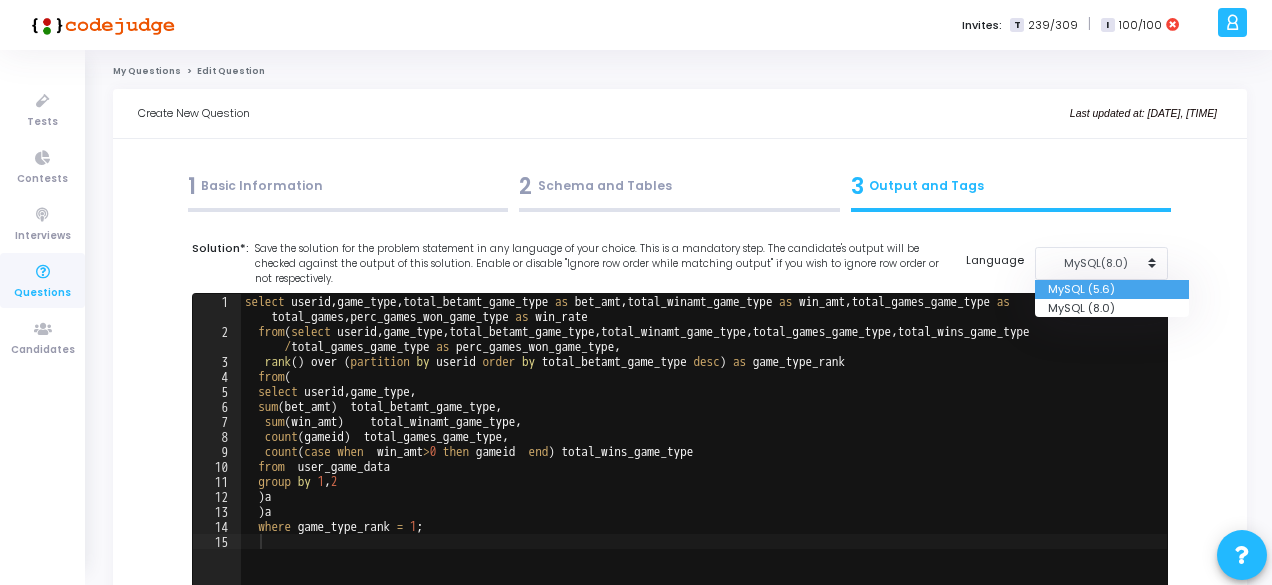 click on "MySQL (5.6)" at bounding box center [1112, 289] 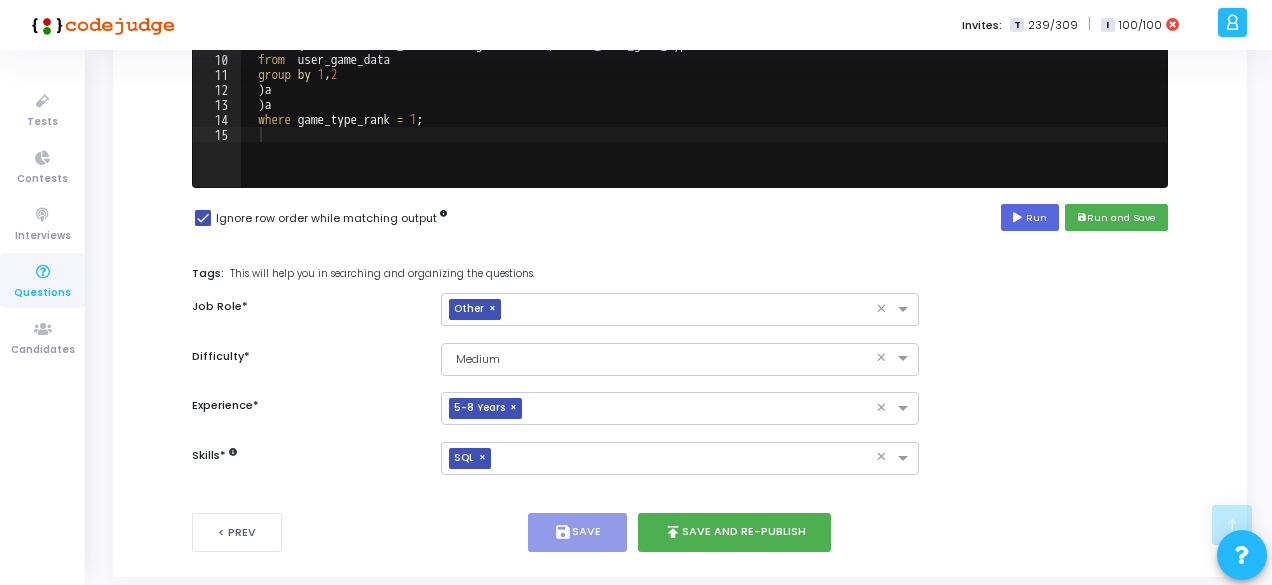 scroll, scrollTop: 434, scrollLeft: 0, axis: vertical 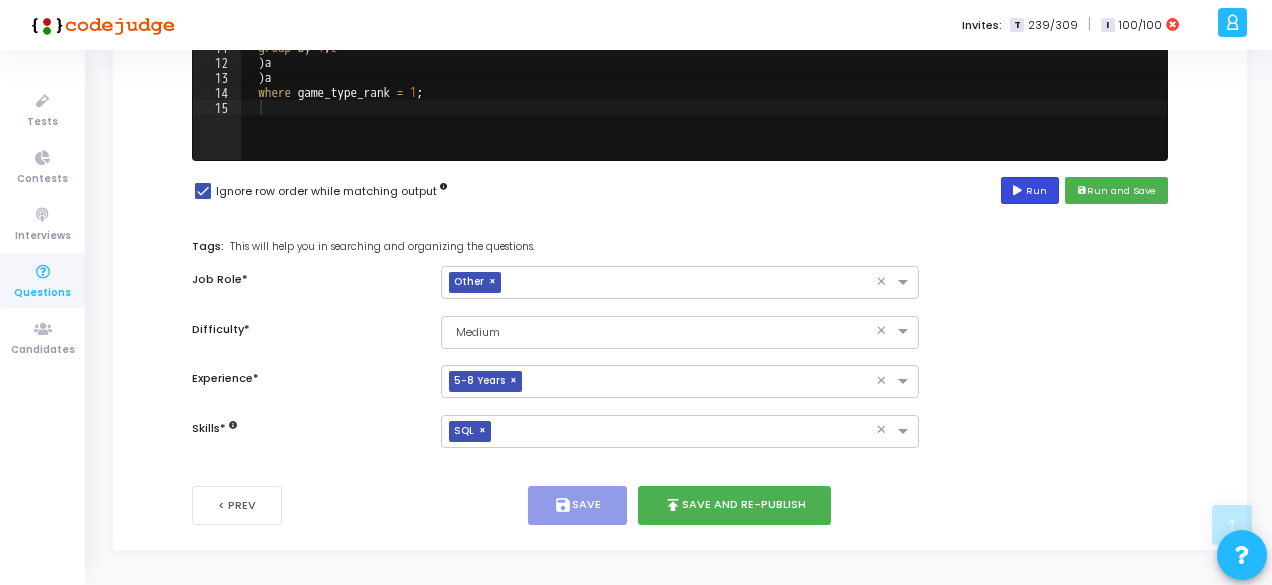 click on "Run" at bounding box center (1030, 190) 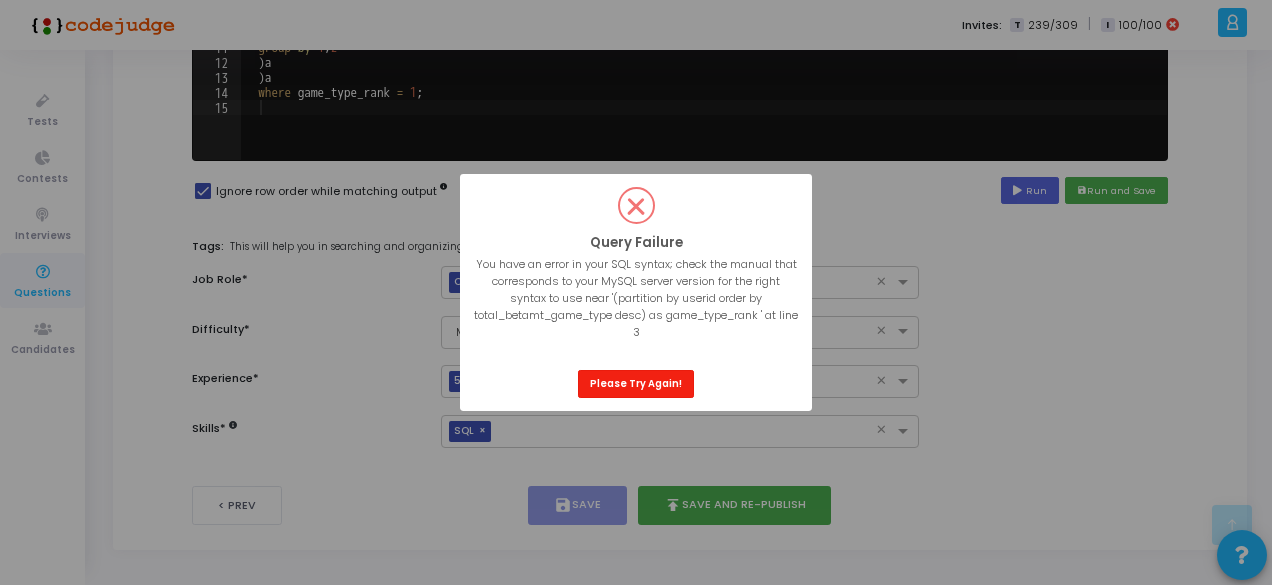 click on "Please Try Again!" at bounding box center [636, 383] 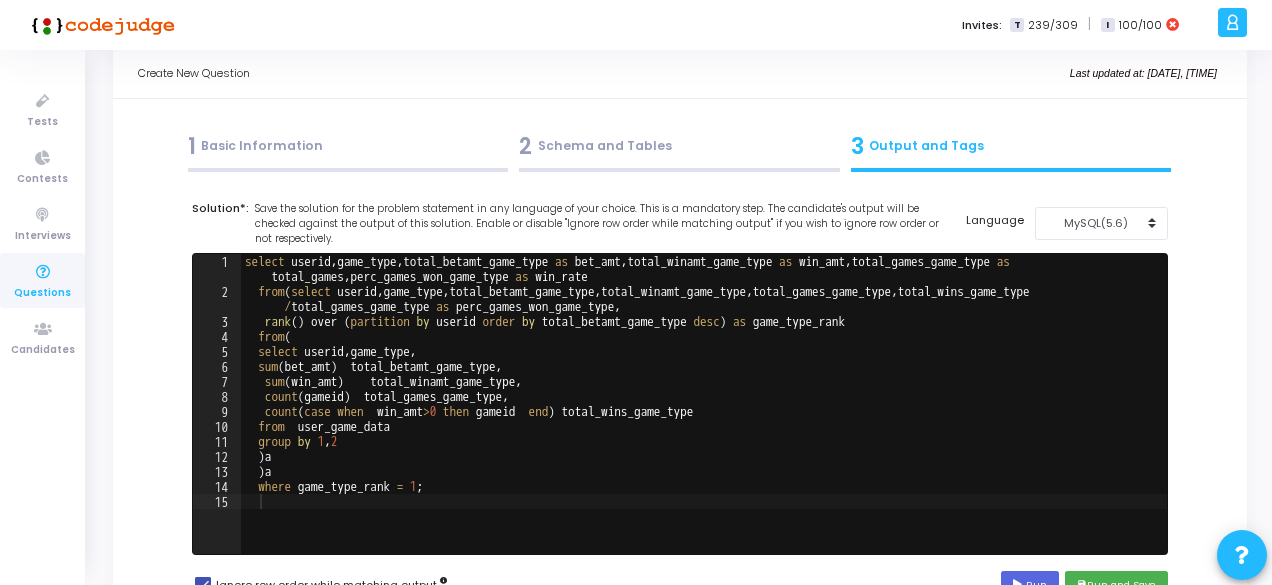 scroll, scrollTop: 35, scrollLeft: 0, axis: vertical 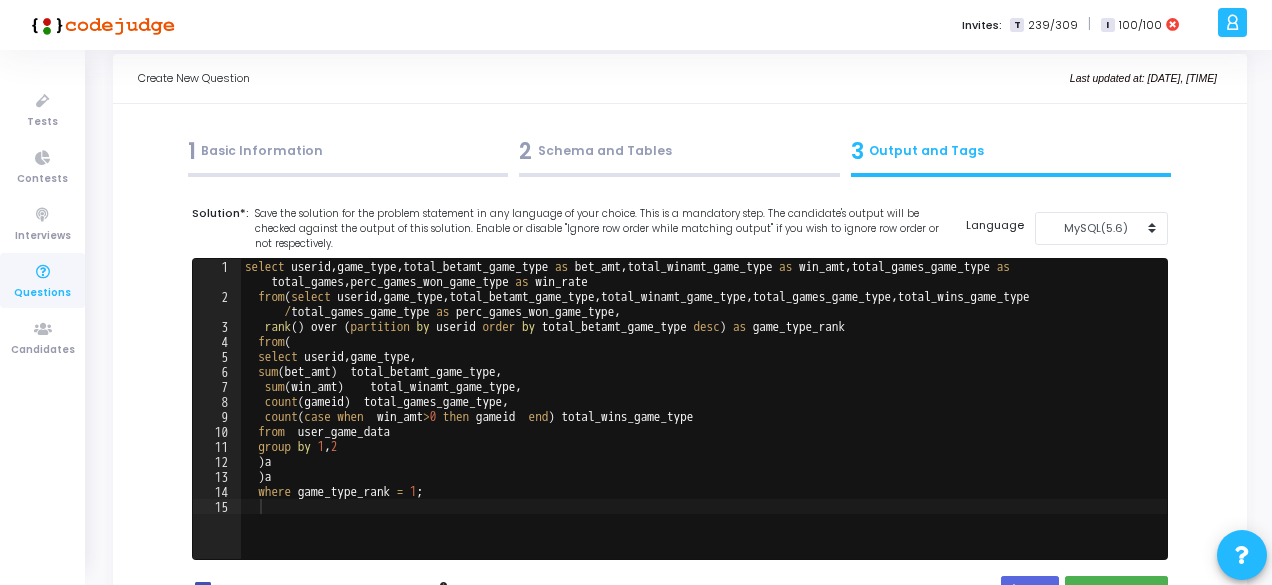 click on "2  Schema and Tables" at bounding box center [679, 151] 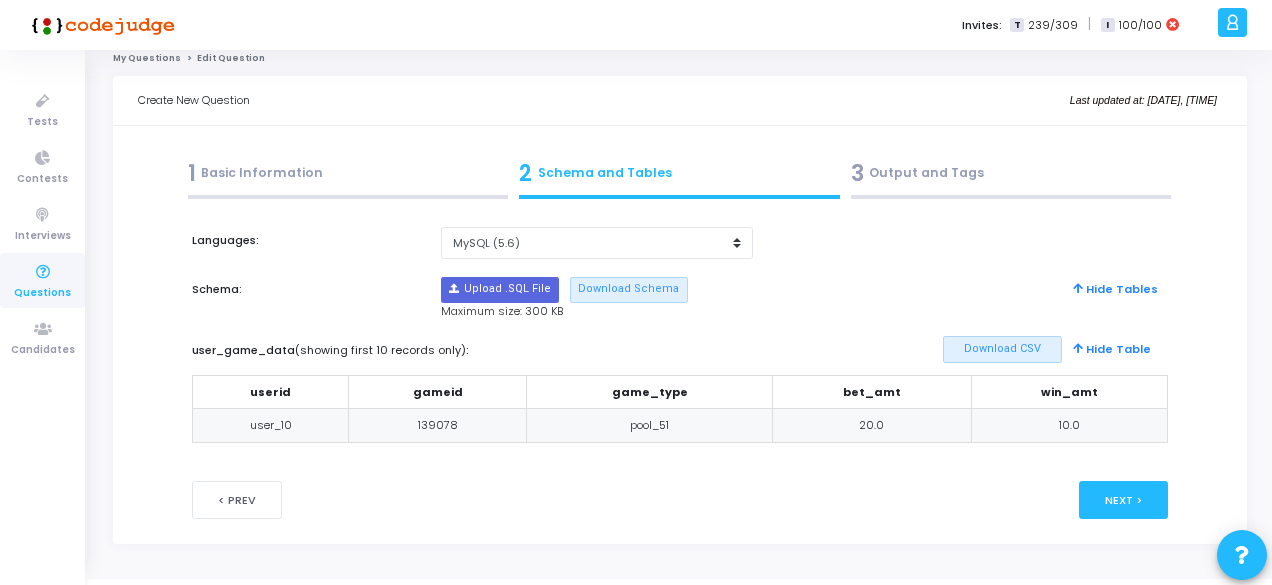 scroll, scrollTop: 5, scrollLeft: 0, axis: vertical 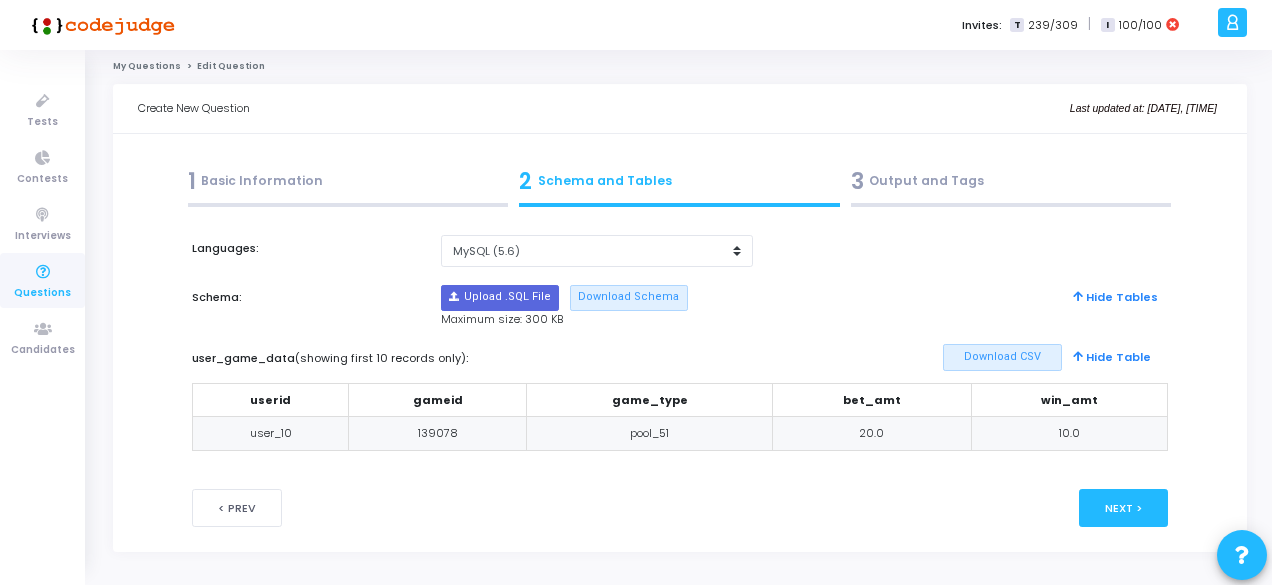 click on "userid gameid game_type game_start_timestamp bet_amt win_amt game_end_timestamp user_30 [NUMBER] pool_201 6/12/2025 7:12 50 0 6/12/2025 7:19 user_30" at bounding box center (680, 370) 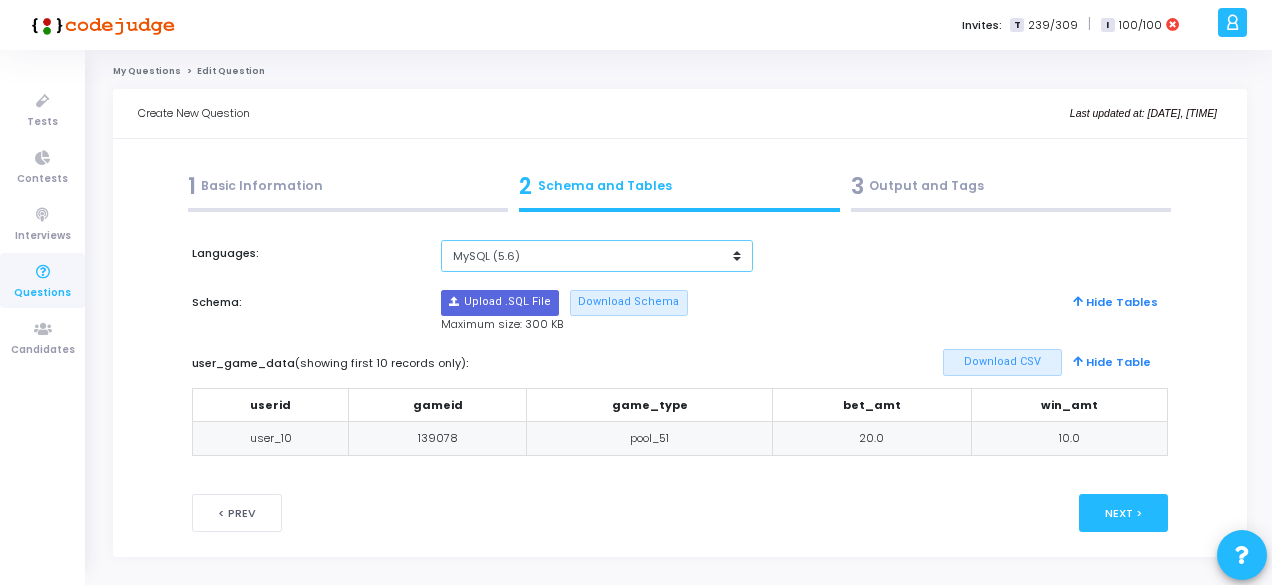 click on "MySQL (5.6)   MySQL (8.0)" at bounding box center [597, 256] 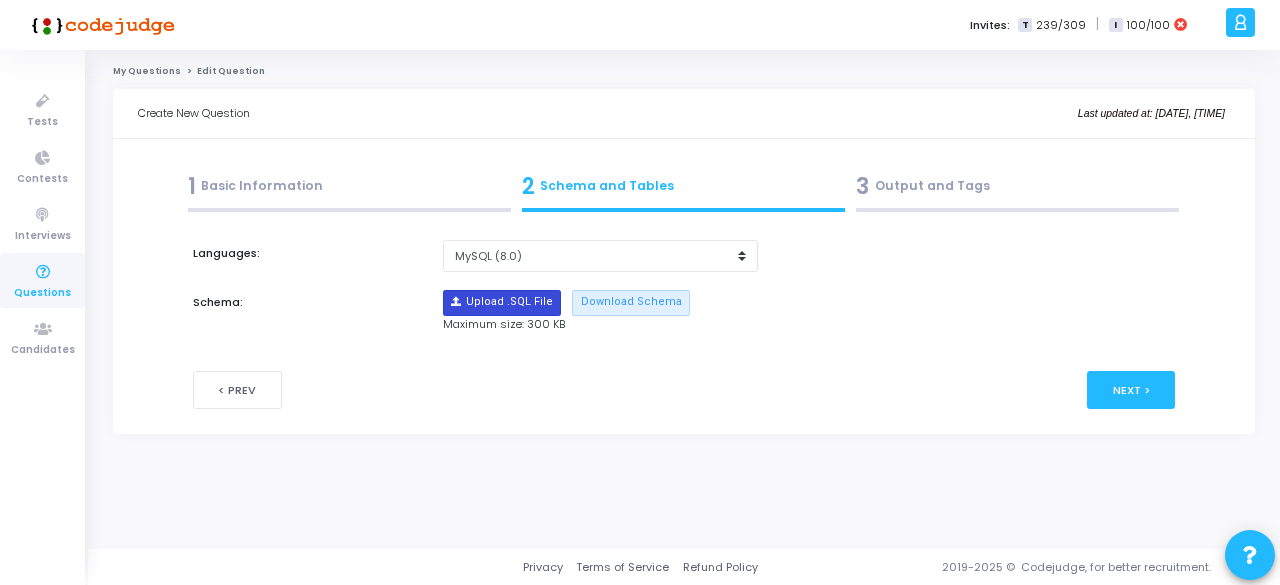 click at bounding box center [502, 303] 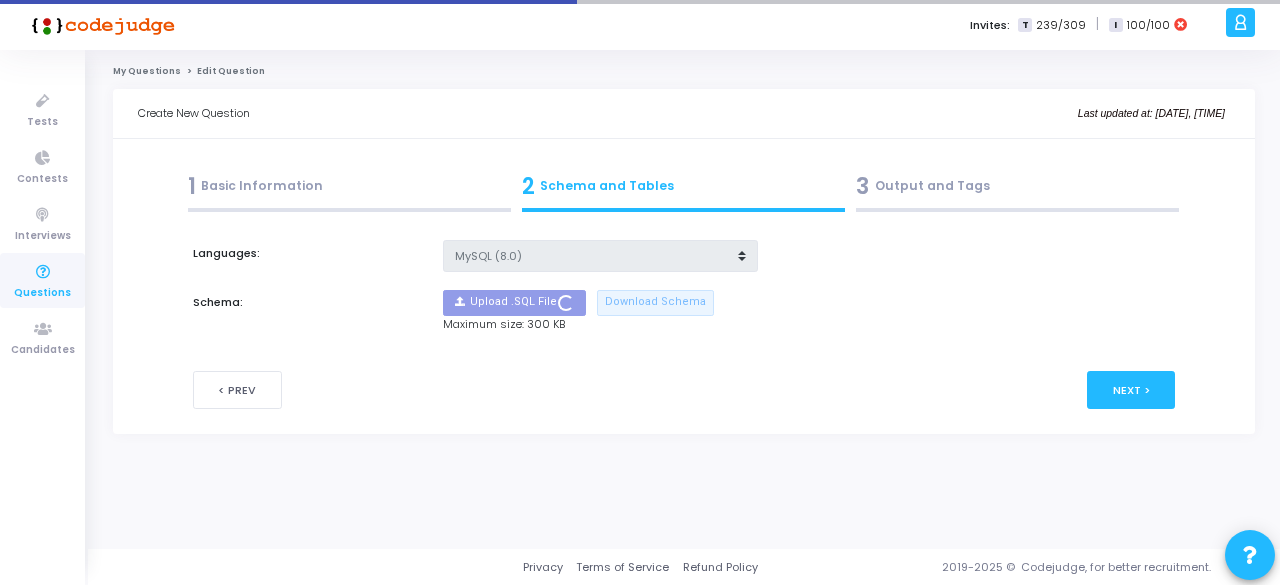 type 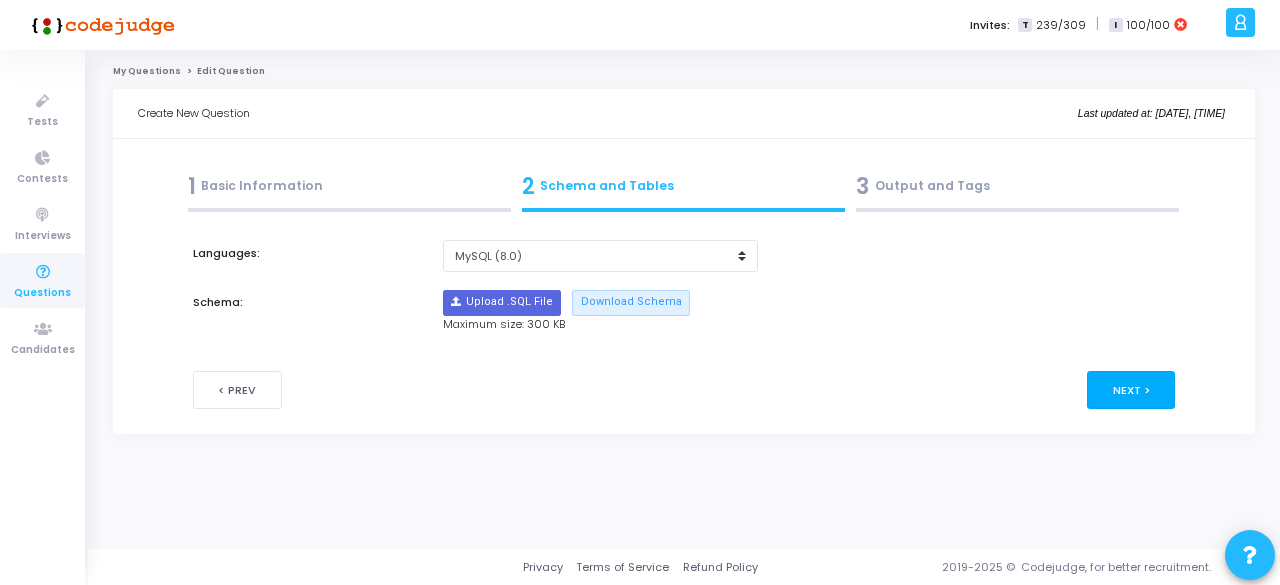 click on "Next >" at bounding box center [1131, 389] 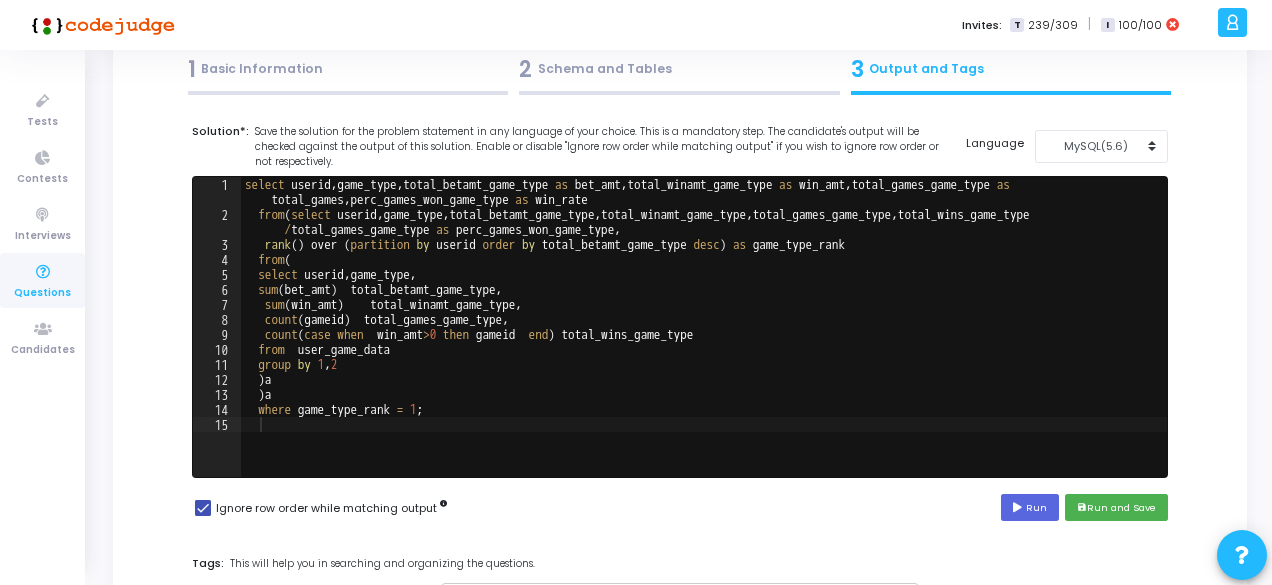 scroll, scrollTop: 128, scrollLeft: 0, axis: vertical 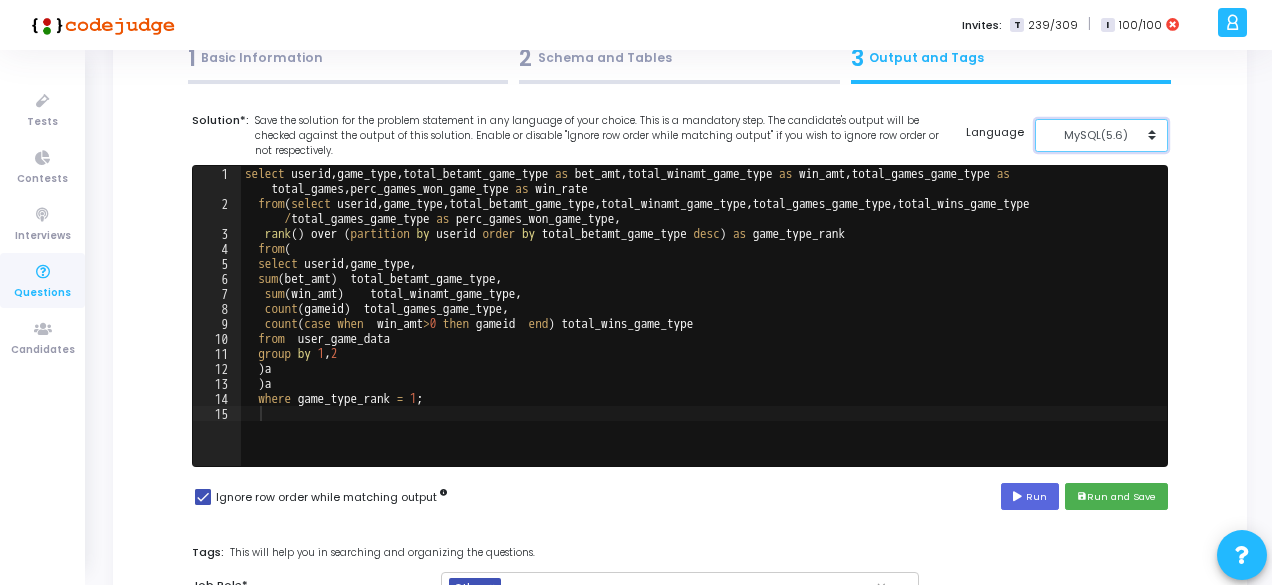 click on "MySQL(5.6)" at bounding box center (1096, 135) 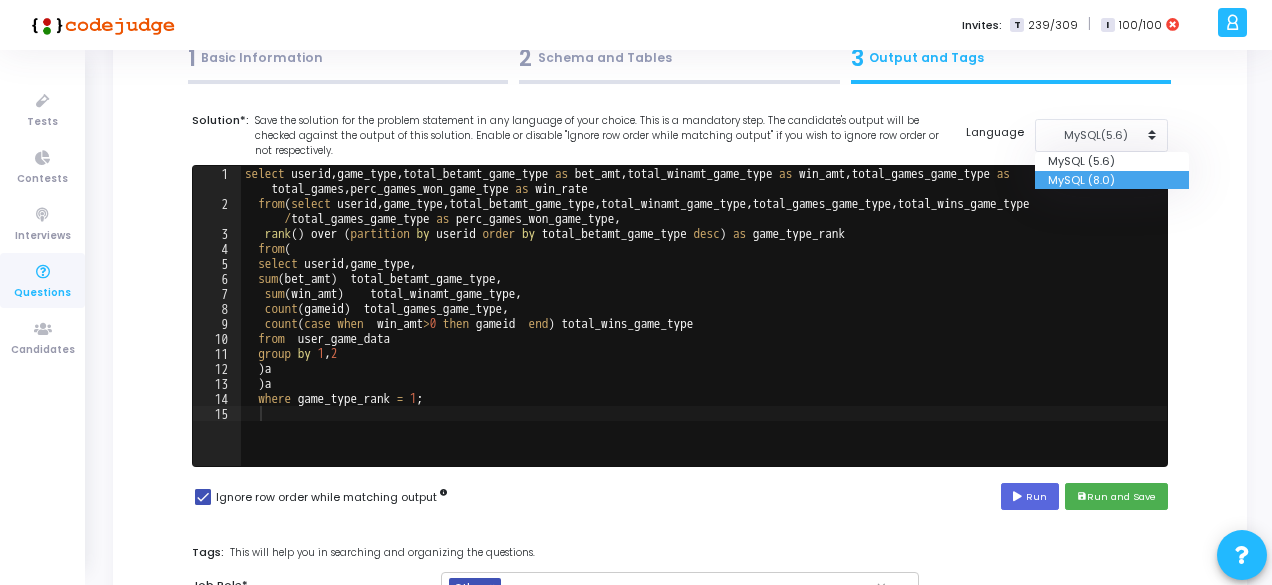 click on "MySQL (8.0)" at bounding box center [1112, 180] 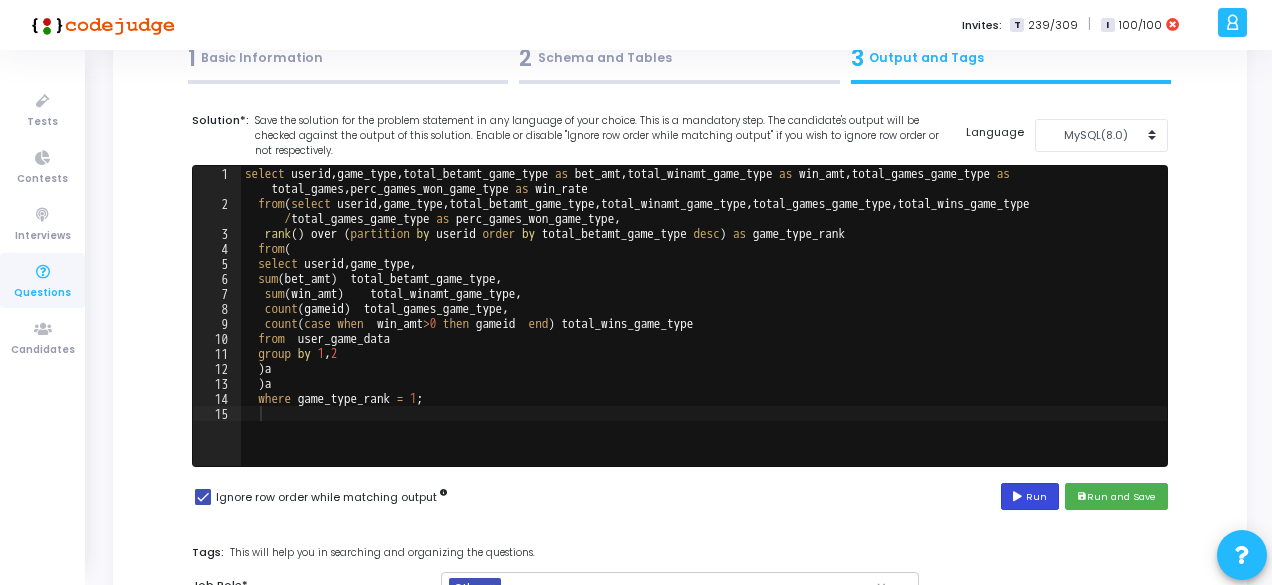 click on "Run" at bounding box center (1030, 496) 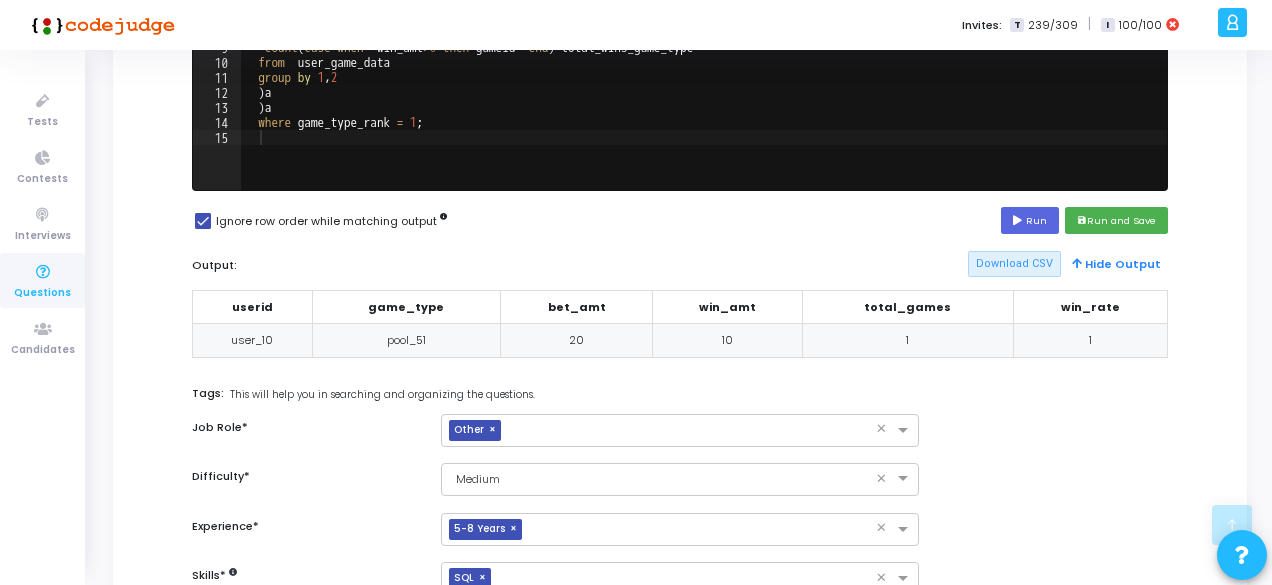 scroll, scrollTop: 405, scrollLeft: 0, axis: vertical 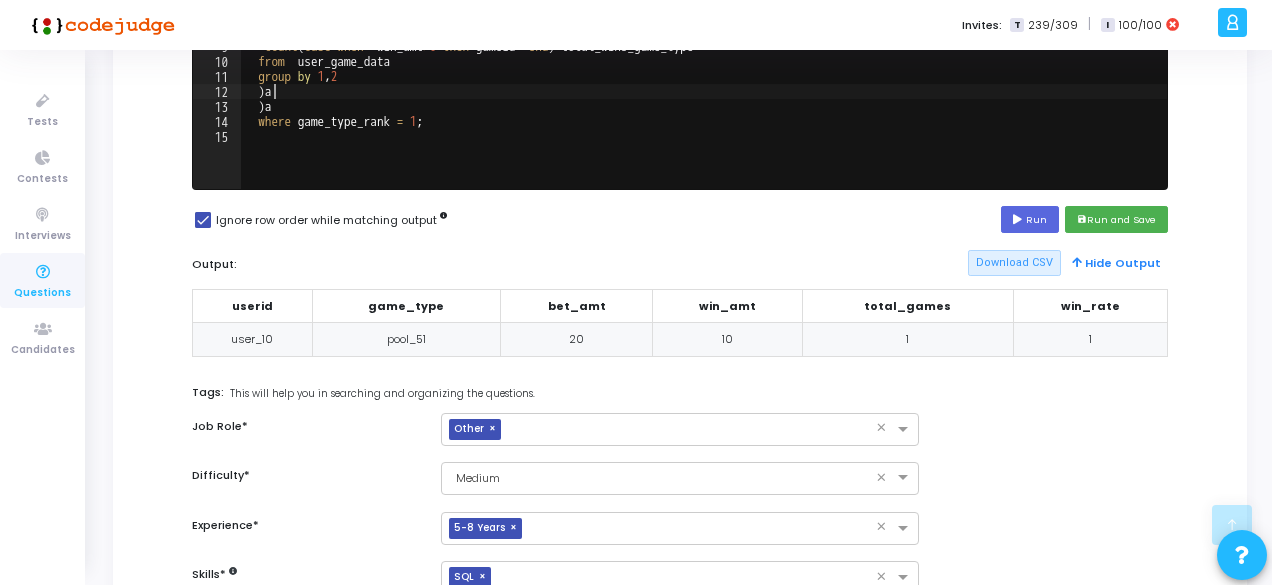 click on "select   userid , game_type , total_betamt_game_type   as   bet_amt ,  total_winamt_game_type   as   win_amt ,   total_games_game_type   as        total_games ,  perc_games_won_game_type   as   win_rate    from ( select   userid ,  game_type ,  total_betamt_game_type ,  total_winamt_game_type , total_games_game_type ,  total_wins_game_type        / total_games_game_type   as   perc_games_won_game_type ,     rank ( )   over   ( partition   by   userid   order   by   total_betamt_game_type   desc )   as   game_type_rank    from (    select   userid ,   game_type ,      sum ( bet_amt )    total_betamt_game_type ,     sum ( win_amt )      total_winamt_game_type ,     count ( gameid )    total_games_game_type ,     count ( case   when    win_amt > 0   then   gameid    end )   total_wins_game_type    from    user_game_data    group   by   1 , 2    ) a    ) a    where   game_type_rank   =   1 ;" at bounding box center (704, 61) 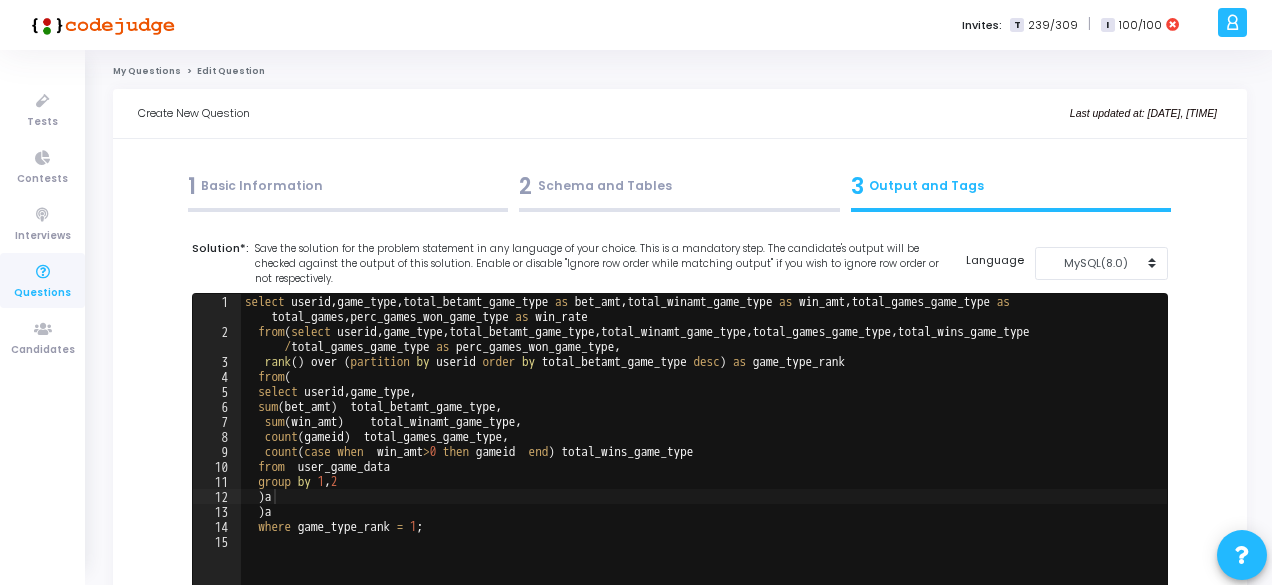 click on "2  Schema and Tables" at bounding box center [679, 186] 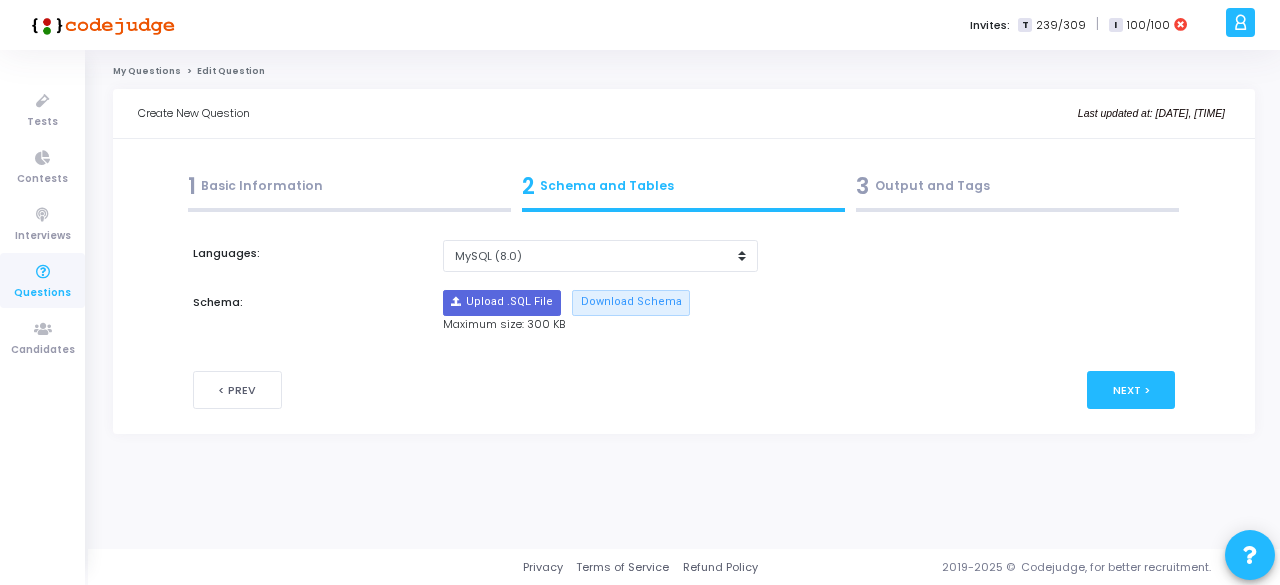click on "3  Output and Tags" at bounding box center (1017, 186) 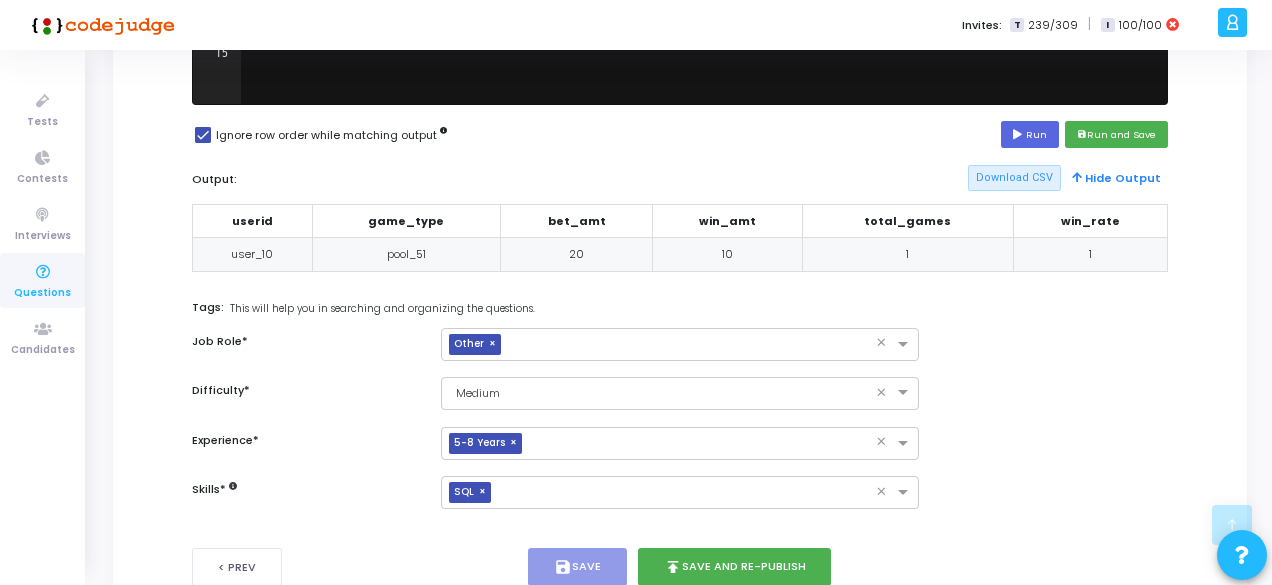 scroll, scrollTop: 542, scrollLeft: 0, axis: vertical 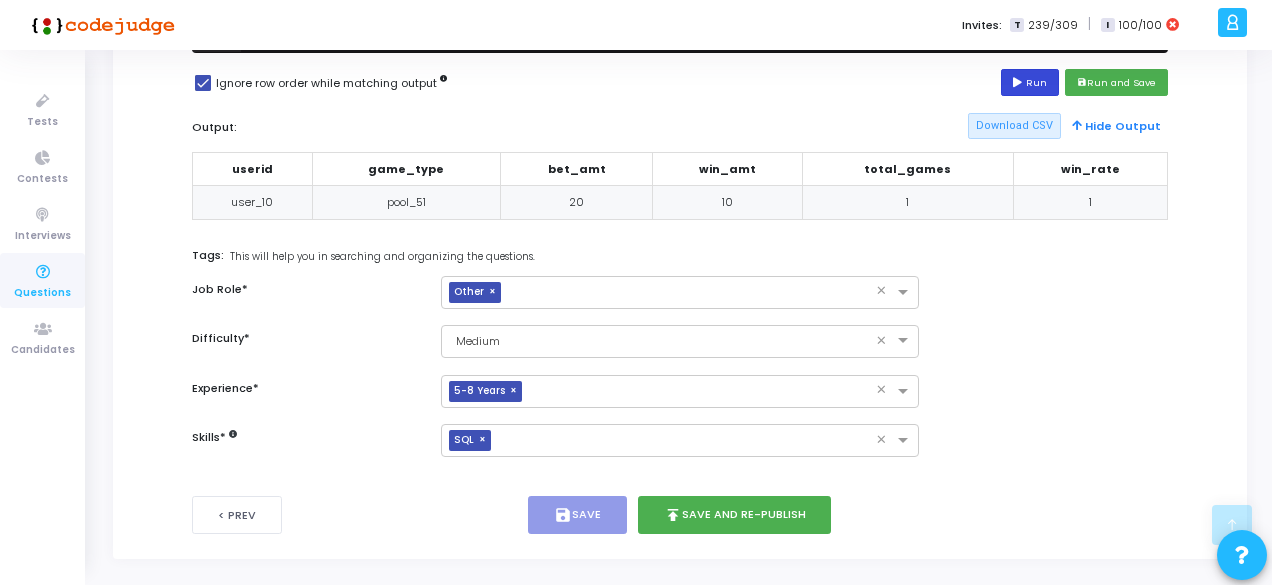 click at bounding box center [1019, 83] 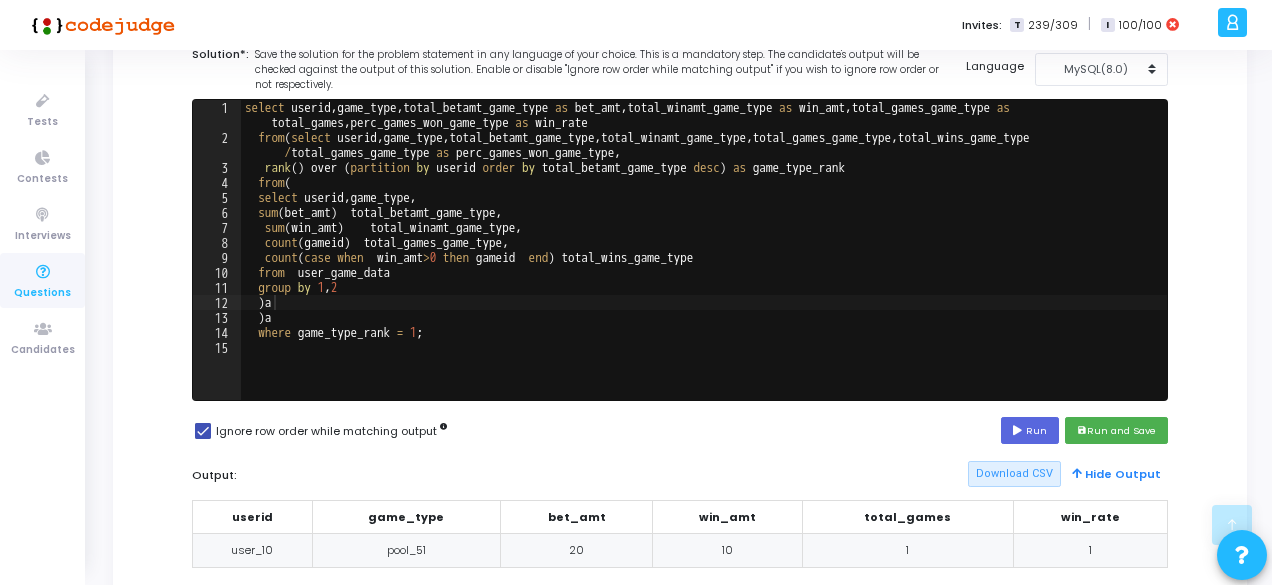 scroll, scrollTop: 0, scrollLeft: 0, axis: both 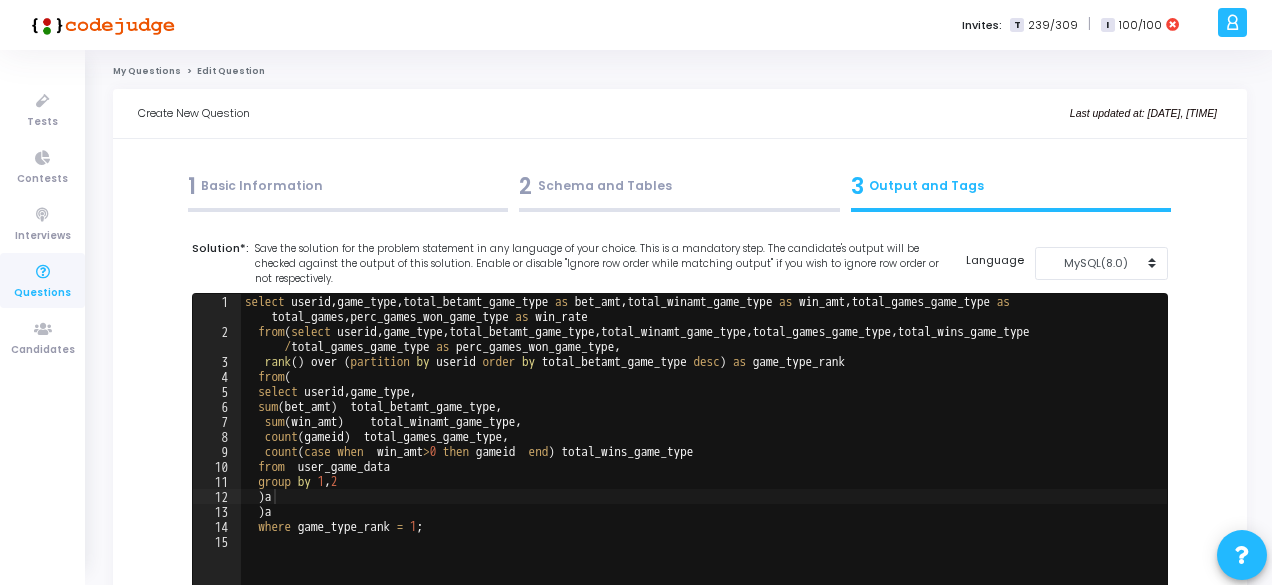type on "sum(win_amt)    total_winamt_game_type," 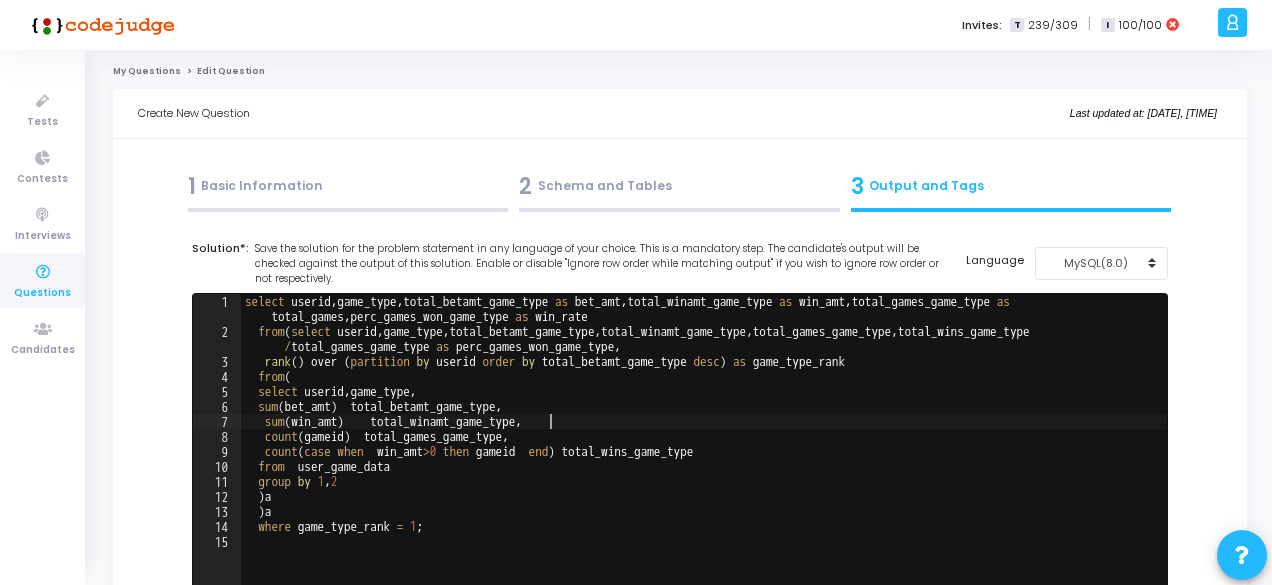 click on "select   userid , game_type , total_betamt_game_type   as   bet_amt ,  total_winamt_game_type   as   win_amt ,   total_games_game_type   as        total_games ,  perc_games_won_game_type   as   win_rate    from ( select   userid ,  game_type ,  total_betamt_game_type ,  total_winamt_game_type , total_games_game_type ,  total_wins_game_type        / total_games_game_type   as   perc_games_won_game_type ,     rank ( )   over   ( partition   by   userid   order   by   total_betamt_game_type   desc )   as   game_type_rank    from (    select   userid ,   game_type ,      sum ( bet_amt )    total_betamt_game_type ,     sum ( win_amt )      total_winamt_game_type ,     count ( gameid )    total_games_game_type ,     count ( case   when    win_amt > 0   then   gameid    end )   total_wins_game_type    from    user_game_data    group   by   1 , 2    ) a    ) a    where   game_type_rank   =   1 ;" at bounding box center [704, 466] 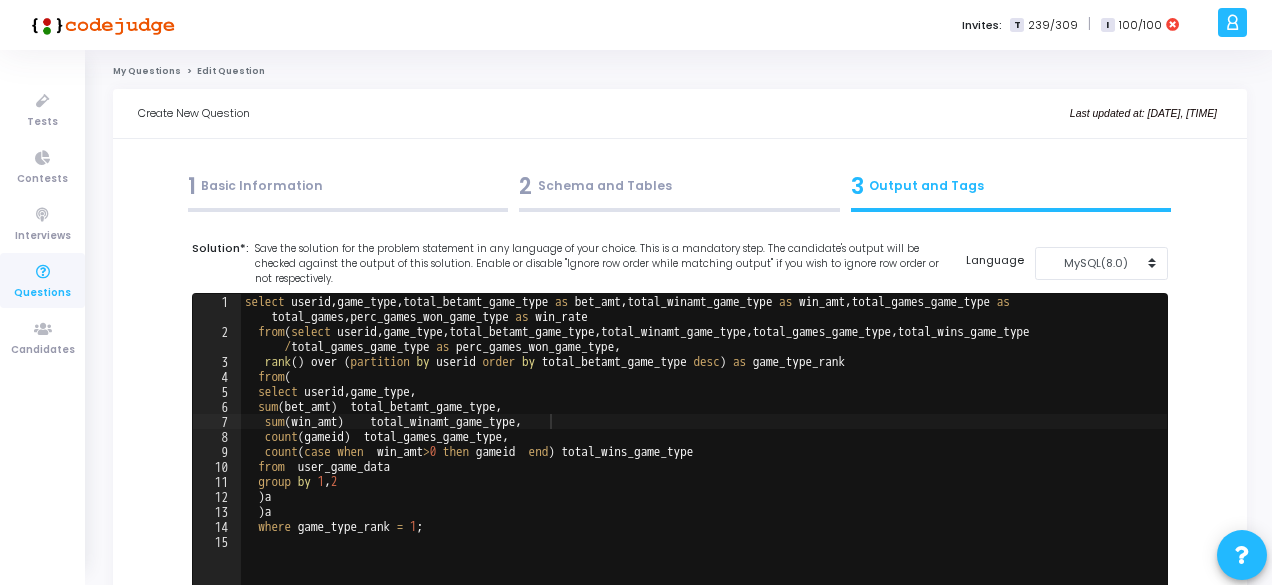 click on "2  Schema and Tables" at bounding box center (679, 186) 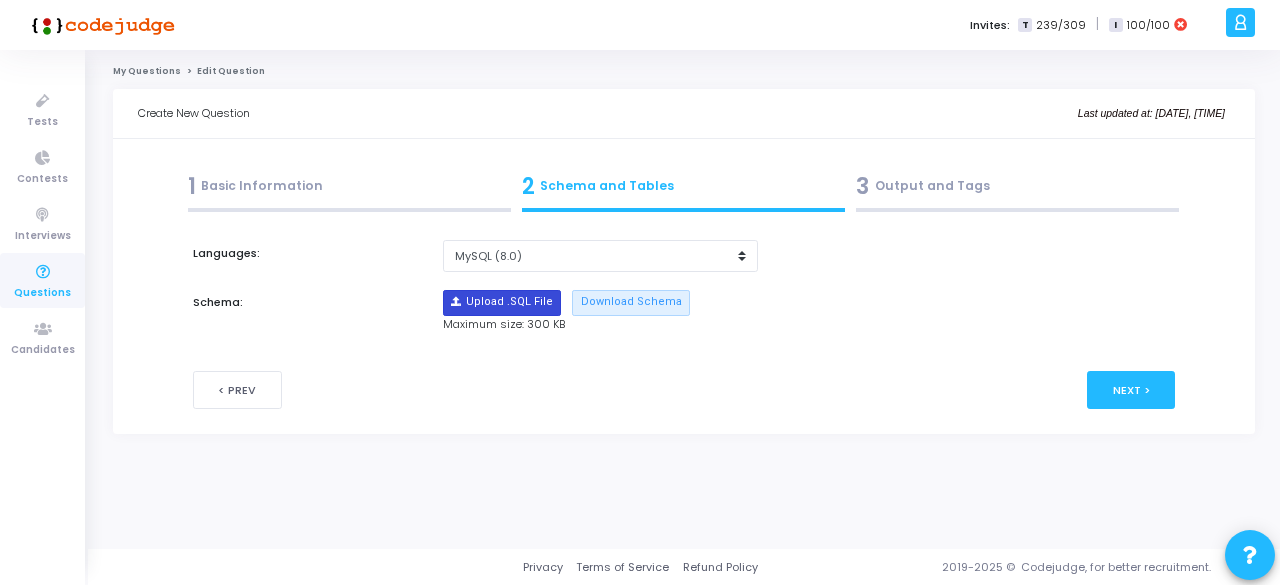 click at bounding box center [502, 303] 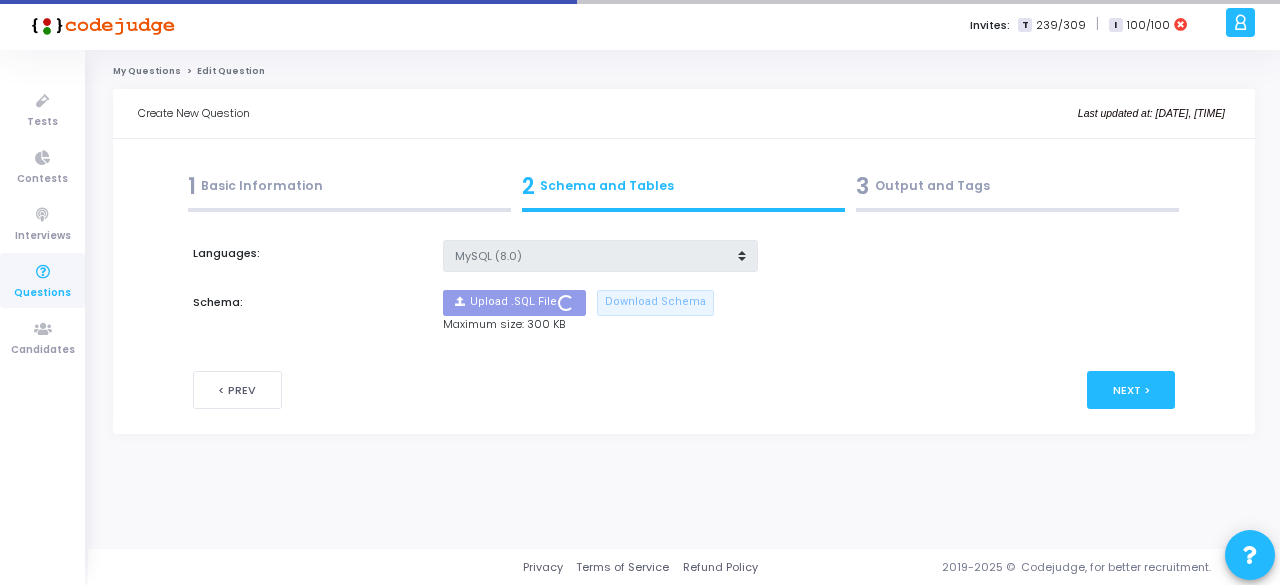 type 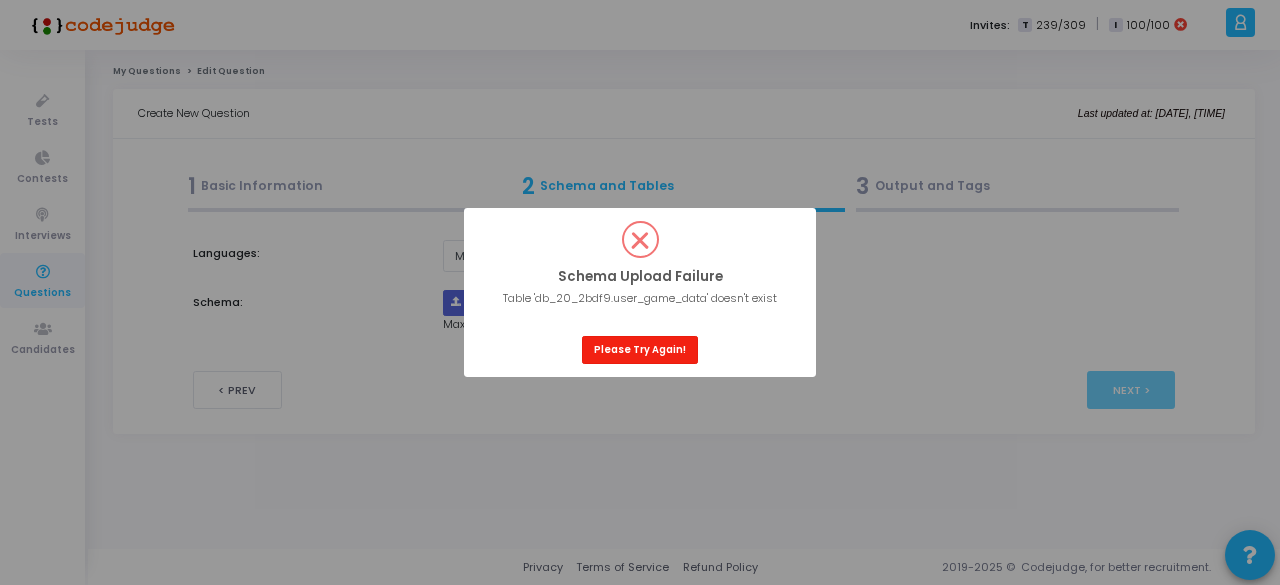 click on "Please Try Again!" at bounding box center [640, 349] 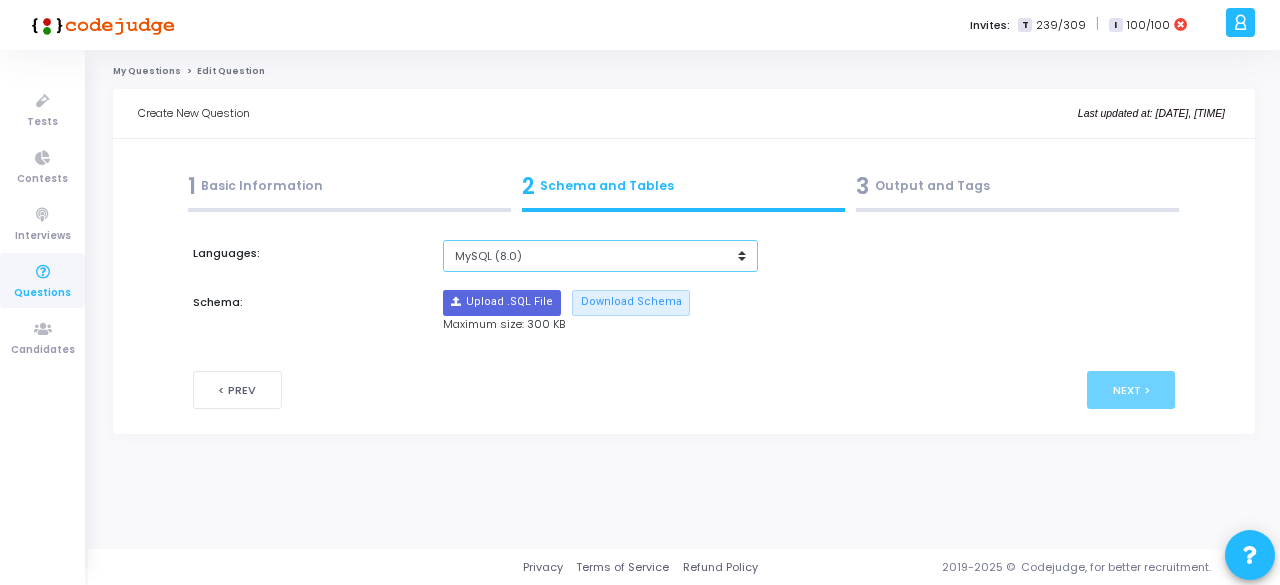 click on "MySQL (5.6)   MySQL (8.0)" at bounding box center [600, 256] 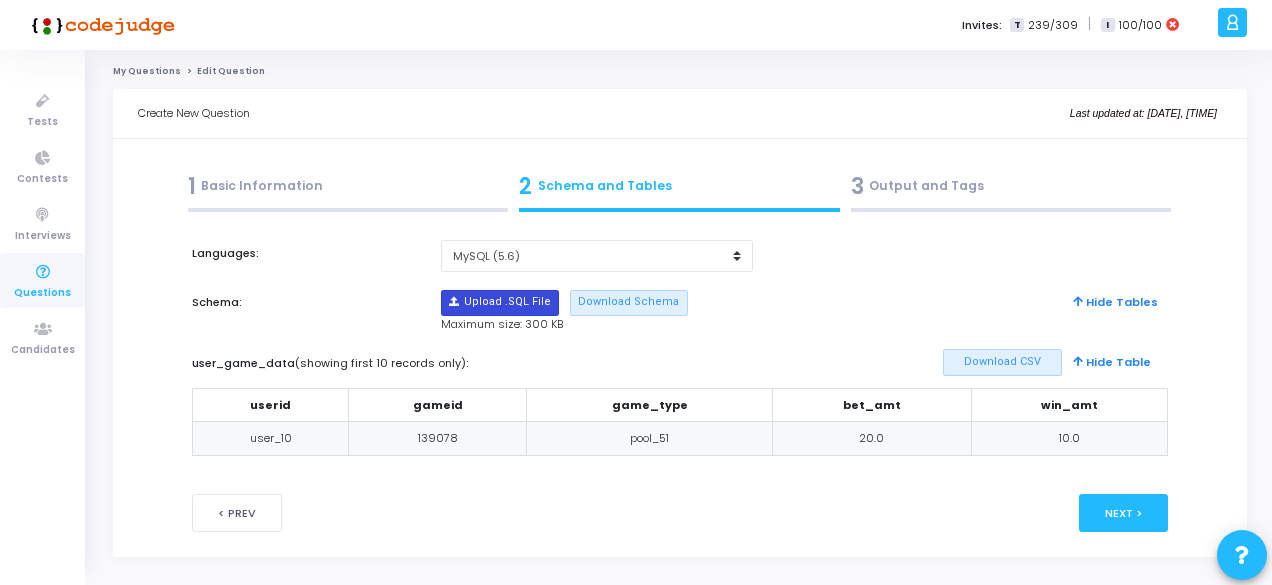 click at bounding box center [500, 303] 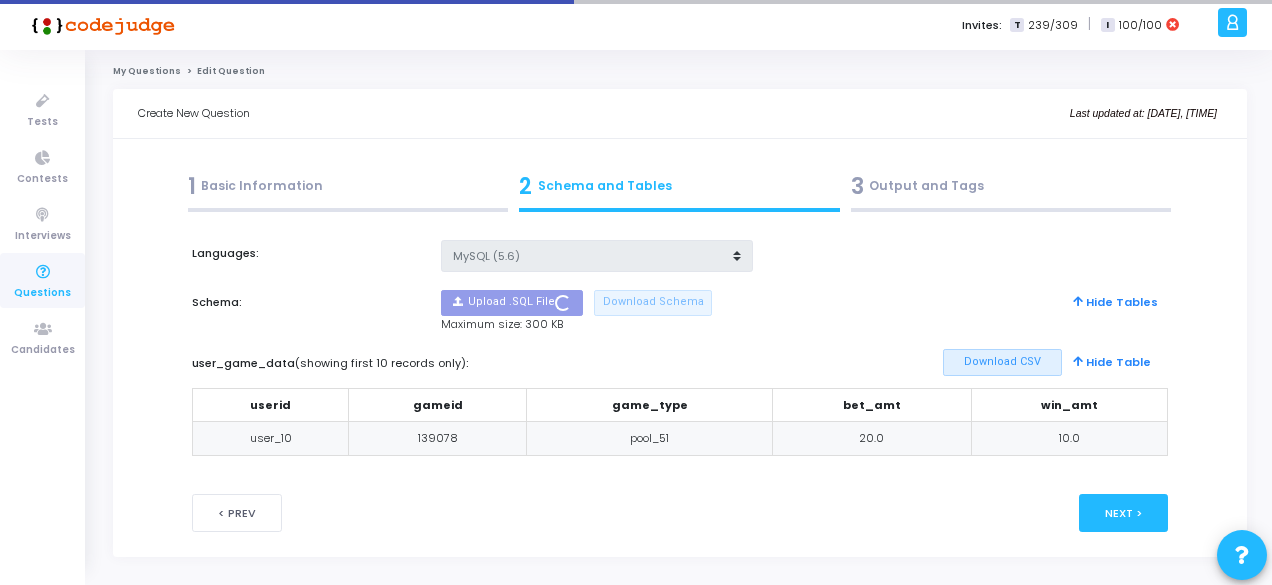 type 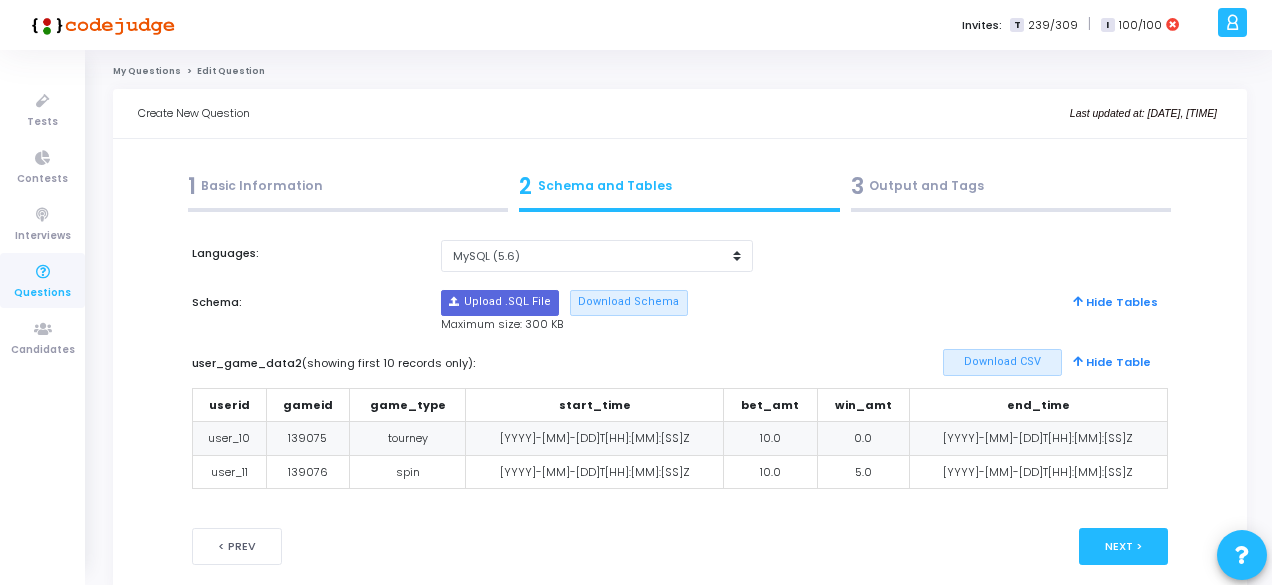 click on "3  Output and Tags" at bounding box center [1011, 186] 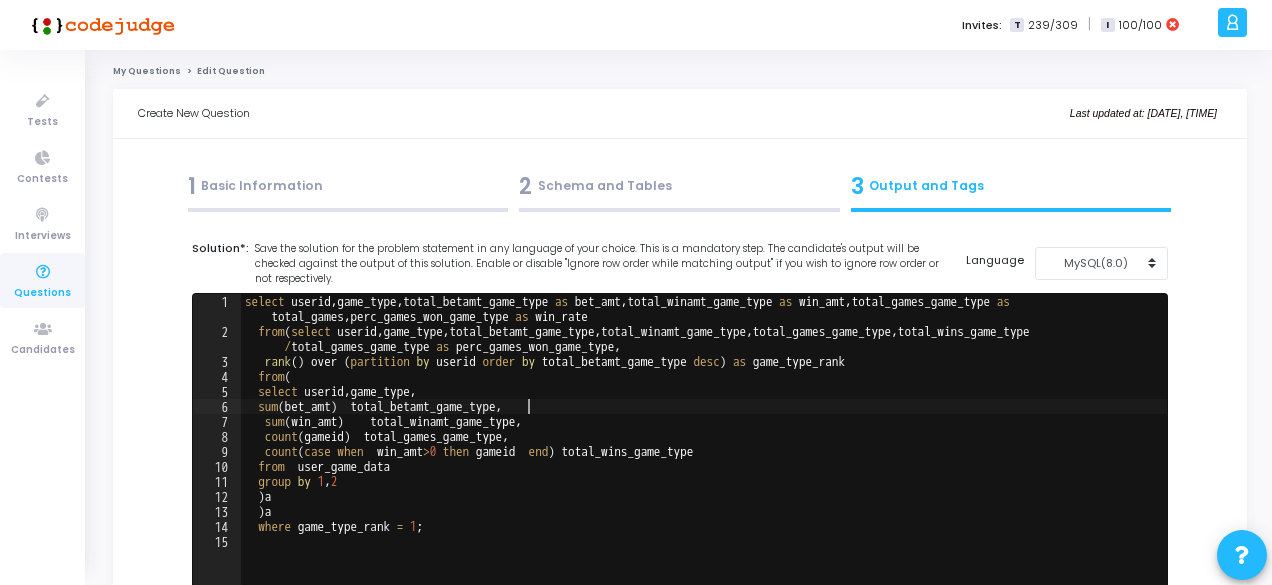 click on "select   userid , game_type , total_betamt_game_type   as   bet_amt ,  total_winamt_game_type   as   win_amt ,   total_games_game_type   as        total_games ,  perc_games_won_game_type   as   win_rate    from ( select   userid ,  game_type ,  total_betamt_game_type ,  total_winamt_game_type , total_games_game_type ,  total_wins_game_type        / total_games_game_type   as   perc_games_won_game_type ,     rank ( )   over   ( partition   by   userid   order   by   total_betamt_game_type   desc )   as   game_type_rank    from (    select   userid ,   game_type ,      sum ( bet_amt )    total_betamt_game_type ,     sum ( win_amt )      total_winamt_game_type ,     count ( gameid )    total_games_game_type ,     count ( case   when    win_amt > 0   then   gameid    end )   total_wins_game_type    from    user_game_data    group   by   1 , 2    ) a    ) a    where   game_type_rank   =   1 ;" at bounding box center [704, 466] 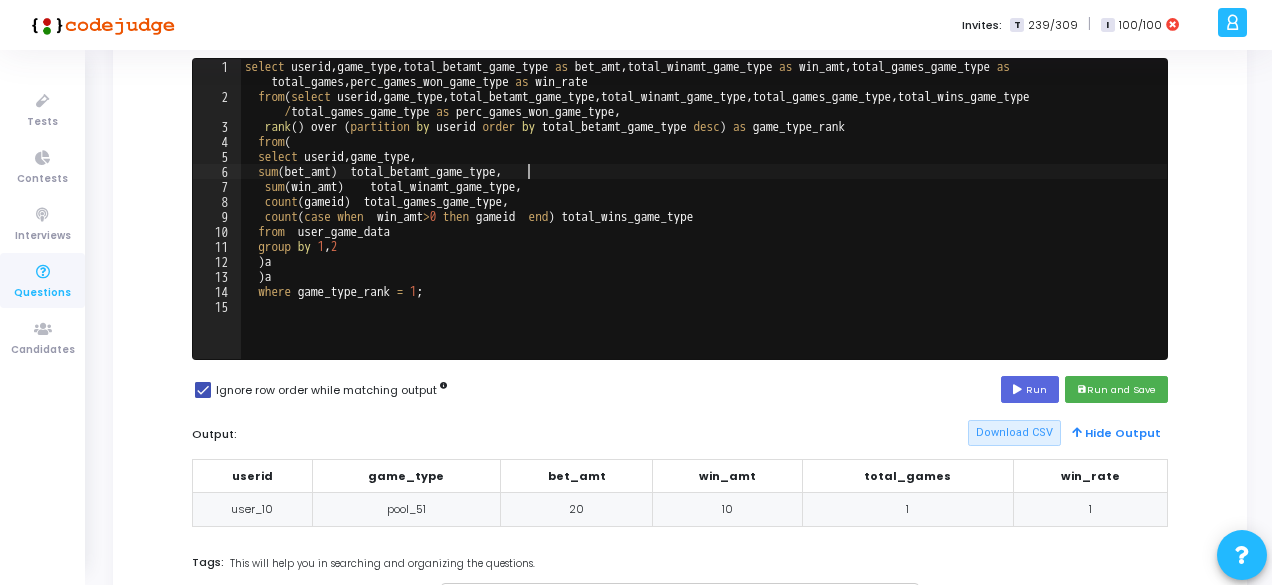 scroll, scrollTop: 206, scrollLeft: 0, axis: vertical 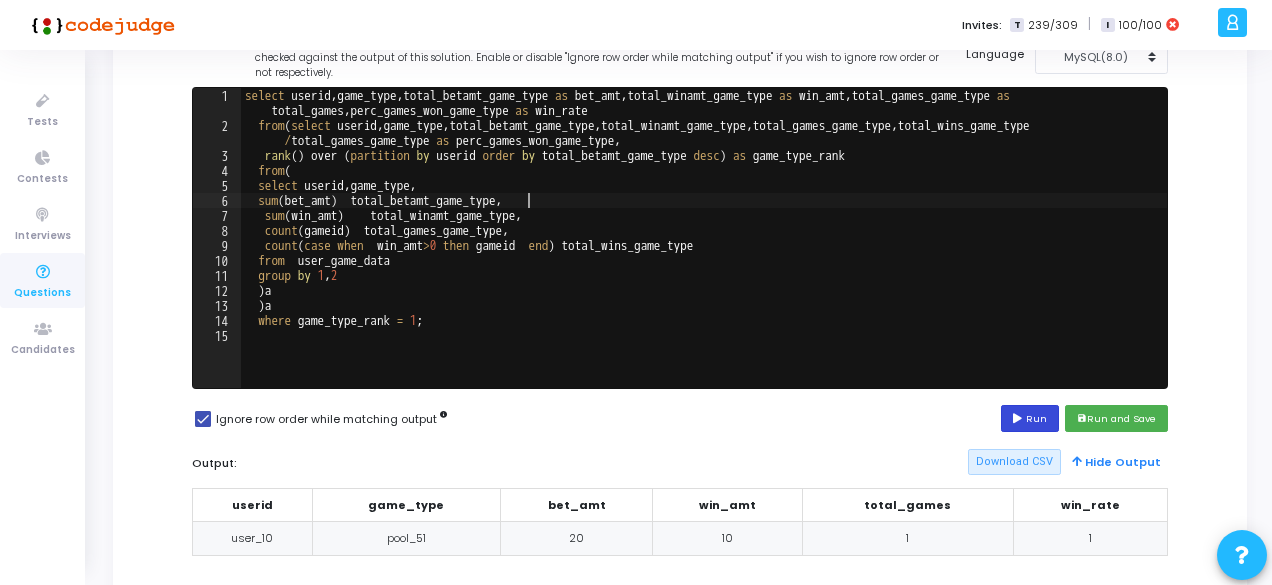 click on "Run" at bounding box center (1030, 418) 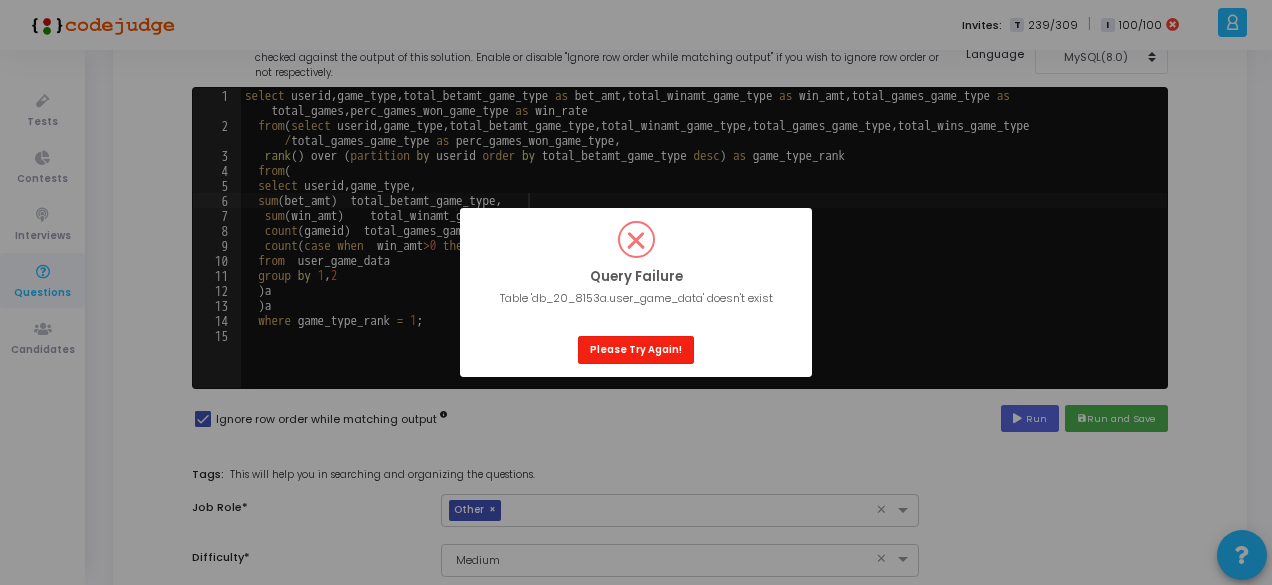 click on "Please Try Again!" at bounding box center [636, 349] 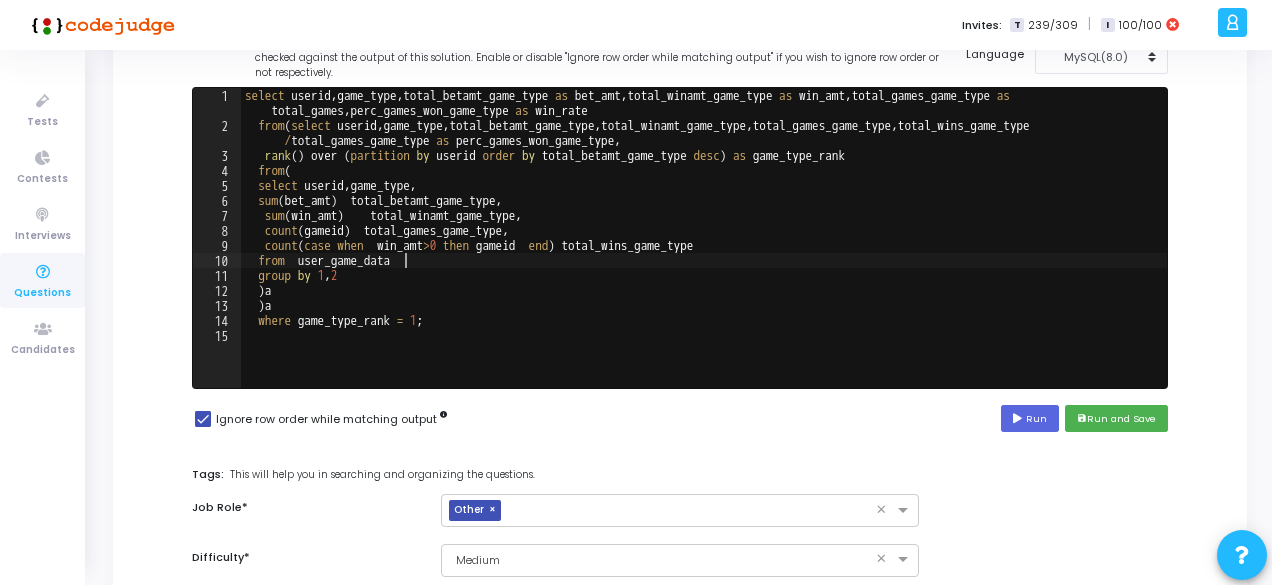 click on "select   userid , game_type , total_betamt_game_type   as   bet_amt ,  total_winamt_game_type   as   win_amt ,   total_games_game_type   as        total_games ,  perc_games_won_game_type   as   win_rate    from ( select   userid ,  game_type ,  total_betamt_game_type ,  total_winamt_game_type , total_games_game_type ,  total_wins_game_type        / total_games_game_type   as   perc_games_won_game_type ,     rank ( )   over   ( partition   by   userid   order   by   total_betamt_game_type   desc )   as   game_type_rank    from (    select   userid ,   game_type ,      sum ( bet_amt )    total_betamt_game_type ,     sum ( win_amt )      total_winamt_game_type ,     count ( gameid )    total_games_game_type ,     count ( case   when    win_amt > 0   then   gameid    end )   total_wins_game_type    from    user_game_data    group   by   1 , 2    ) a    ) a    where   game_type_rank   =   1 ;" at bounding box center [704, 260] 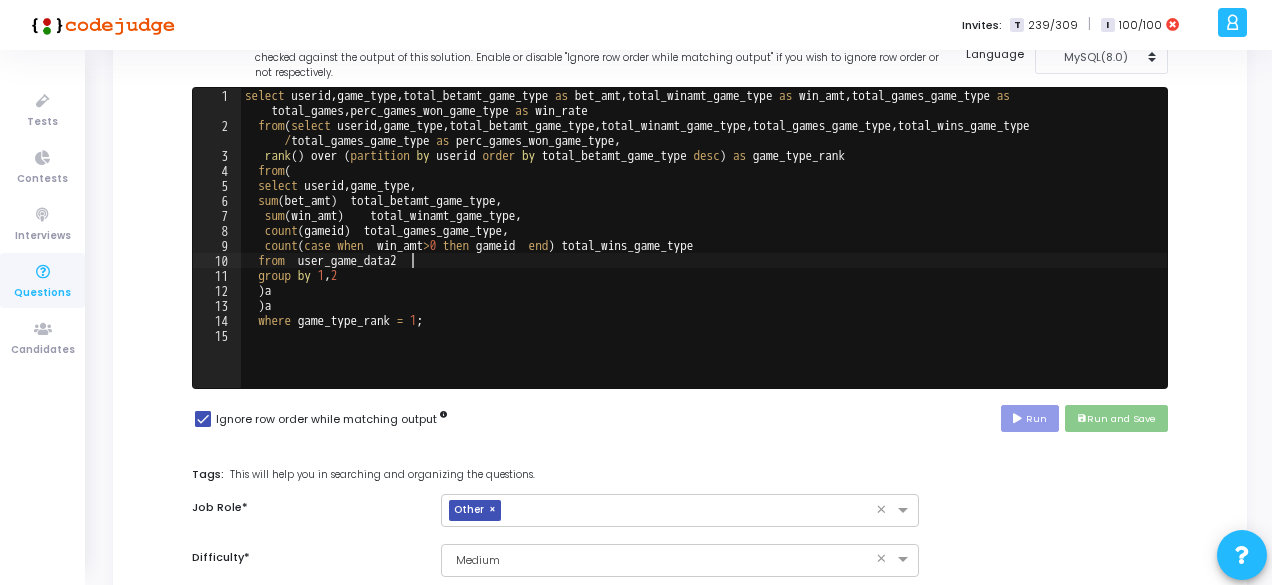 type on "from  user_game_data2" 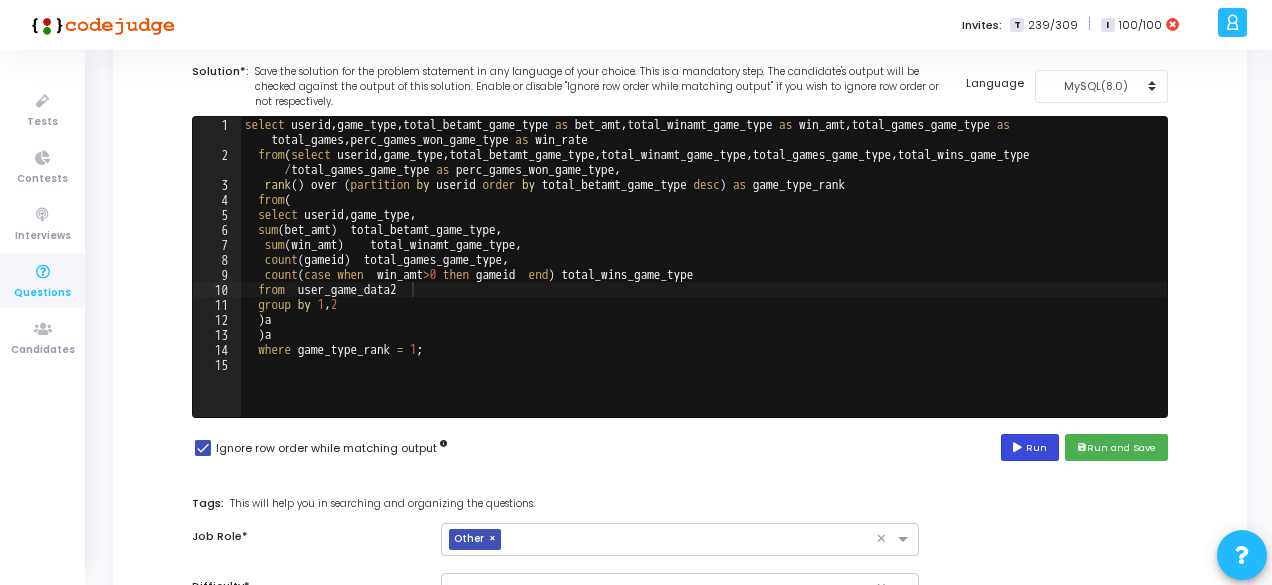 scroll, scrollTop: 179, scrollLeft: 0, axis: vertical 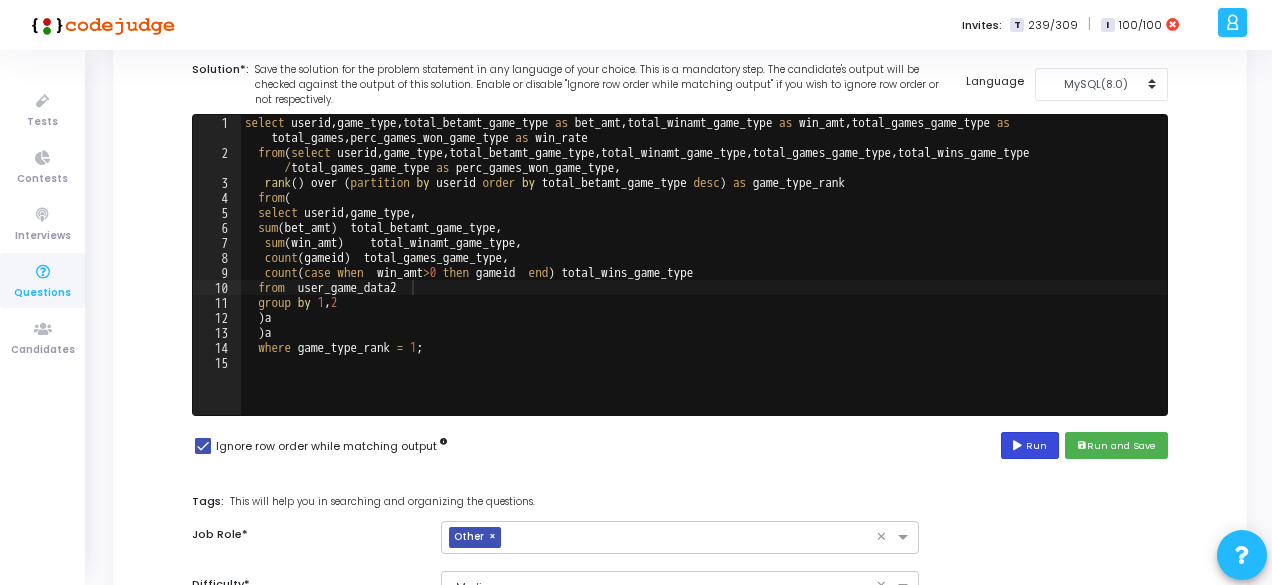 click at bounding box center [1019, 446] 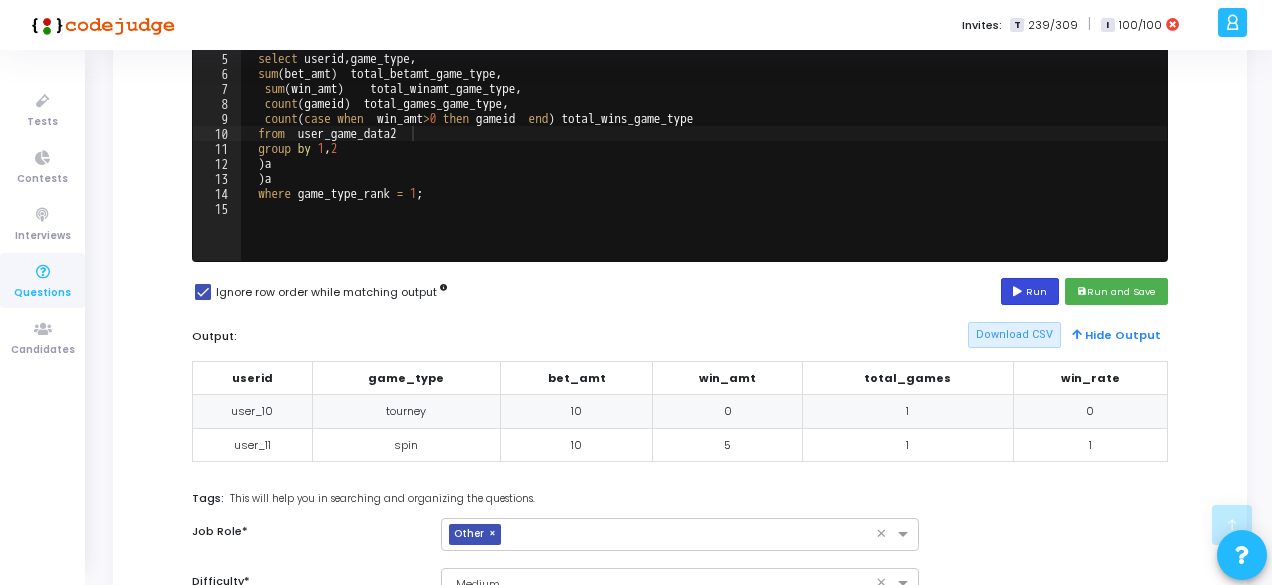 scroll, scrollTop: 0, scrollLeft: 0, axis: both 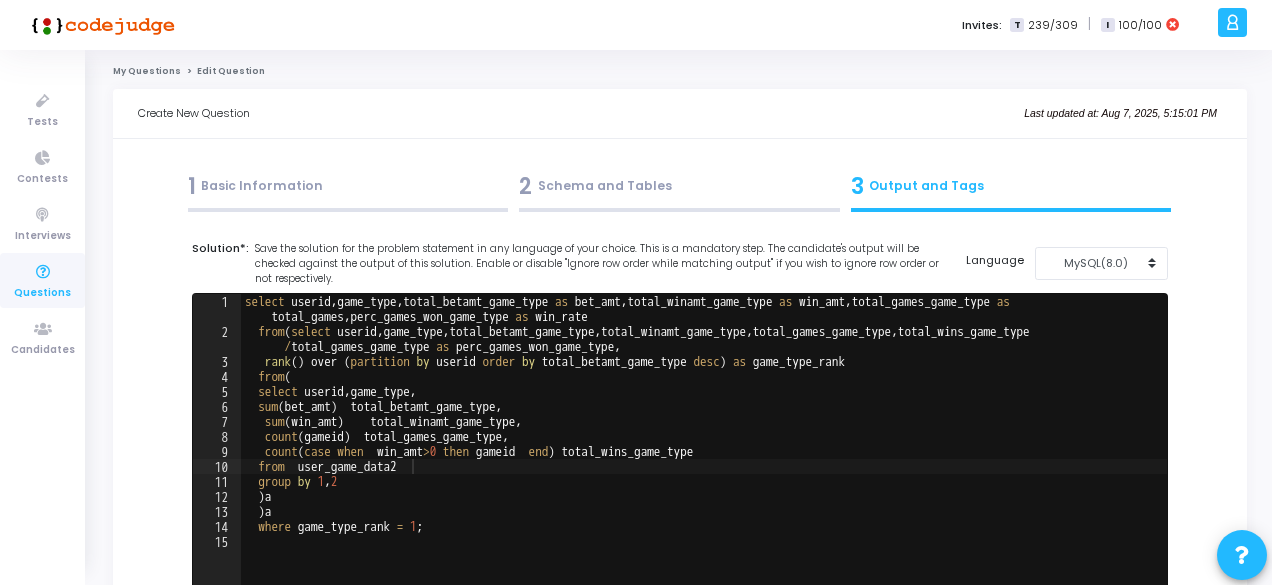 click on "2  Schema and Tables" at bounding box center (679, 186) 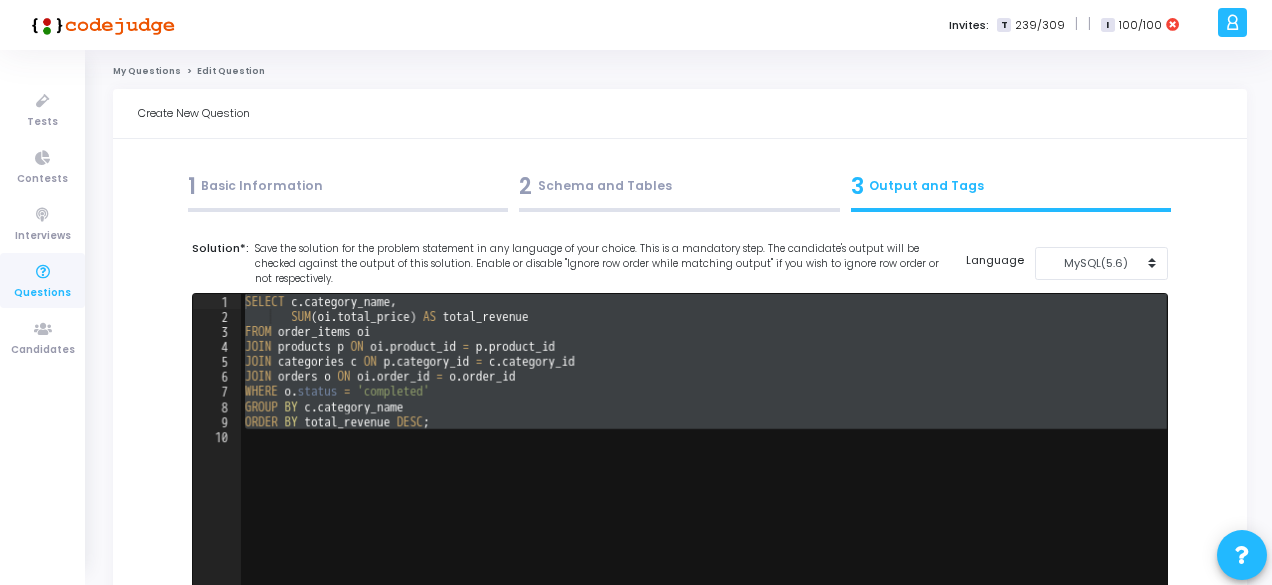 scroll, scrollTop: 0, scrollLeft: 0, axis: both 